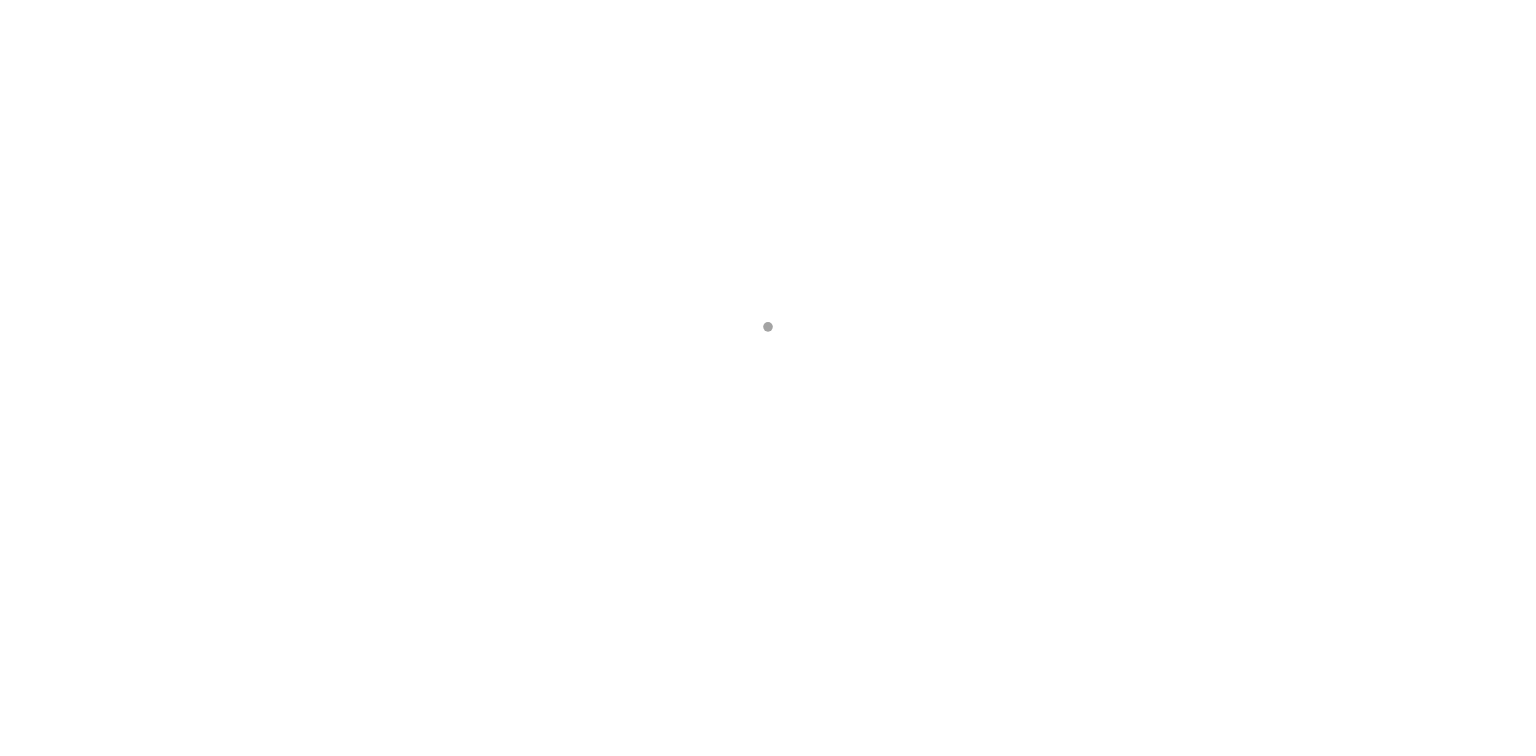 scroll, scrollTop: 0, scrollLeft: 0, axis: both 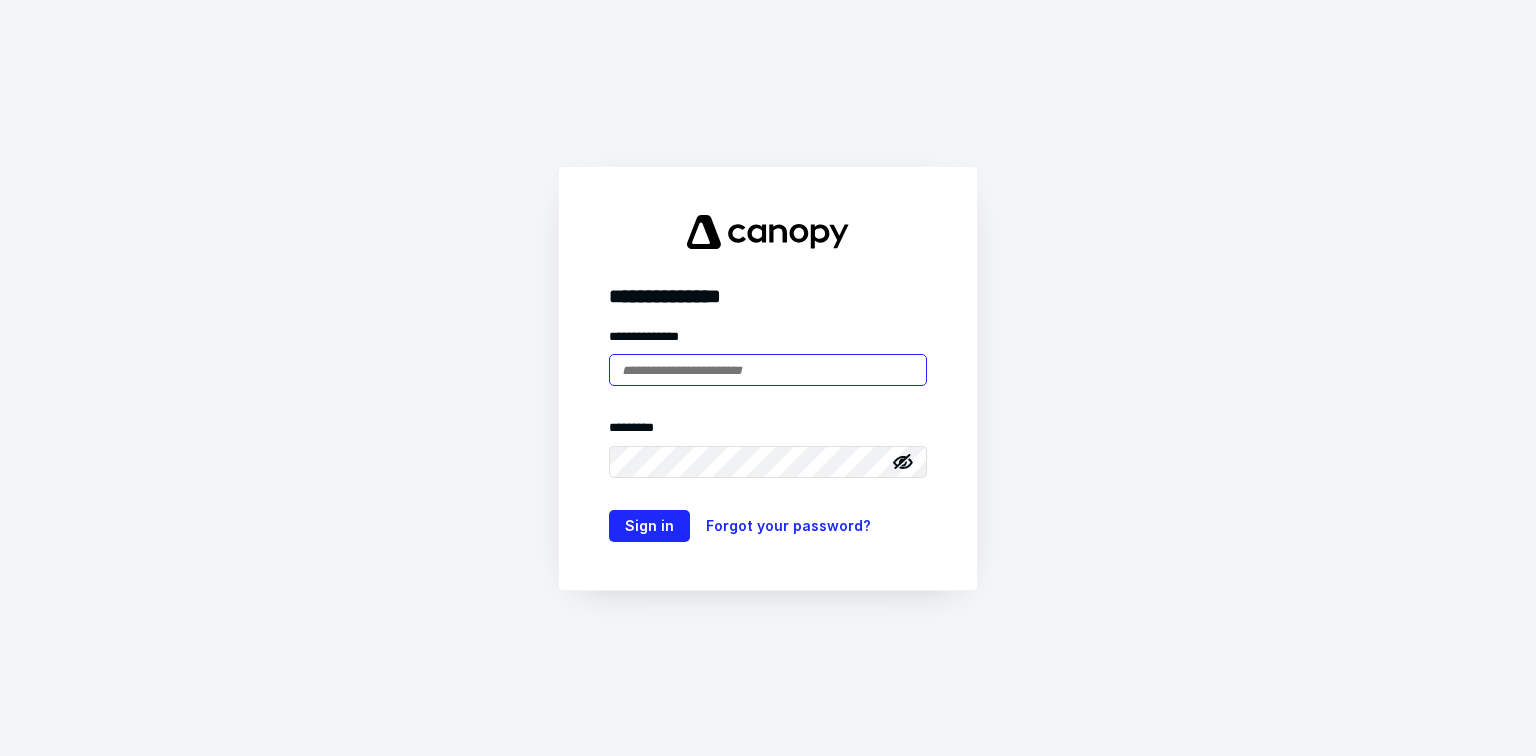 click at bounding box center (768, 370) 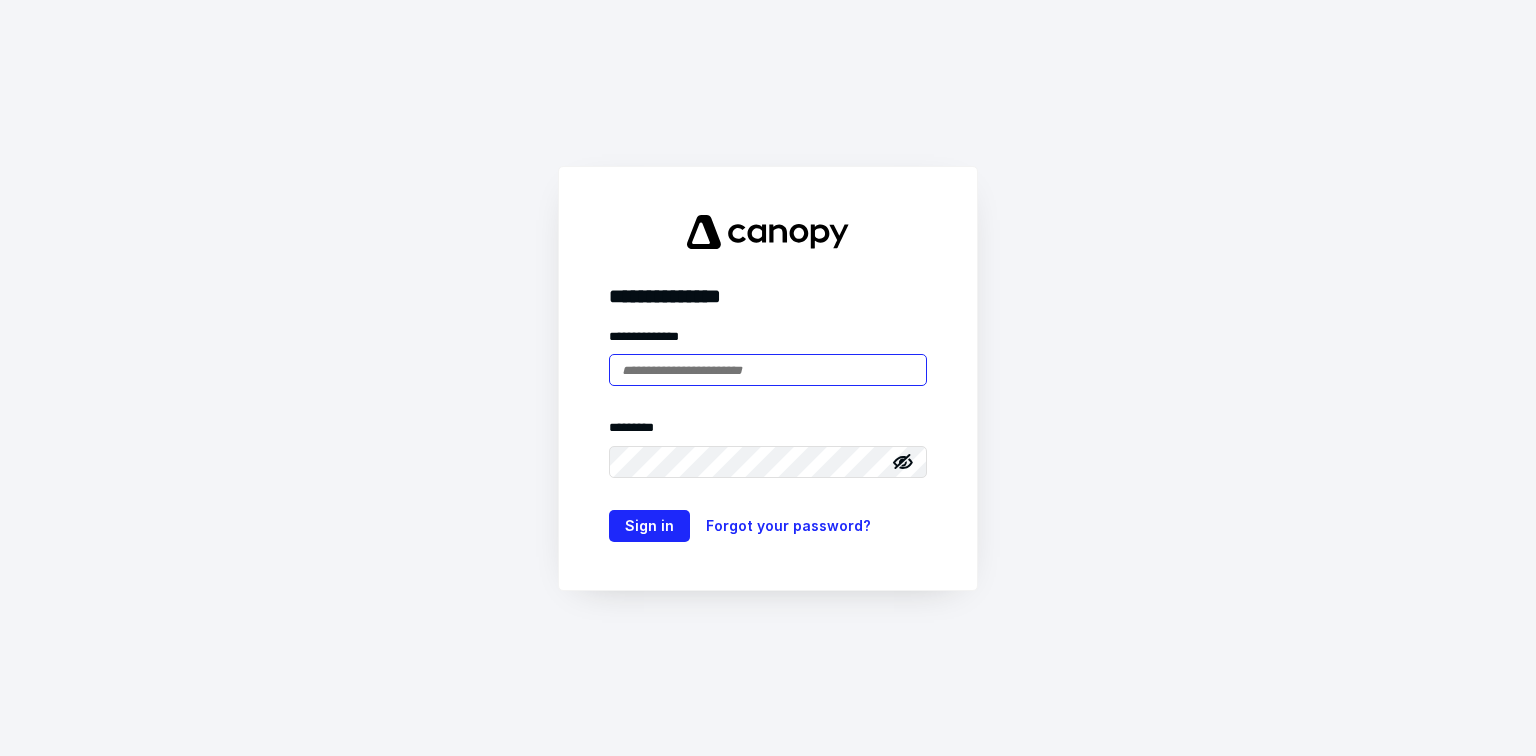 type on "**********" 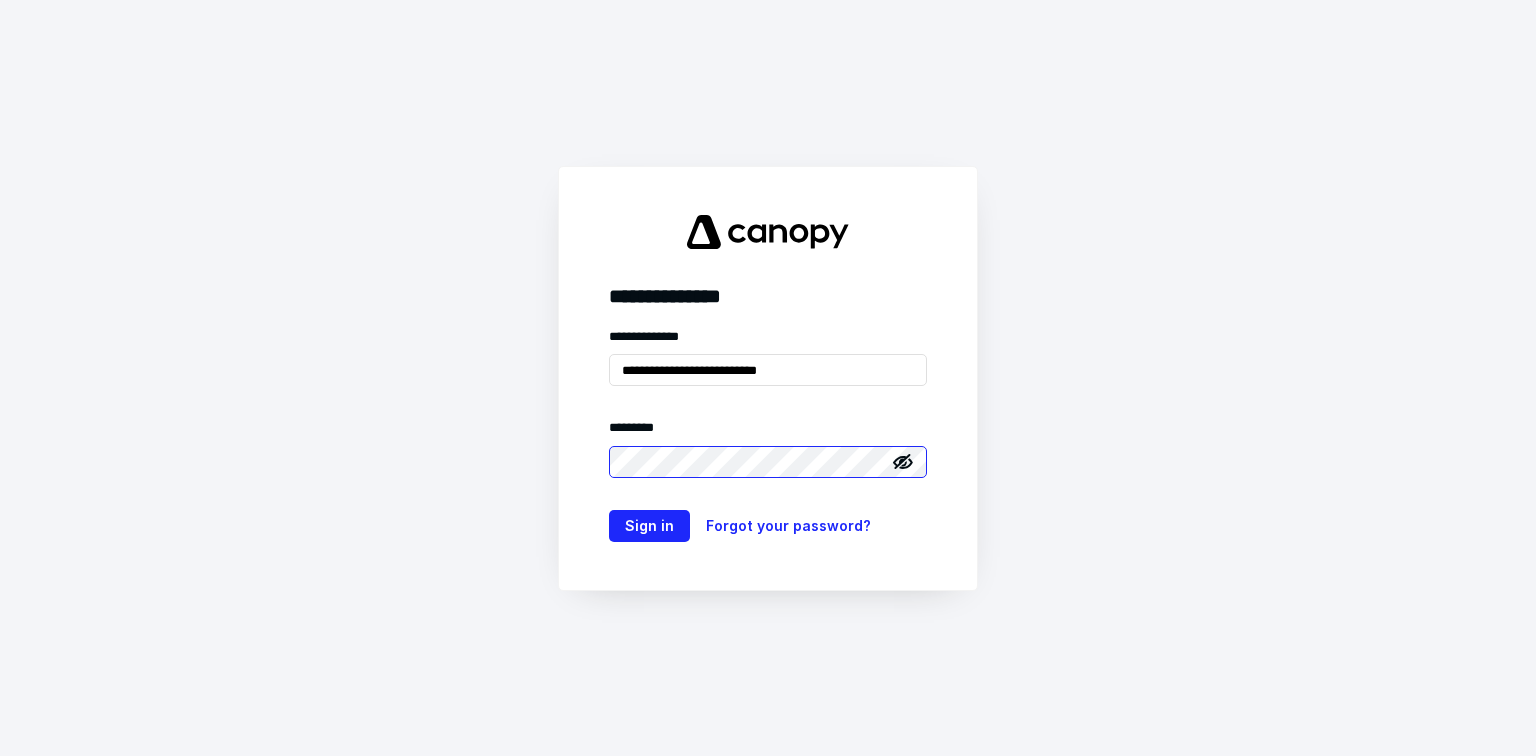 click on "Sign in" at bounding box center (649, 526) 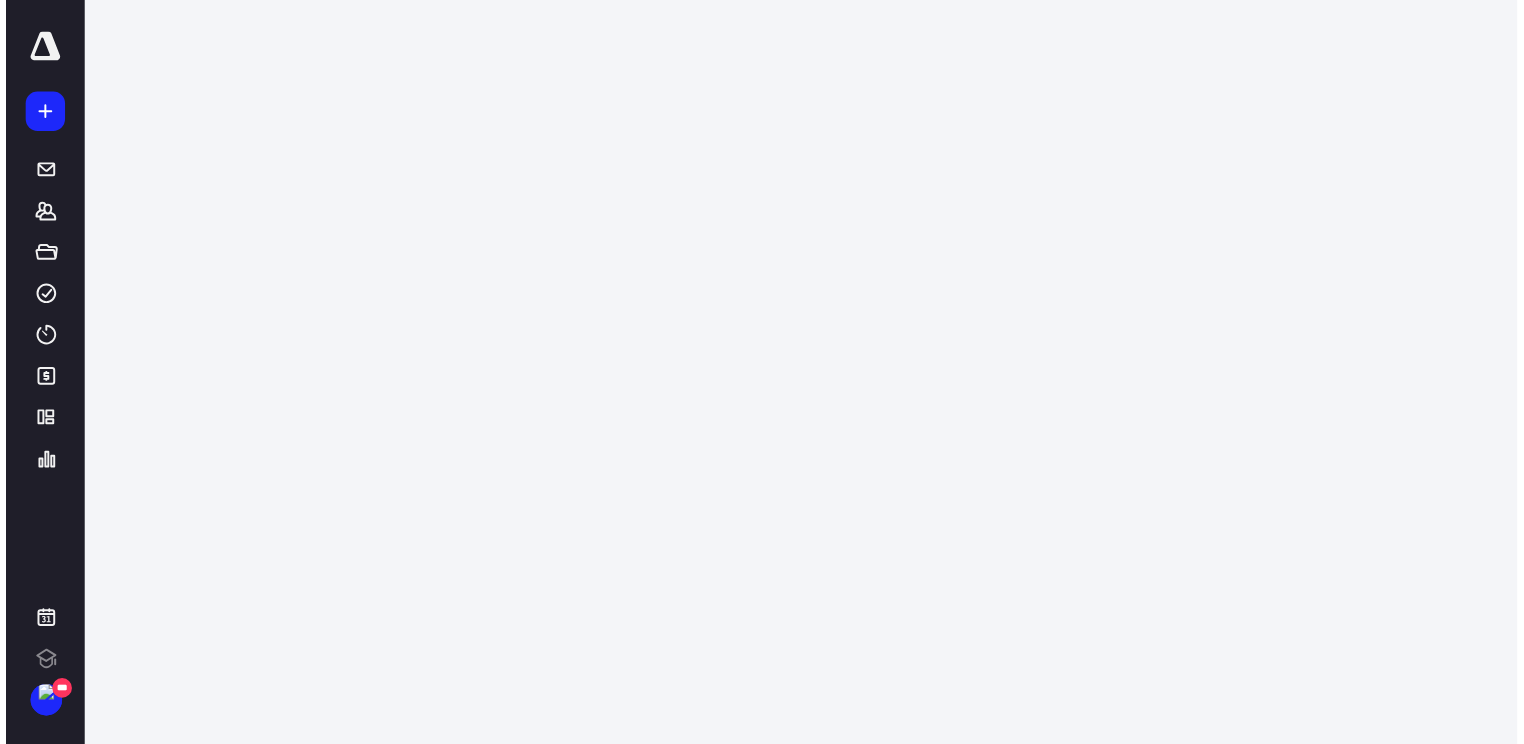 scroll, scrollTop: 0, scrollLeft: 0, axis: both 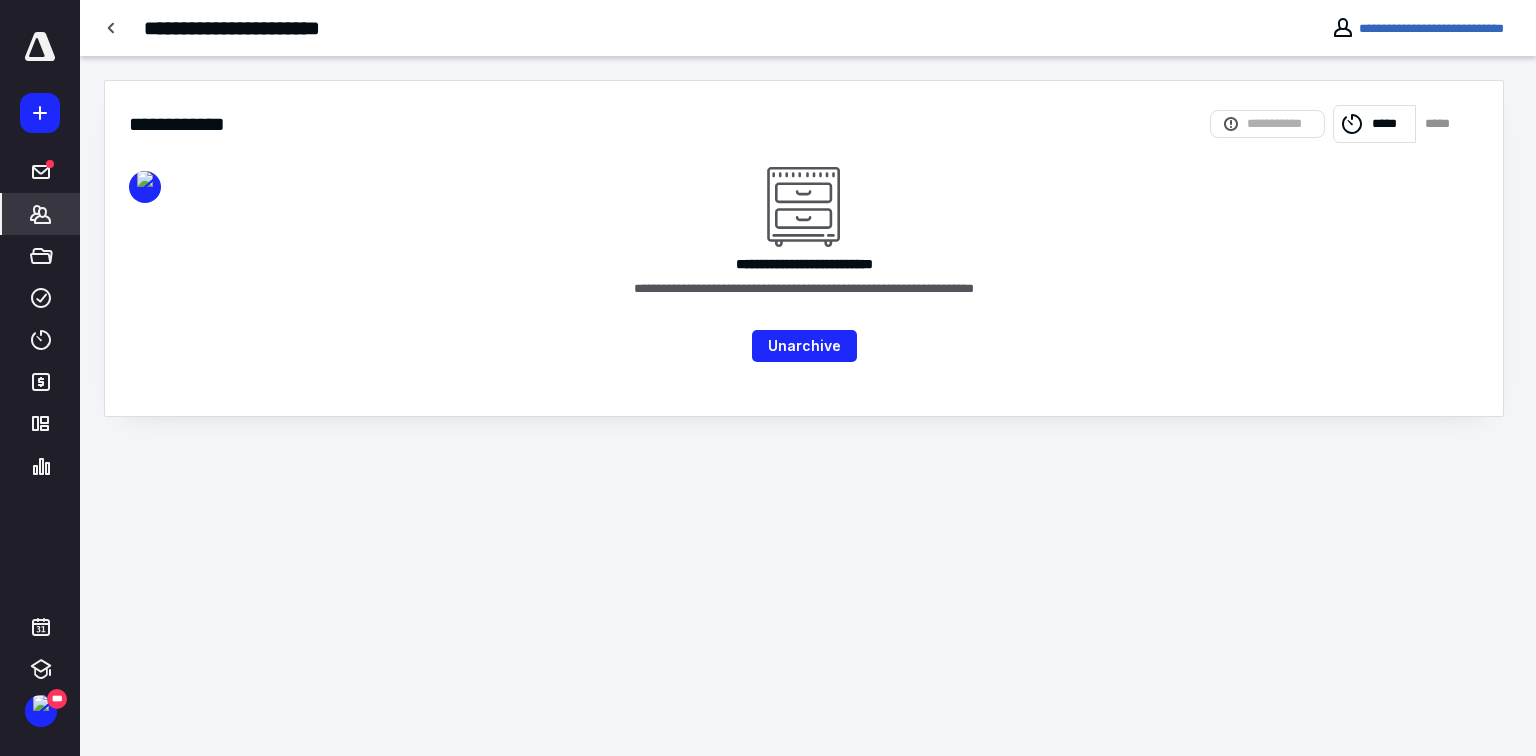 click 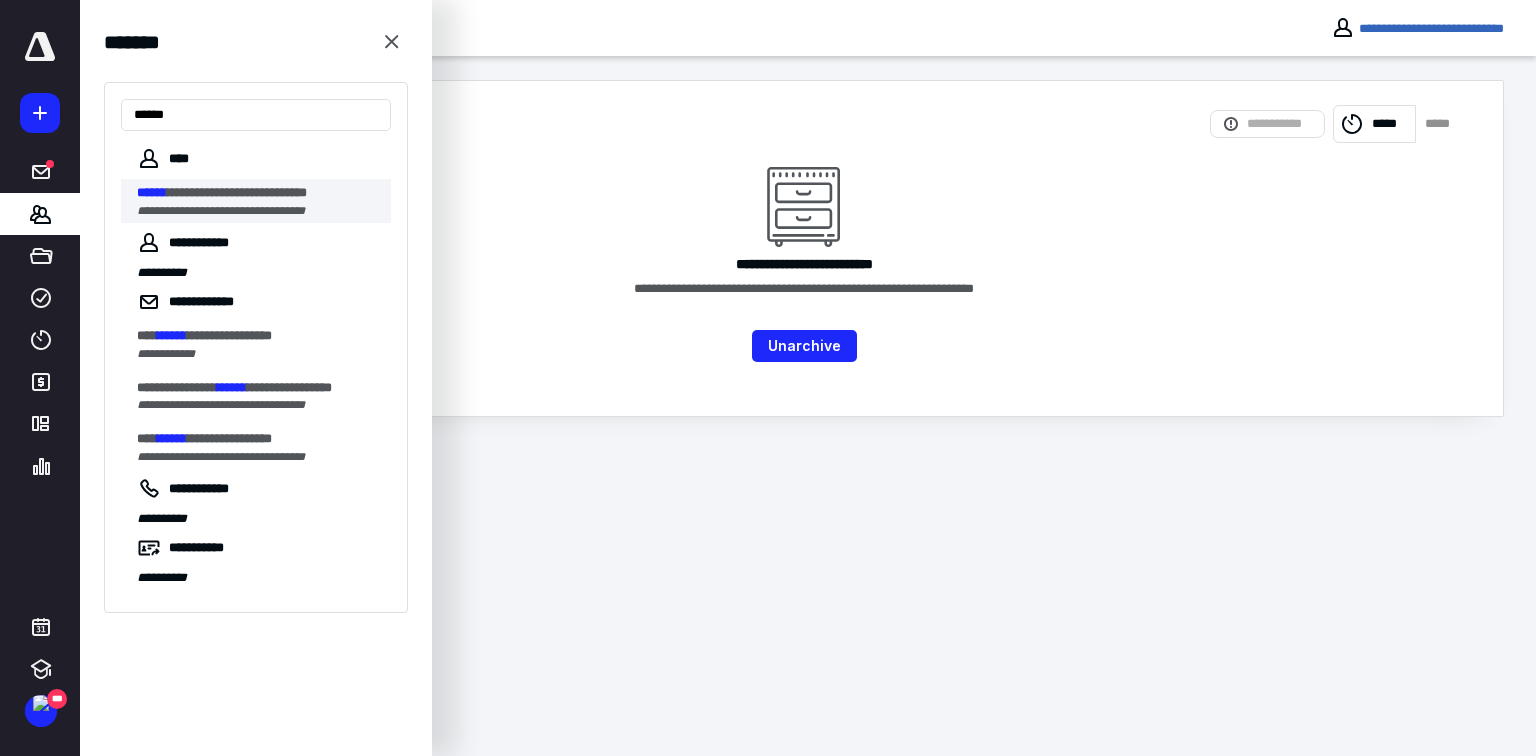 type on "******" 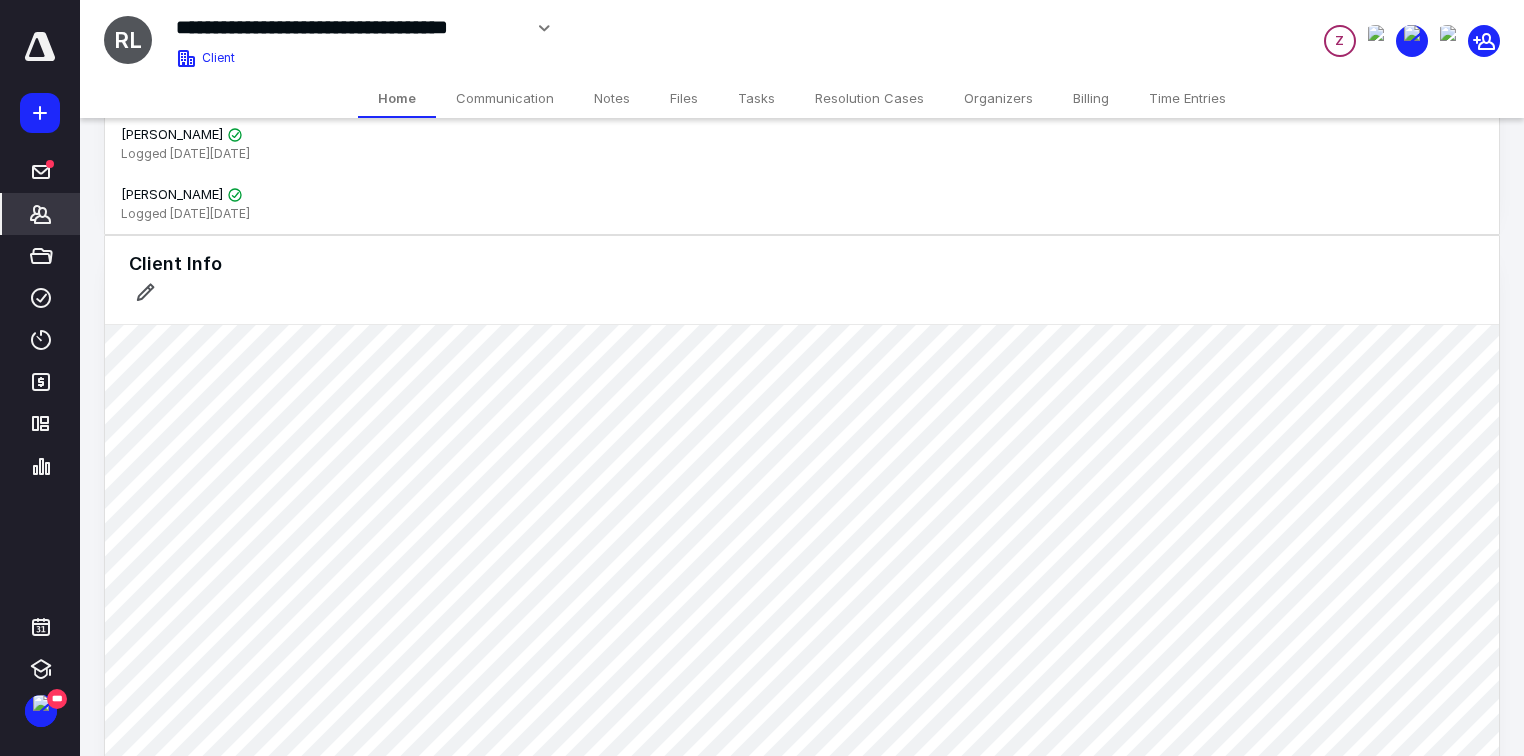 click on "Billing" at bounding box center [1091, 98] 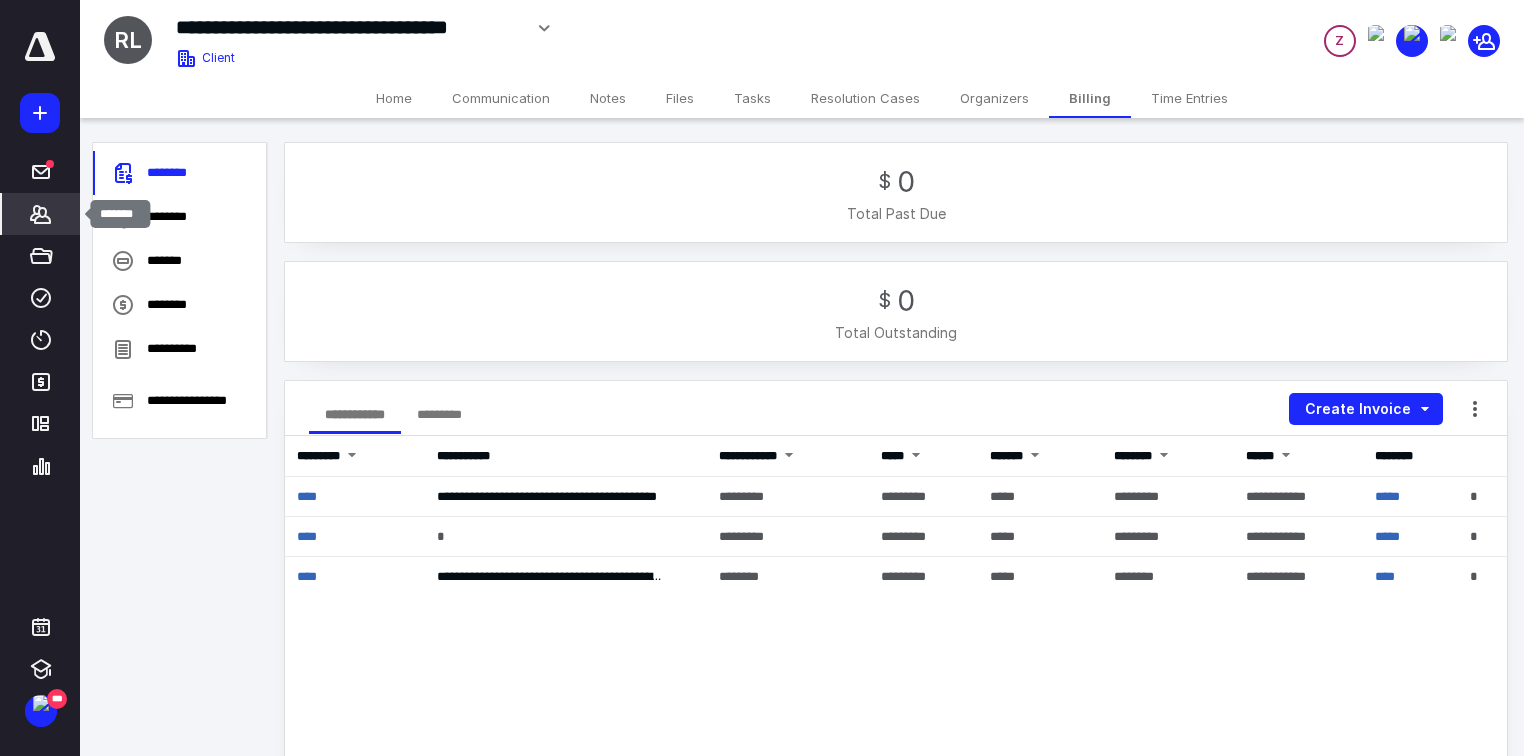 click on "*******" at bounding box center [41, 214] 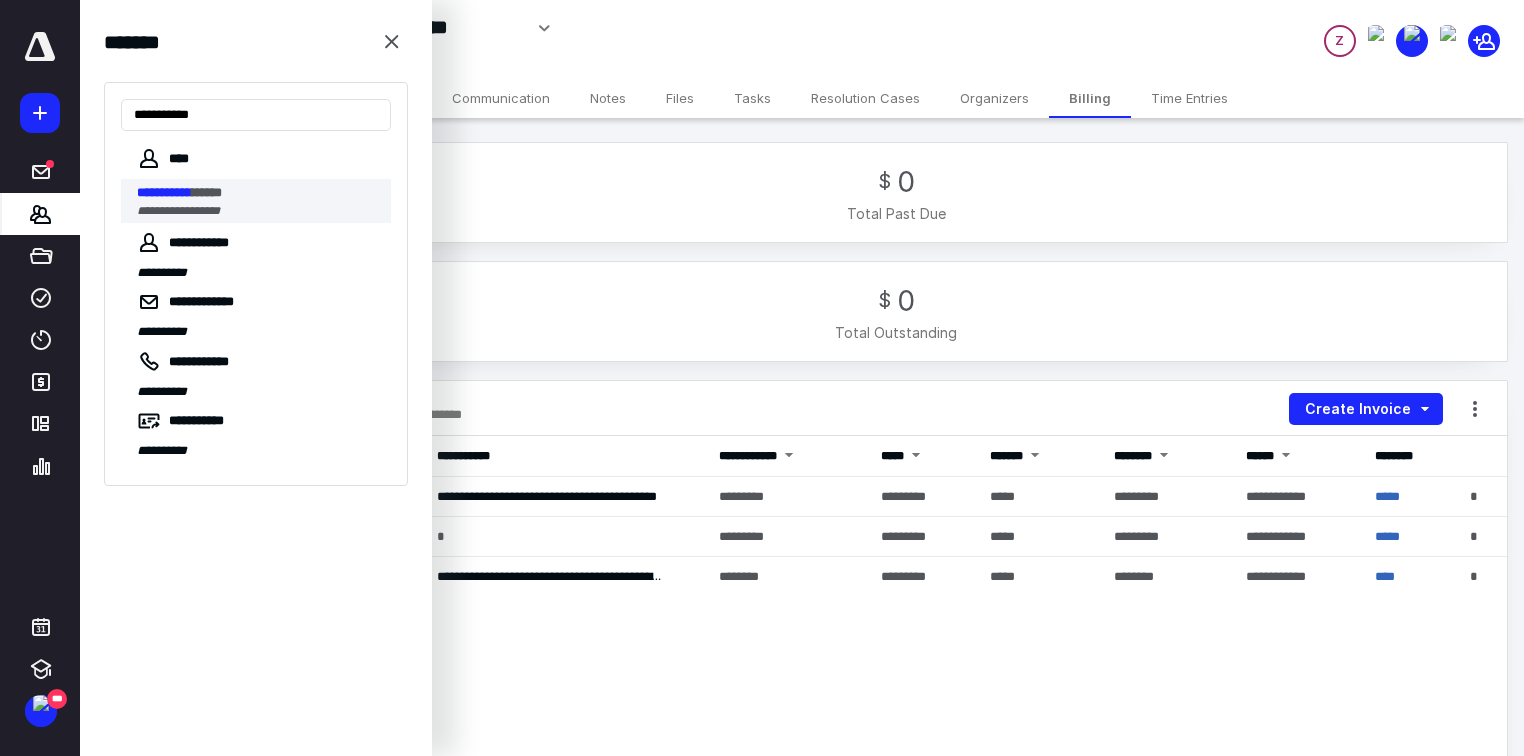 type on "**********" 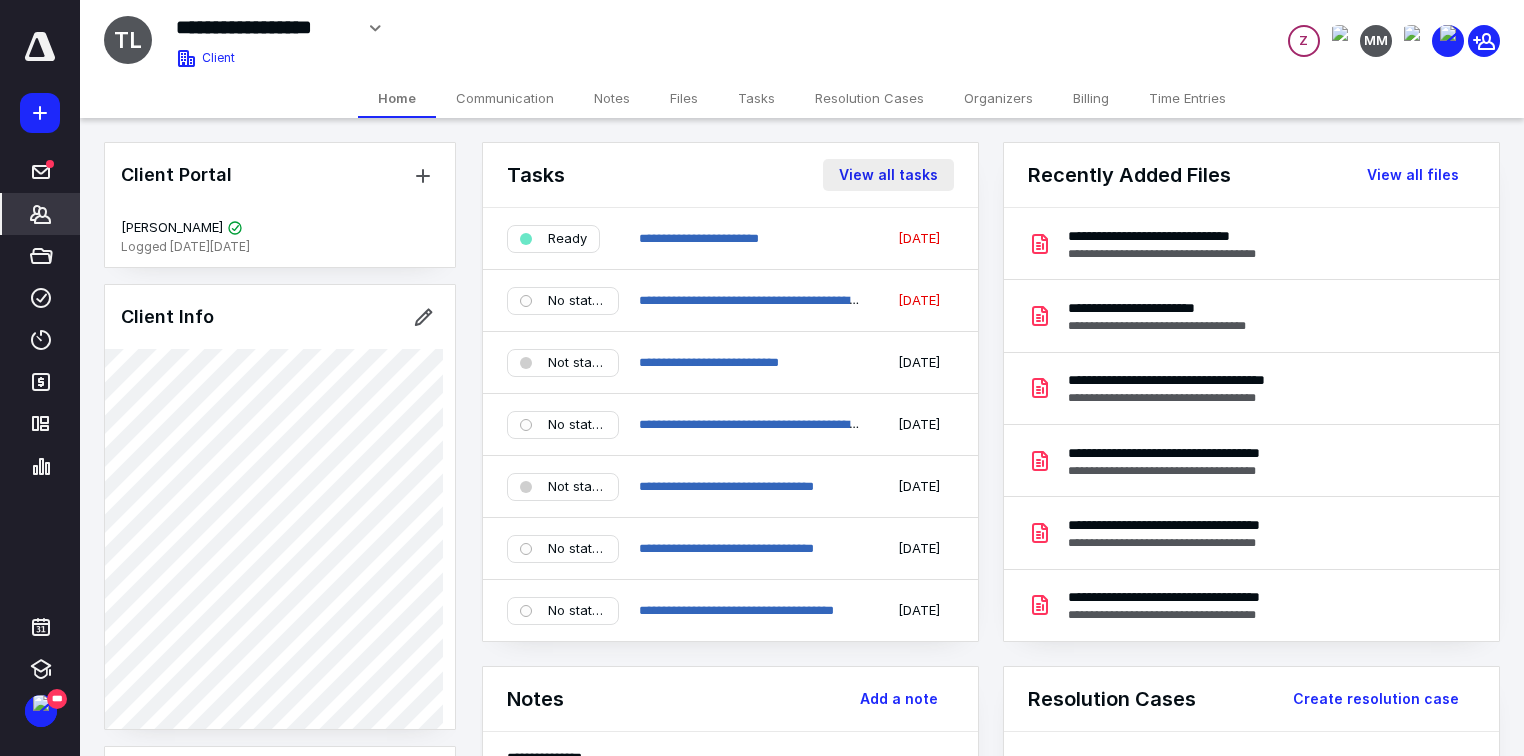 click on "View all tasks" at bounding box center (888, 175) 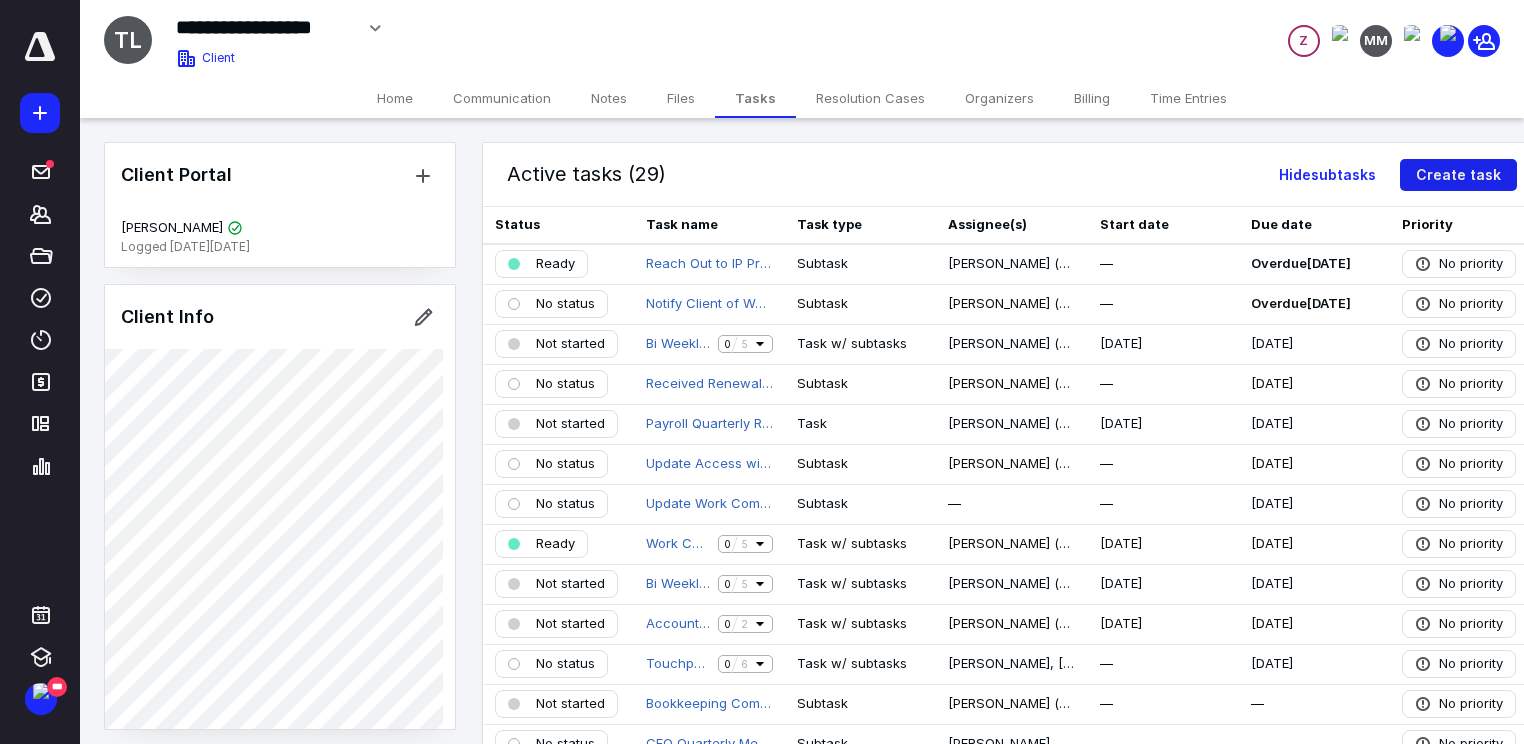 click on "Create task" at bounding box center (1458, 175) 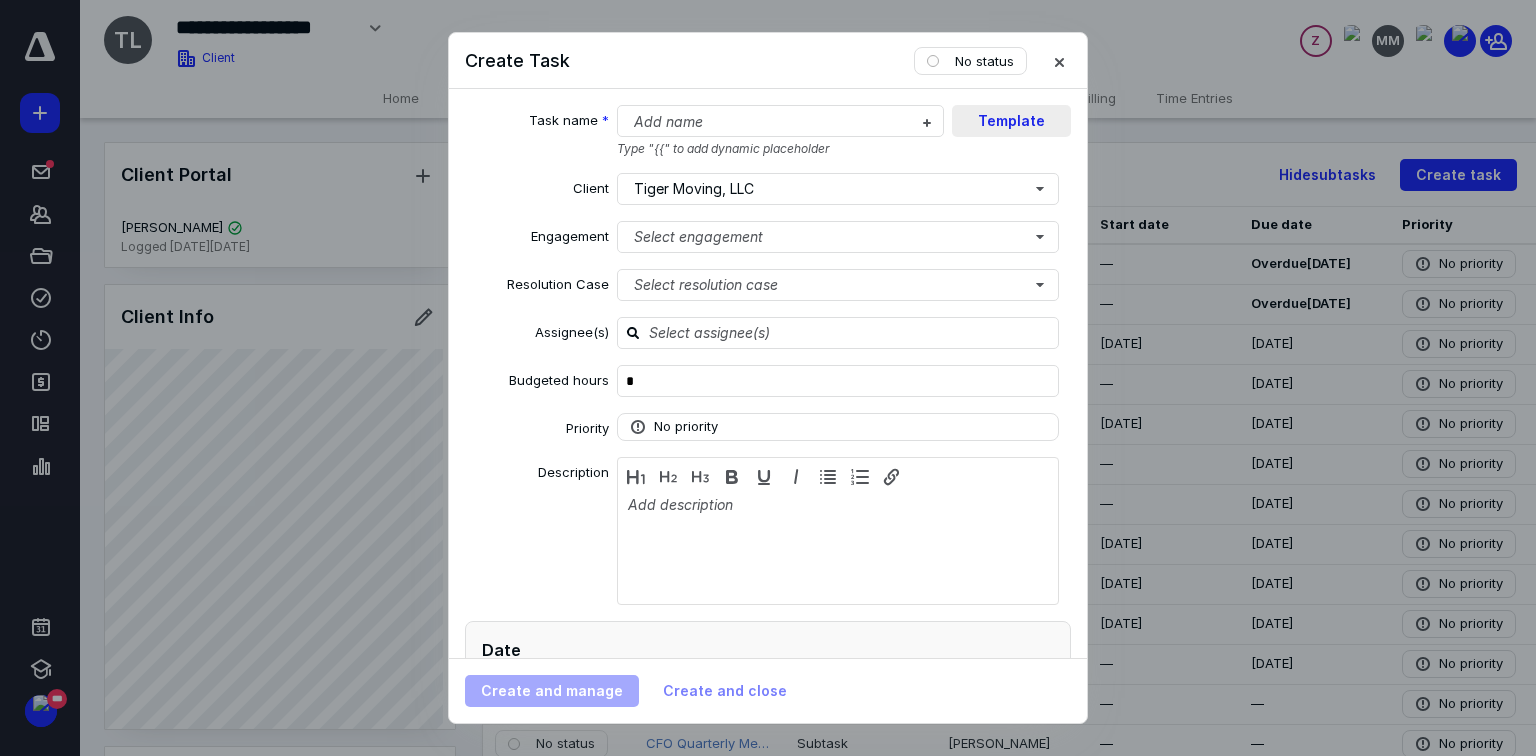 click on "Template" at bounding box center [1011, 121] 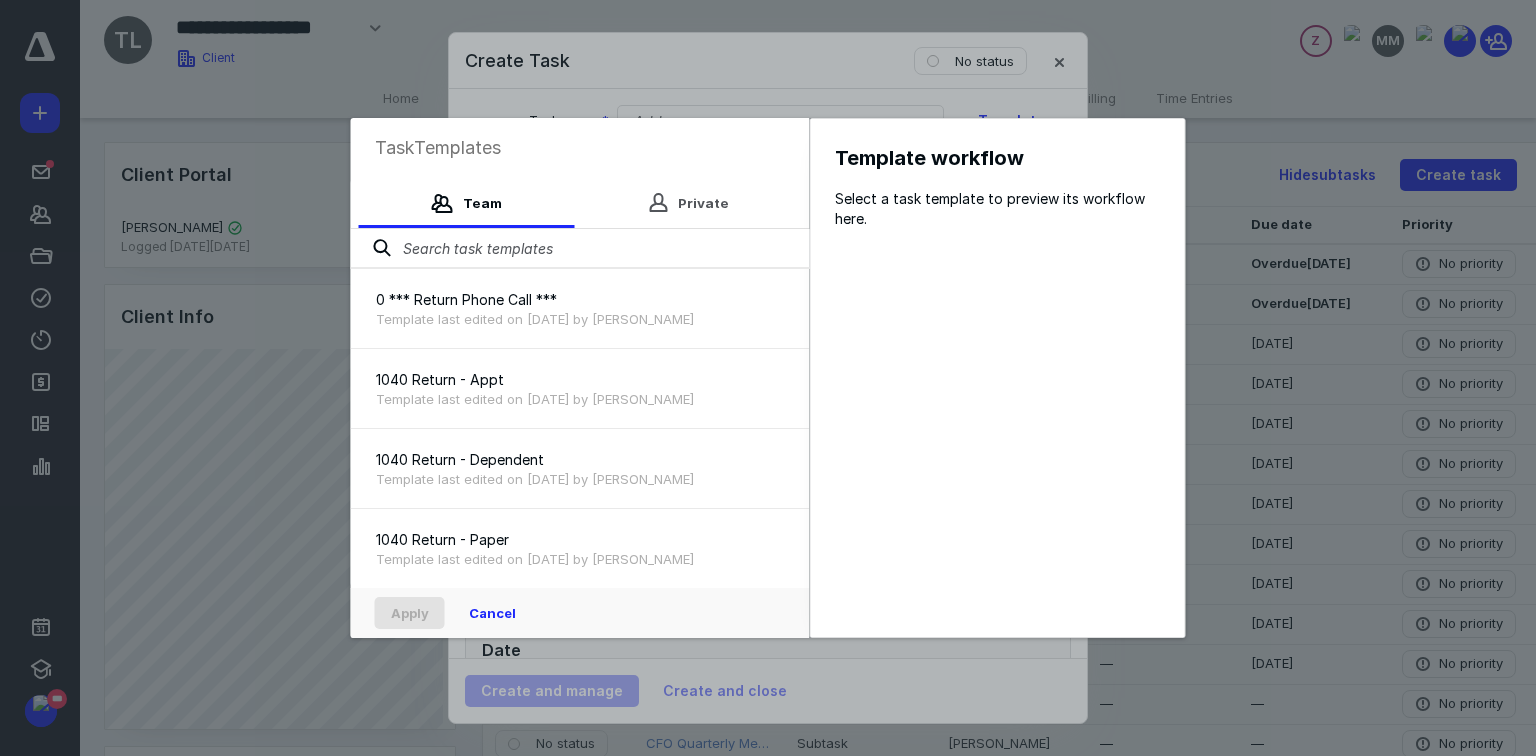 click at bounding box center [580, 249] 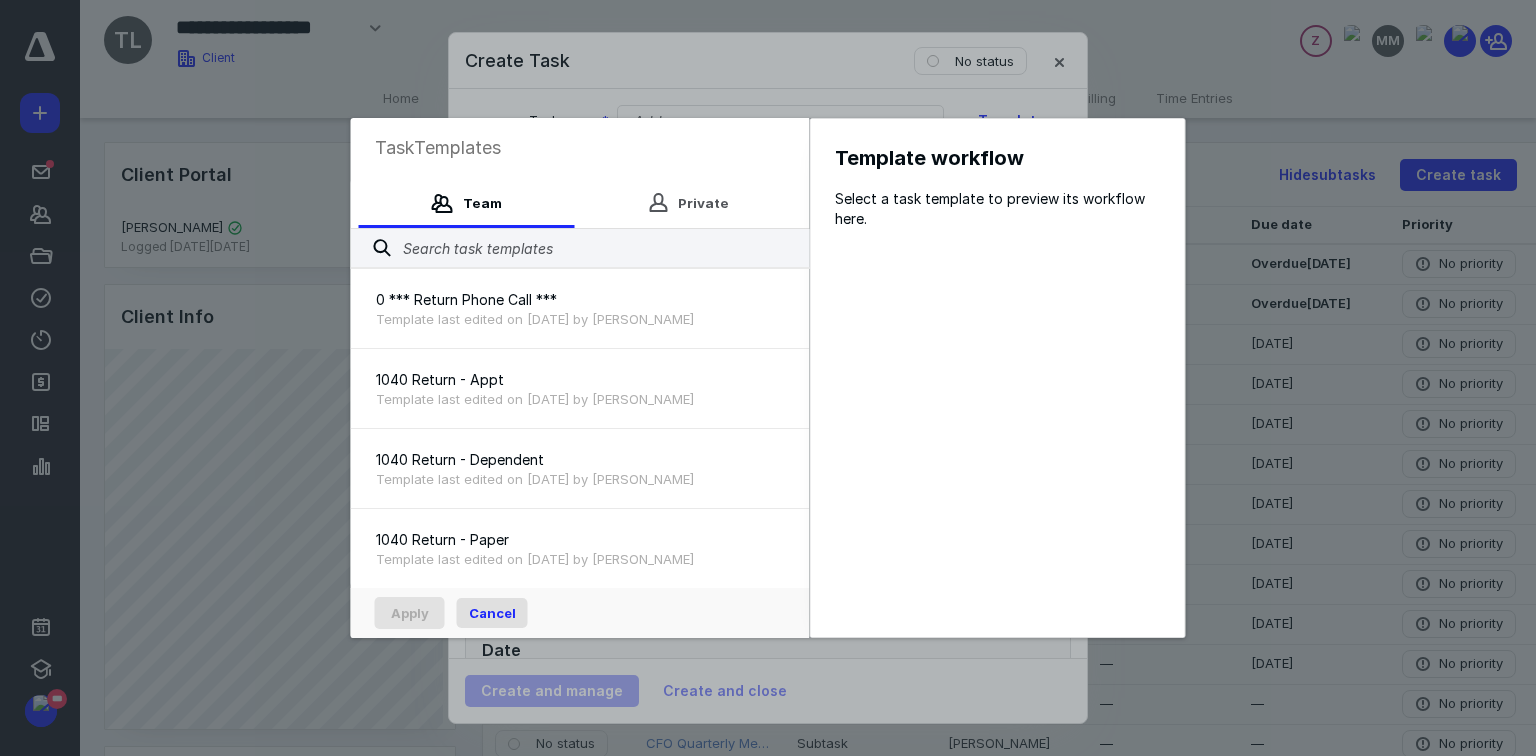 click on "Cancel" at bounding box center [492, 613] 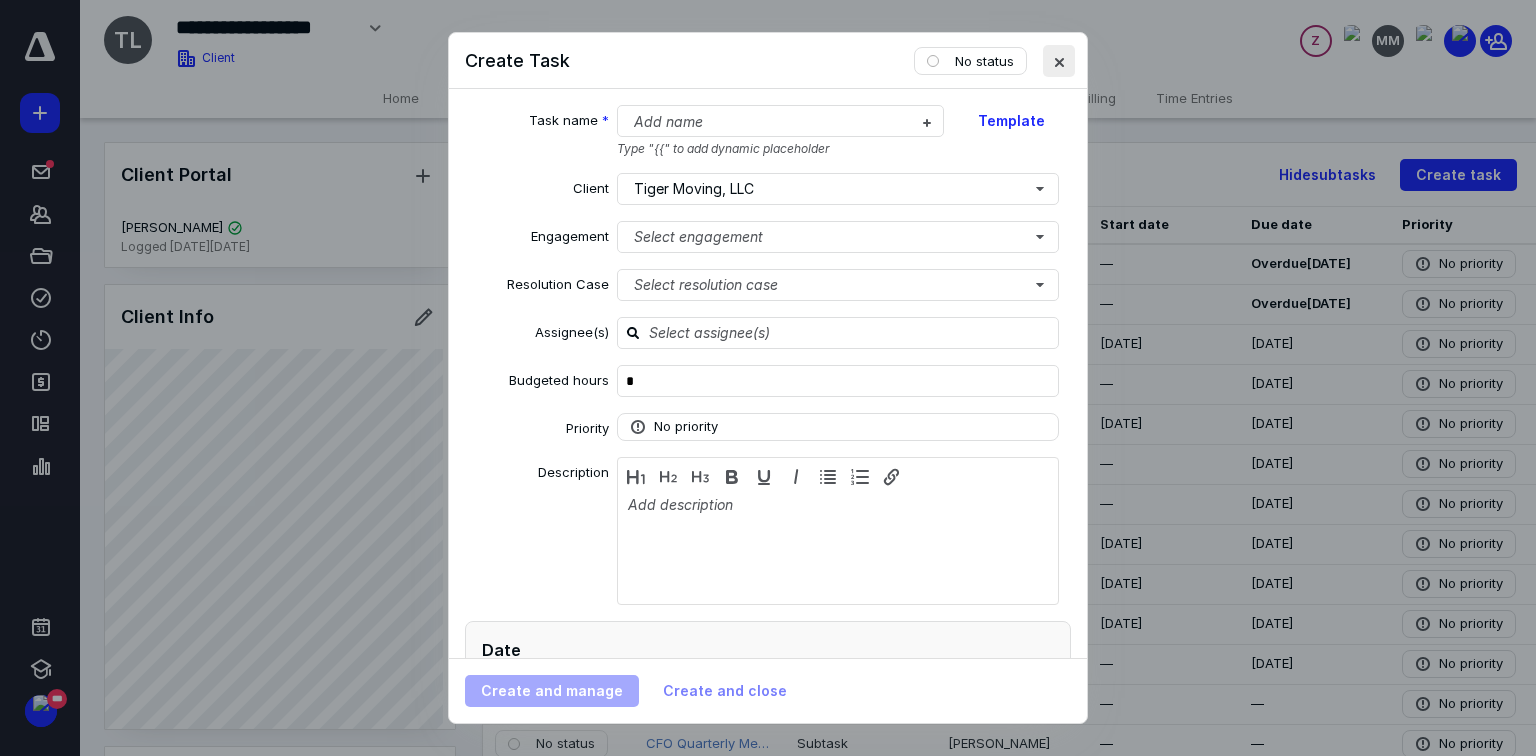 click at bounding box center (1059, 61) 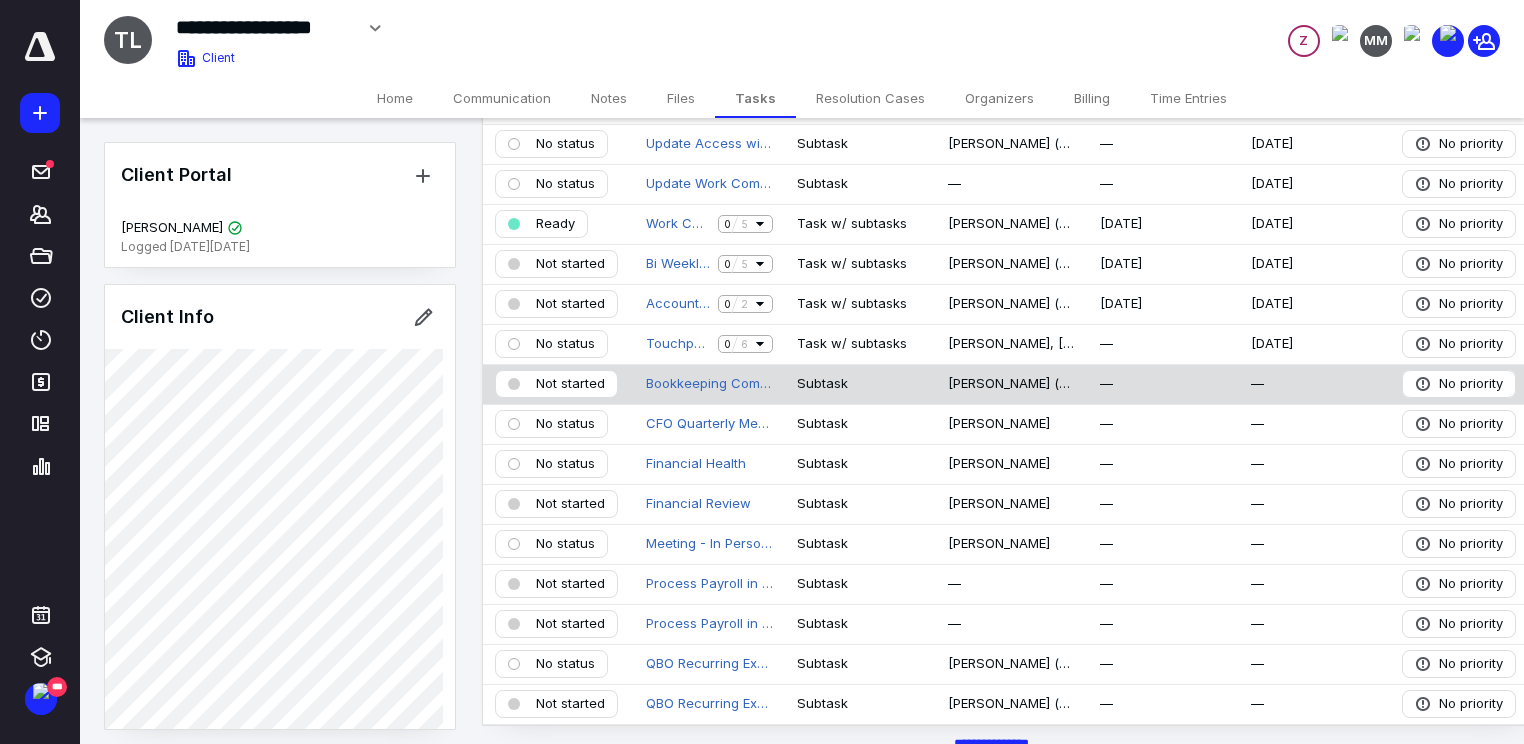 scroll, scrollTop: 480, scrollLeft: 0, axis: vertical 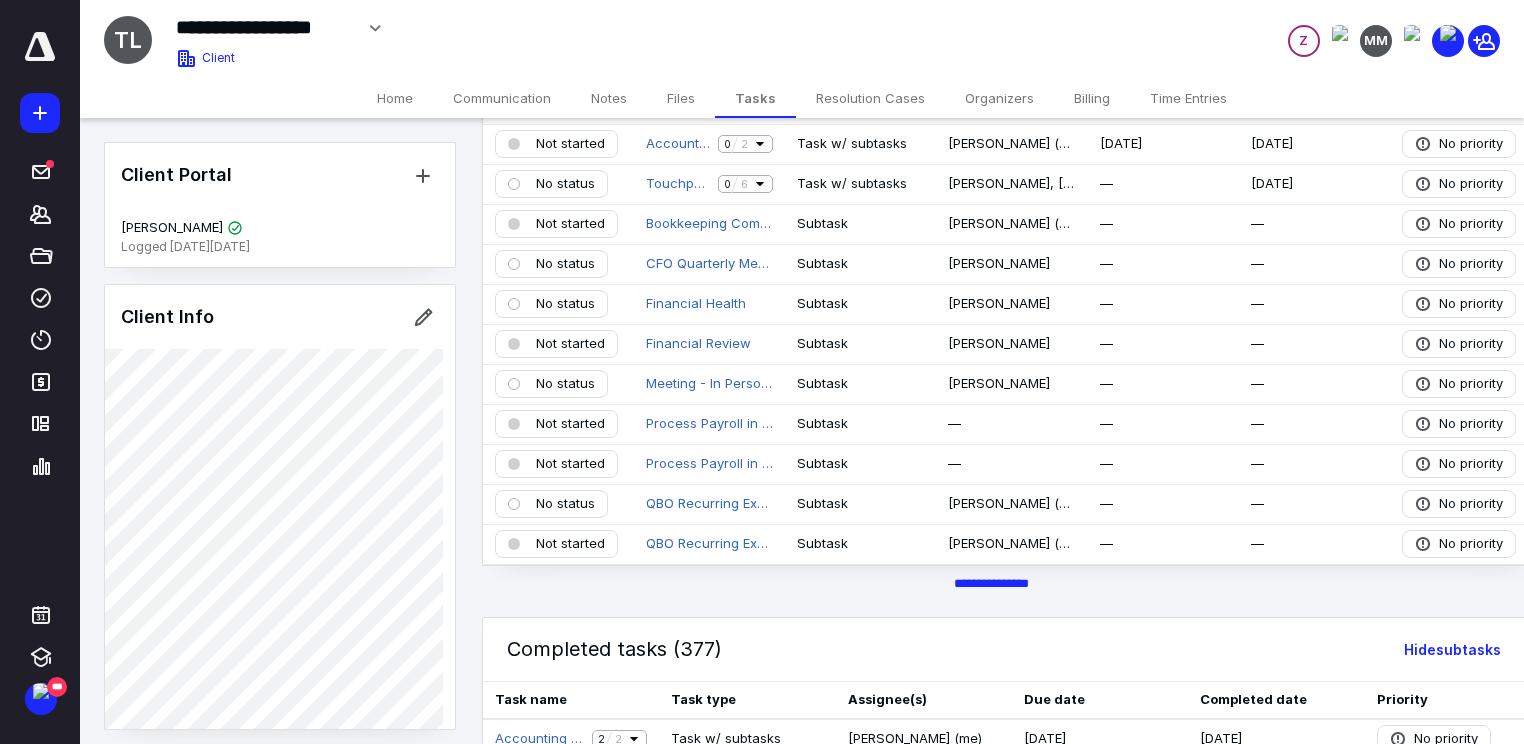 click on "********* *****" at bounding box center [991, 584] 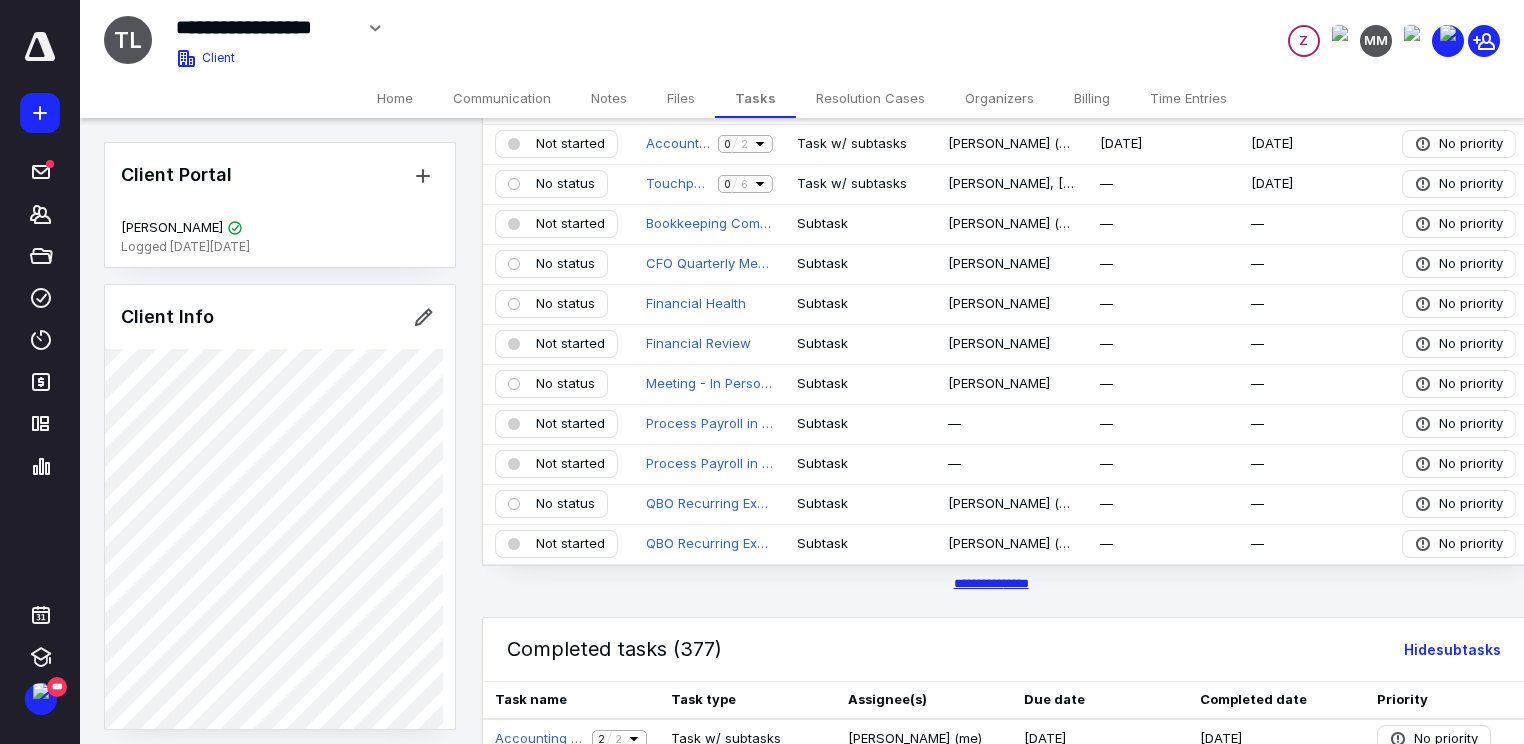 click on "********* *****" at bounding box center [991, 583] 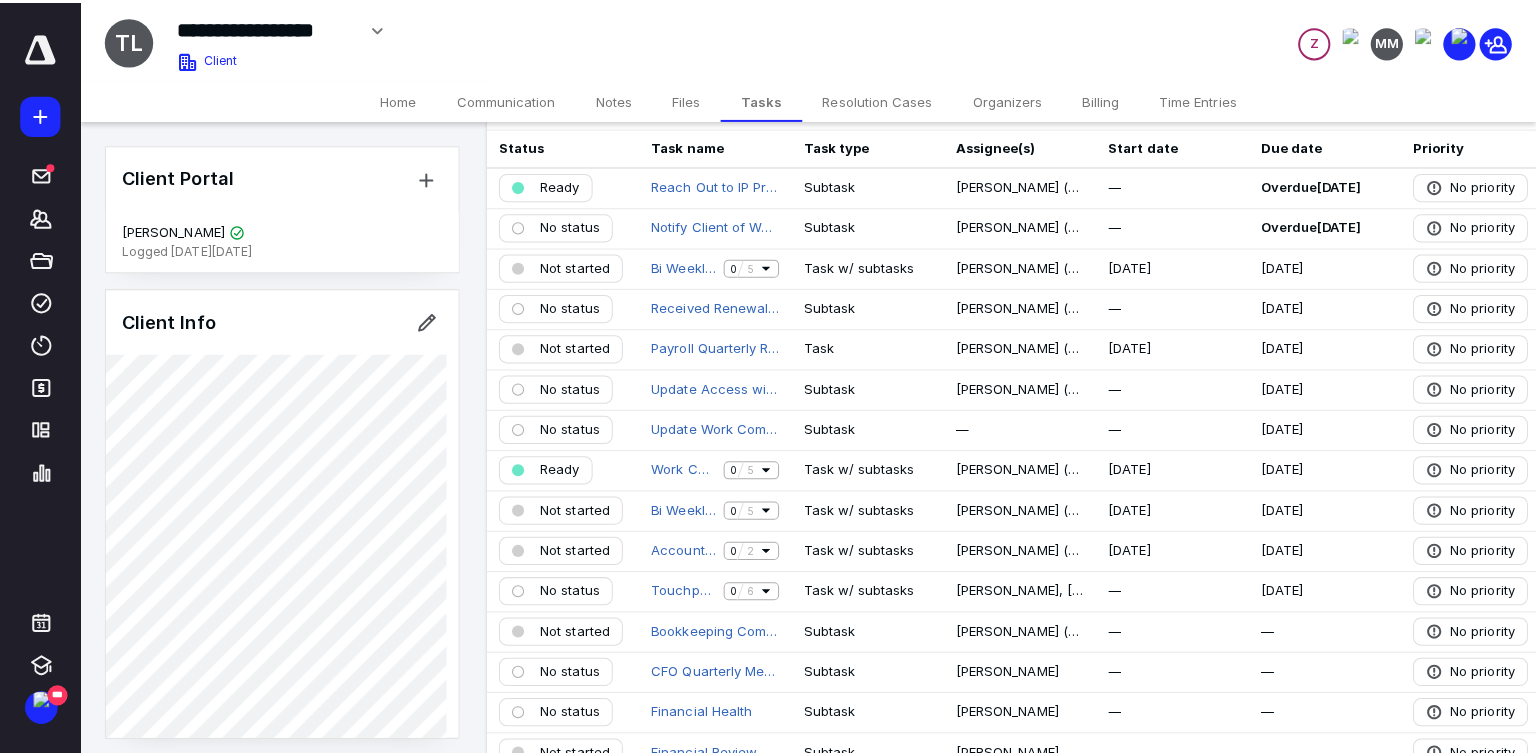 scroll, scrollTop: 0, scrollLeft: 0, axis: both 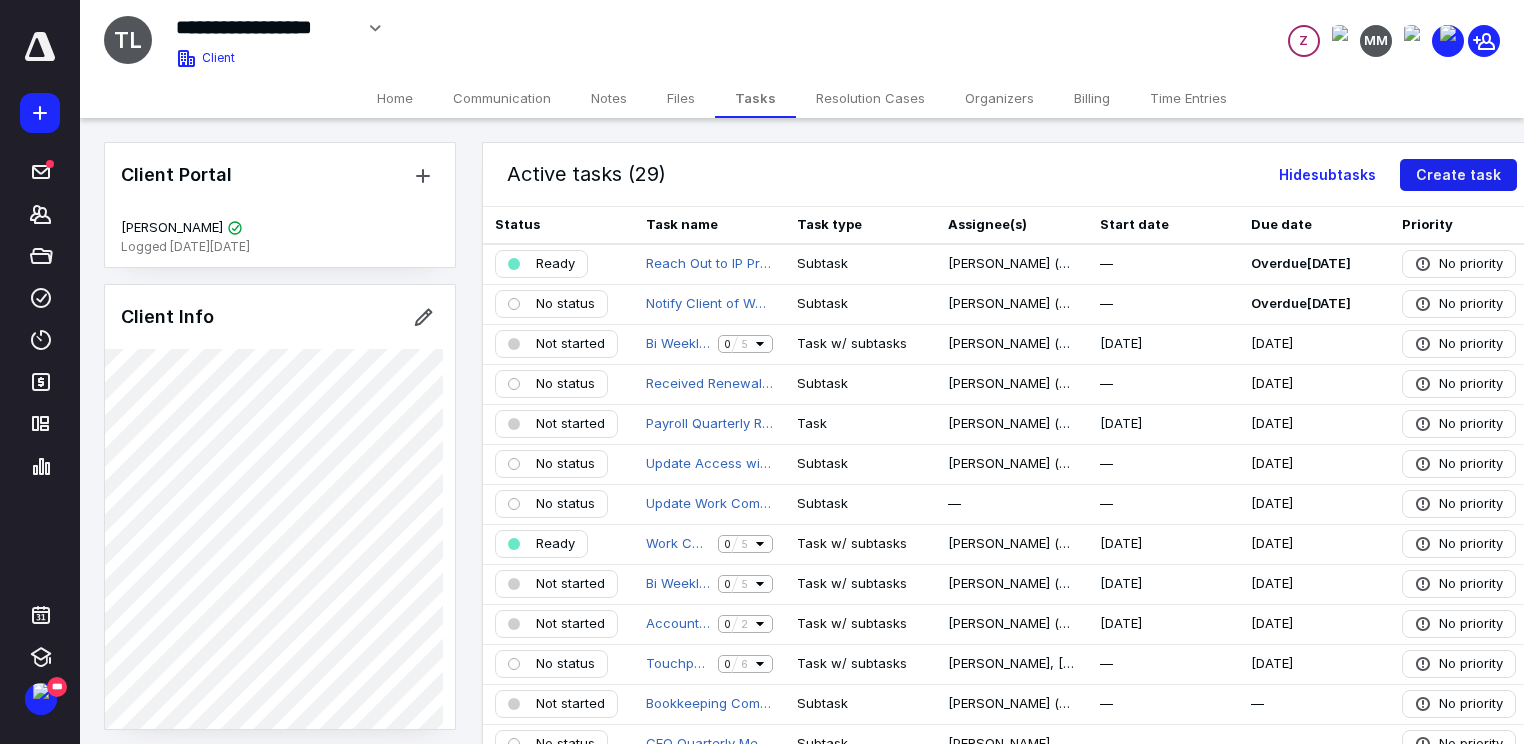 click on "Create task" at bounding box center [1458, 175] 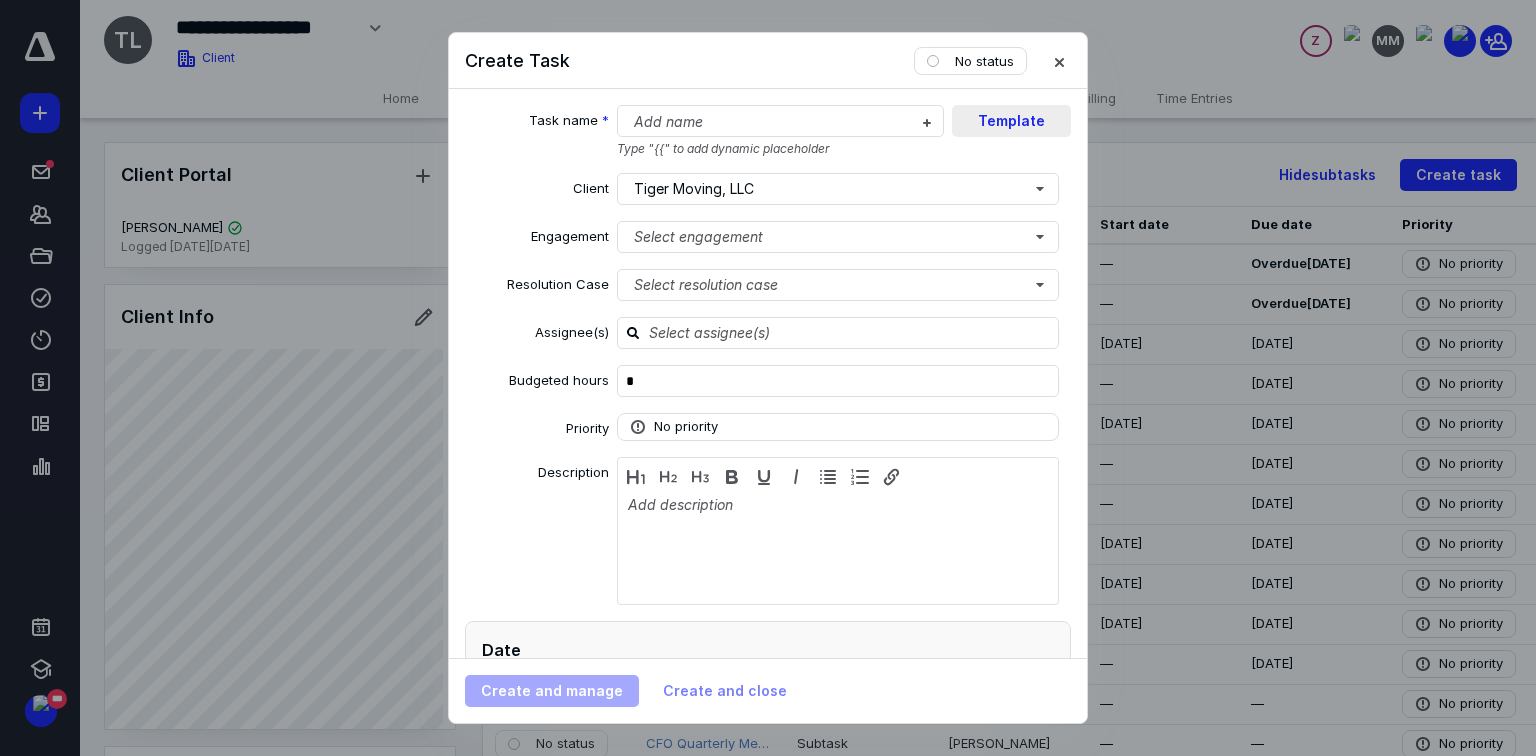 click on "Template" at bounding box center (1011, 121) 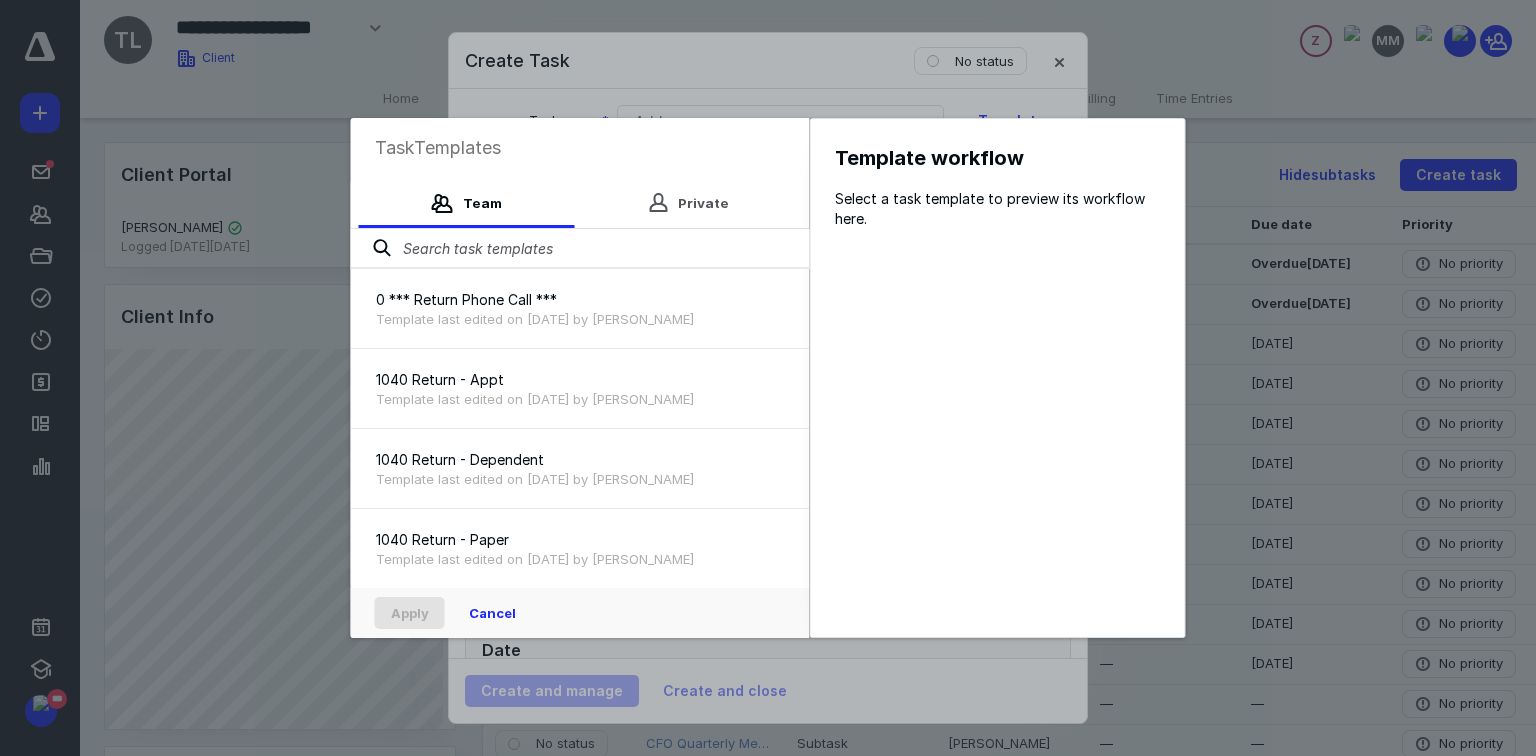 click at bounding box center [580, 249] 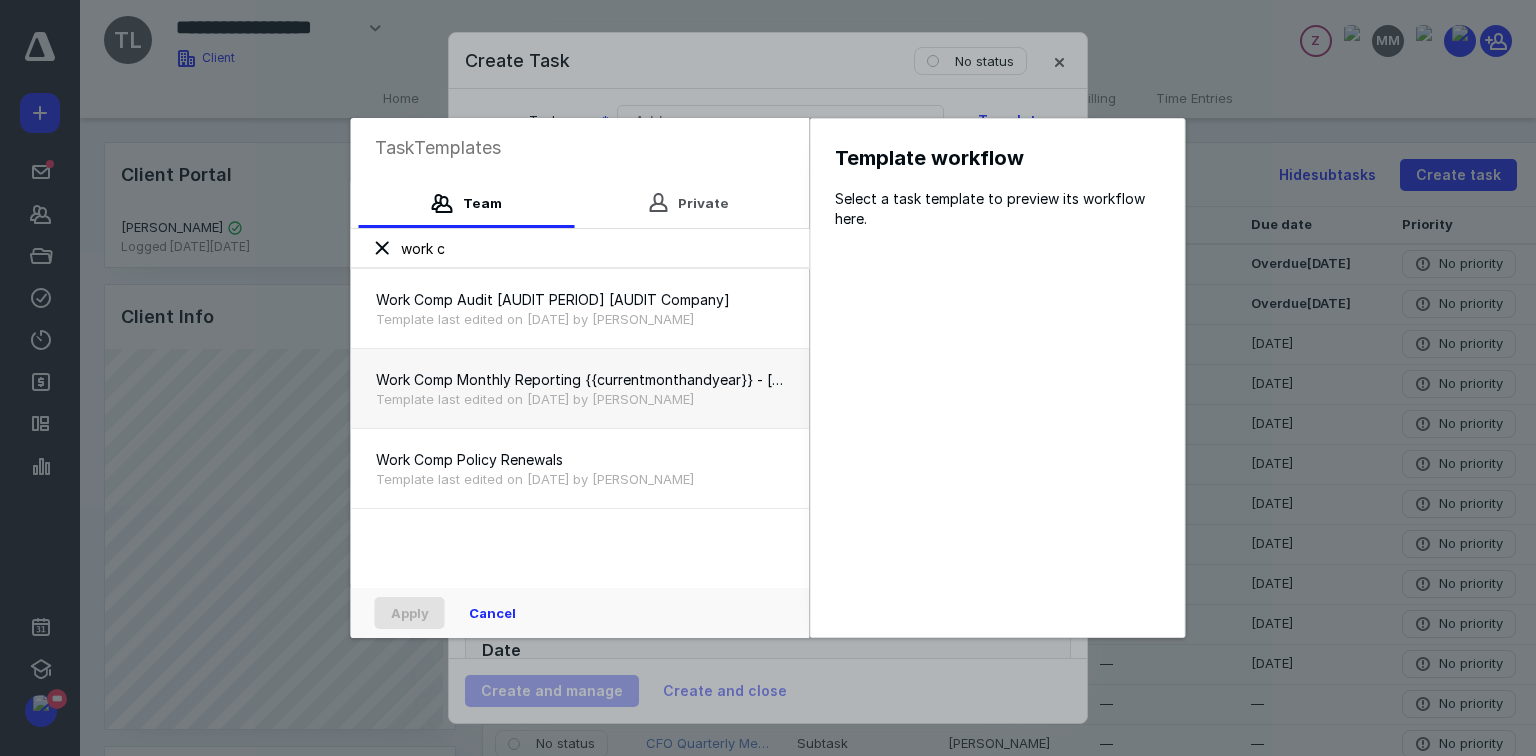 type on "work c" 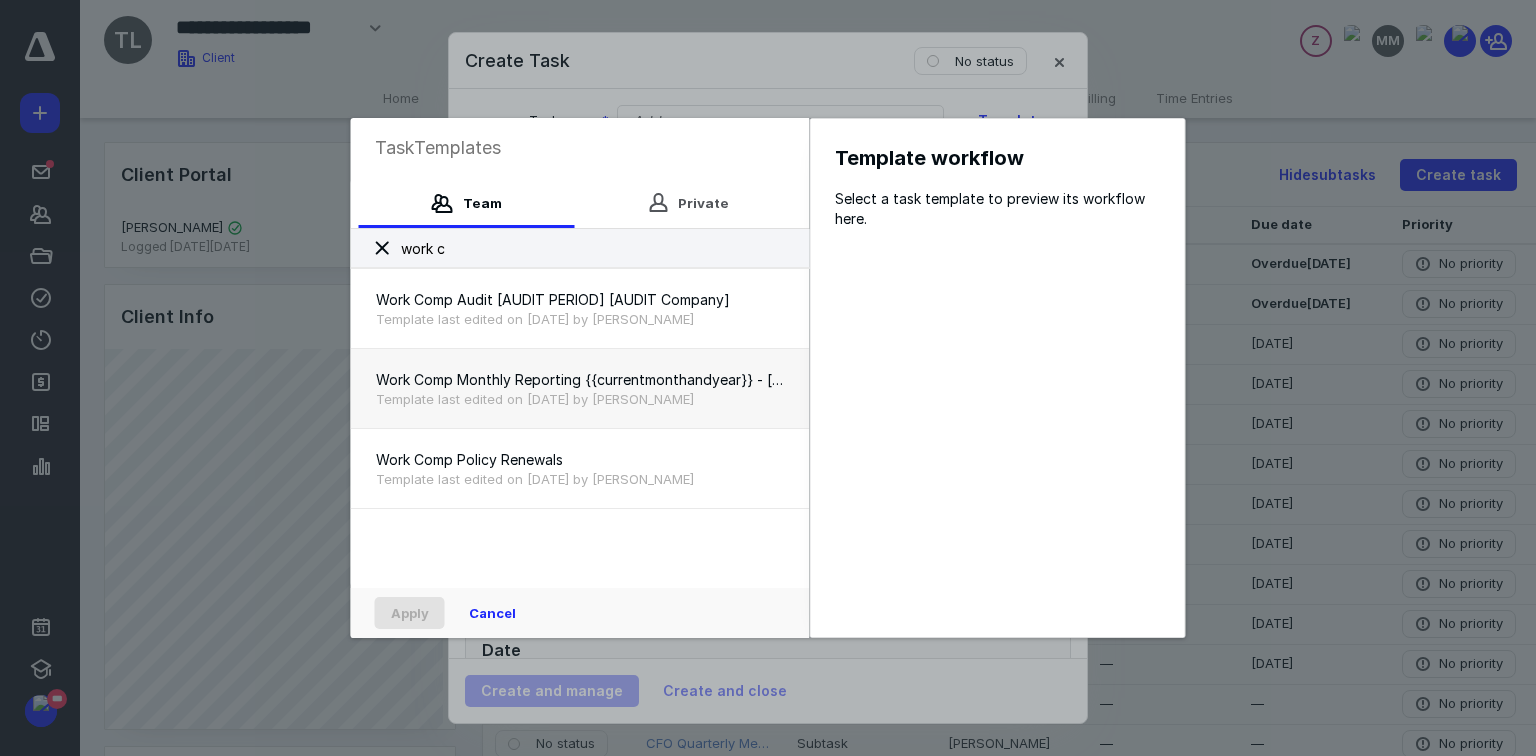 click on "Work Comp Monthly Reporting {{currentmonthandyear}}  - [WC AGENCY]" at bounding box center (580, 380) 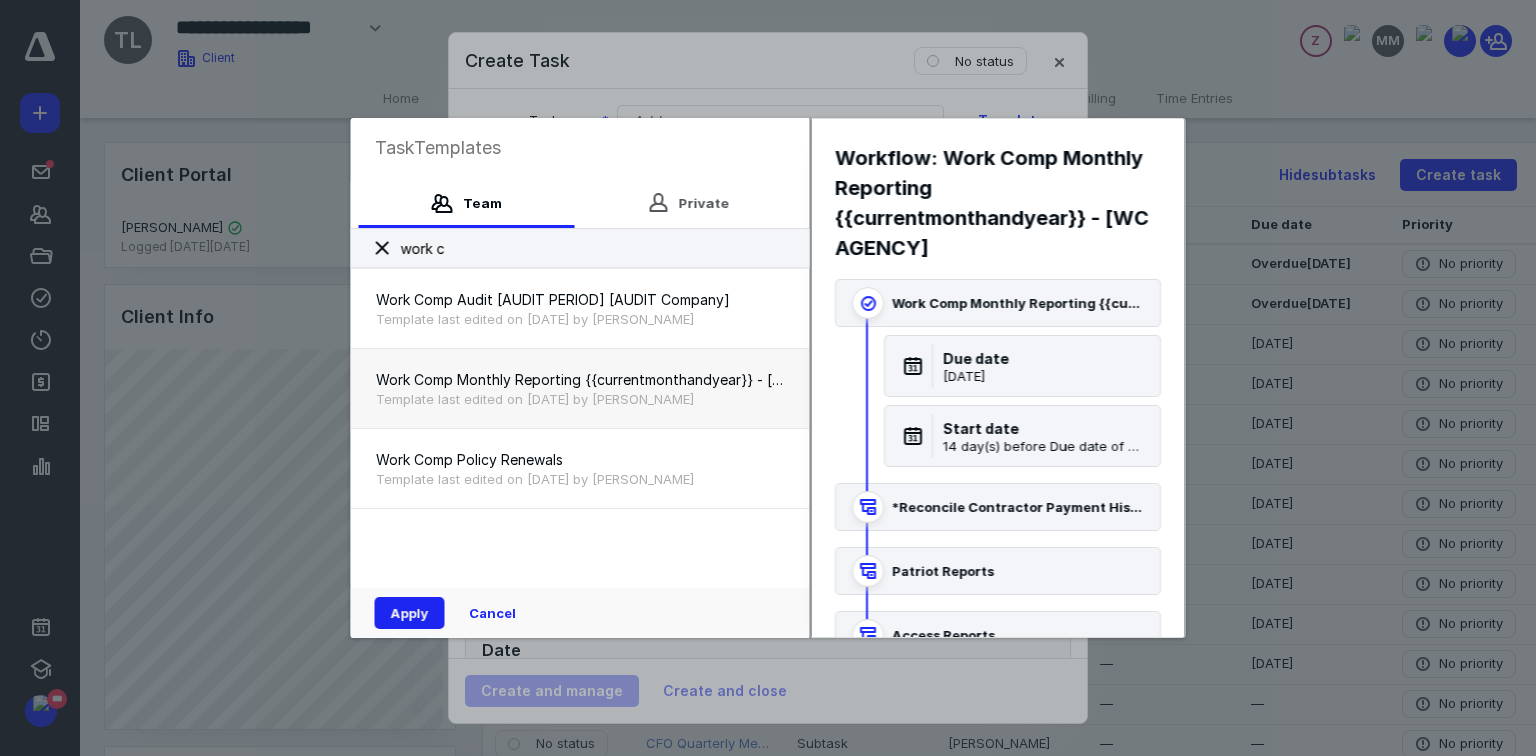 click on "Apply" at bounding box center [410, 613] 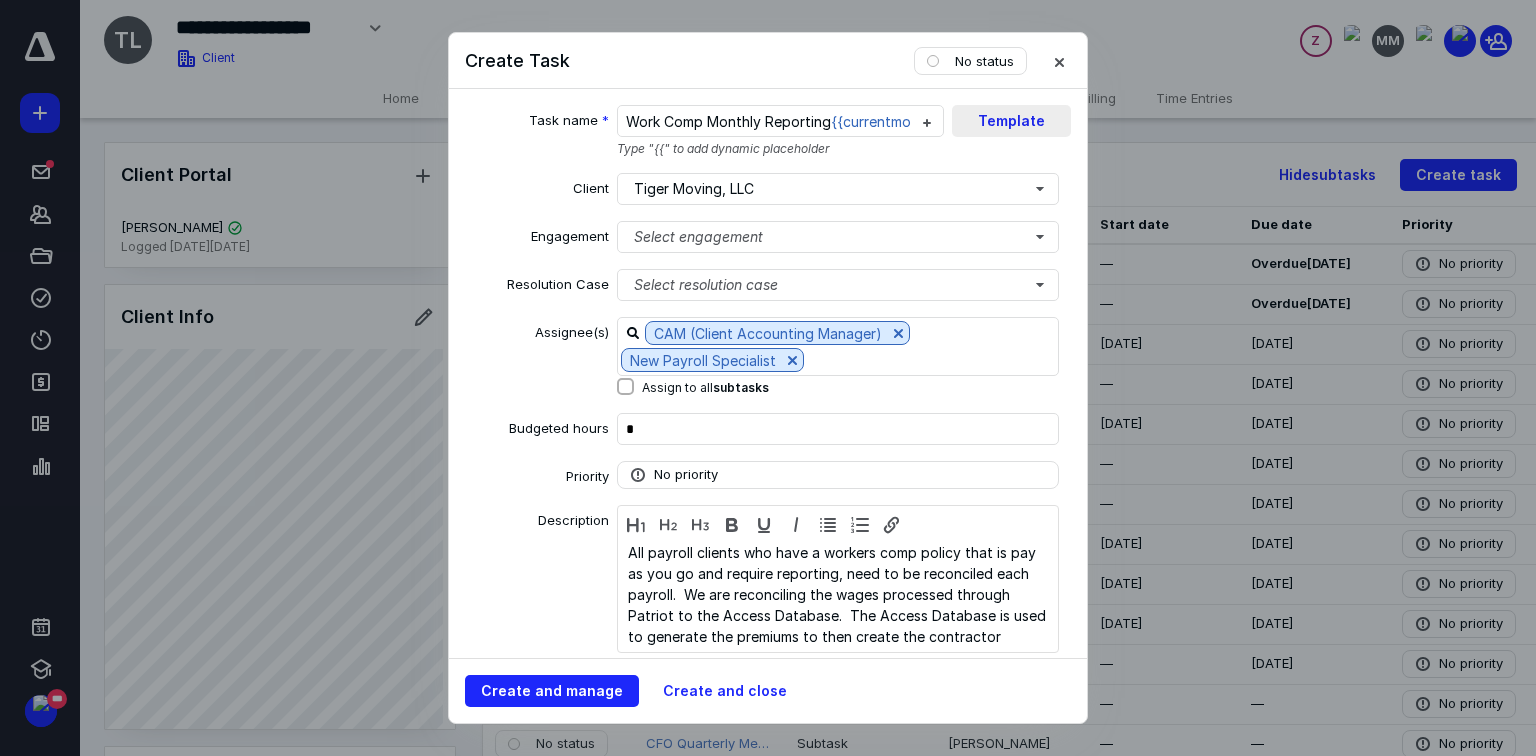 scroll, scrollTop: 0, scrollLeft: 212, axis: horizontal 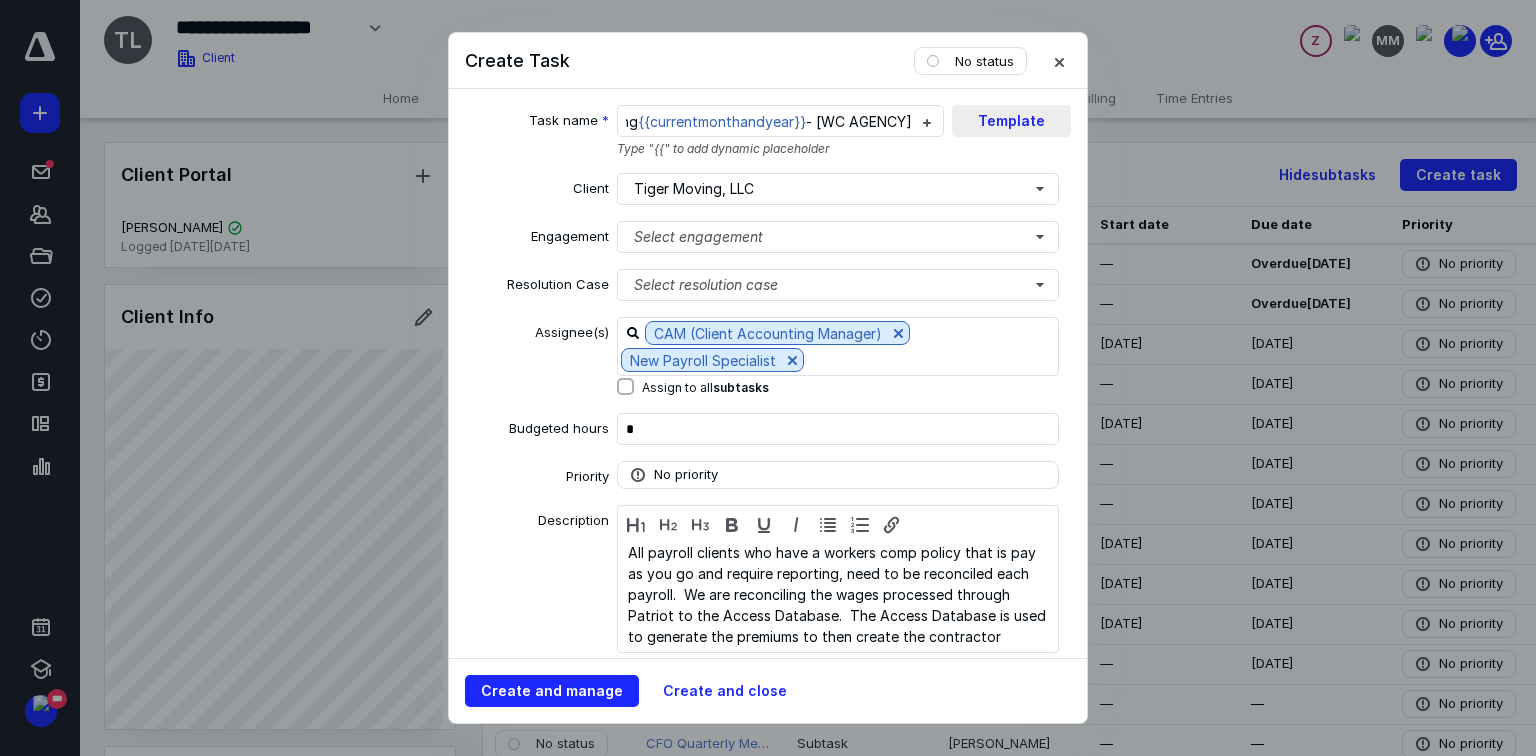 drag, startPoint x: 865, startPoint y: 122, endPoint x: 989, endPoint y: 125, distance: 124.036285 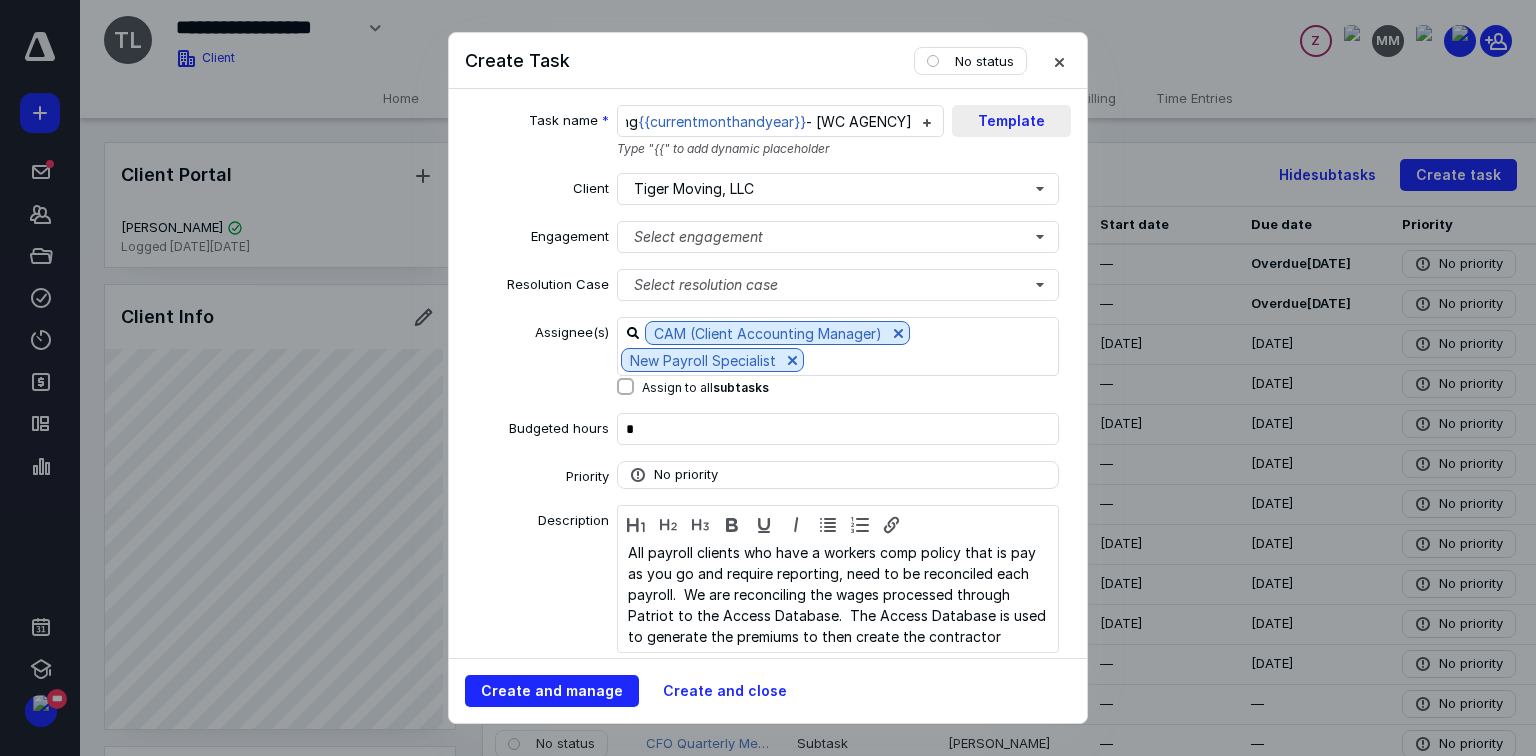 click on "Task name   * Work Comp Monthly Reporting  {{currentmonthandyear}}   - [WC AGENCY] Type "{{" to add dynamic placeholder Template" at bounding box center [768, 131] 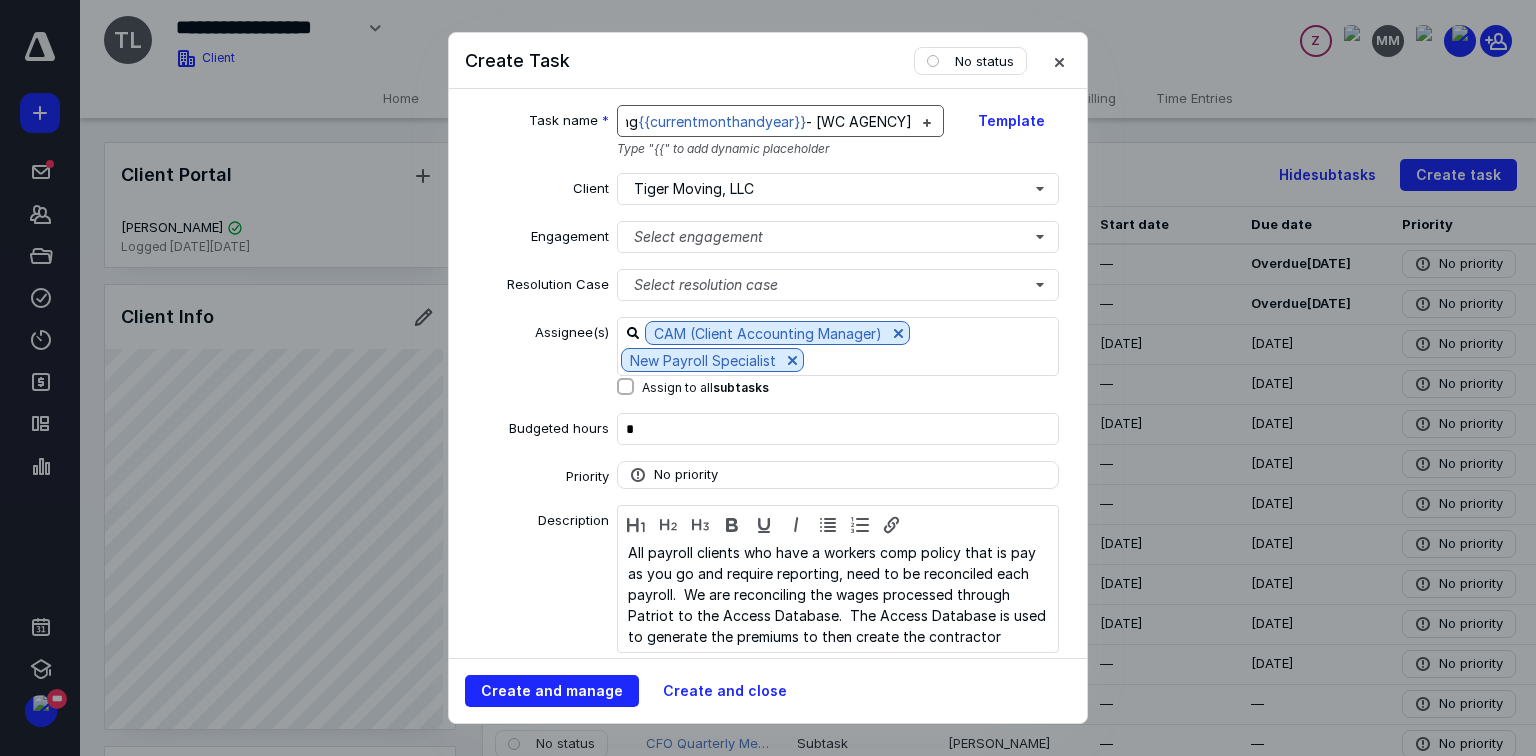 click on "- [WC AGENCY]" at bounding box center (859, 121) 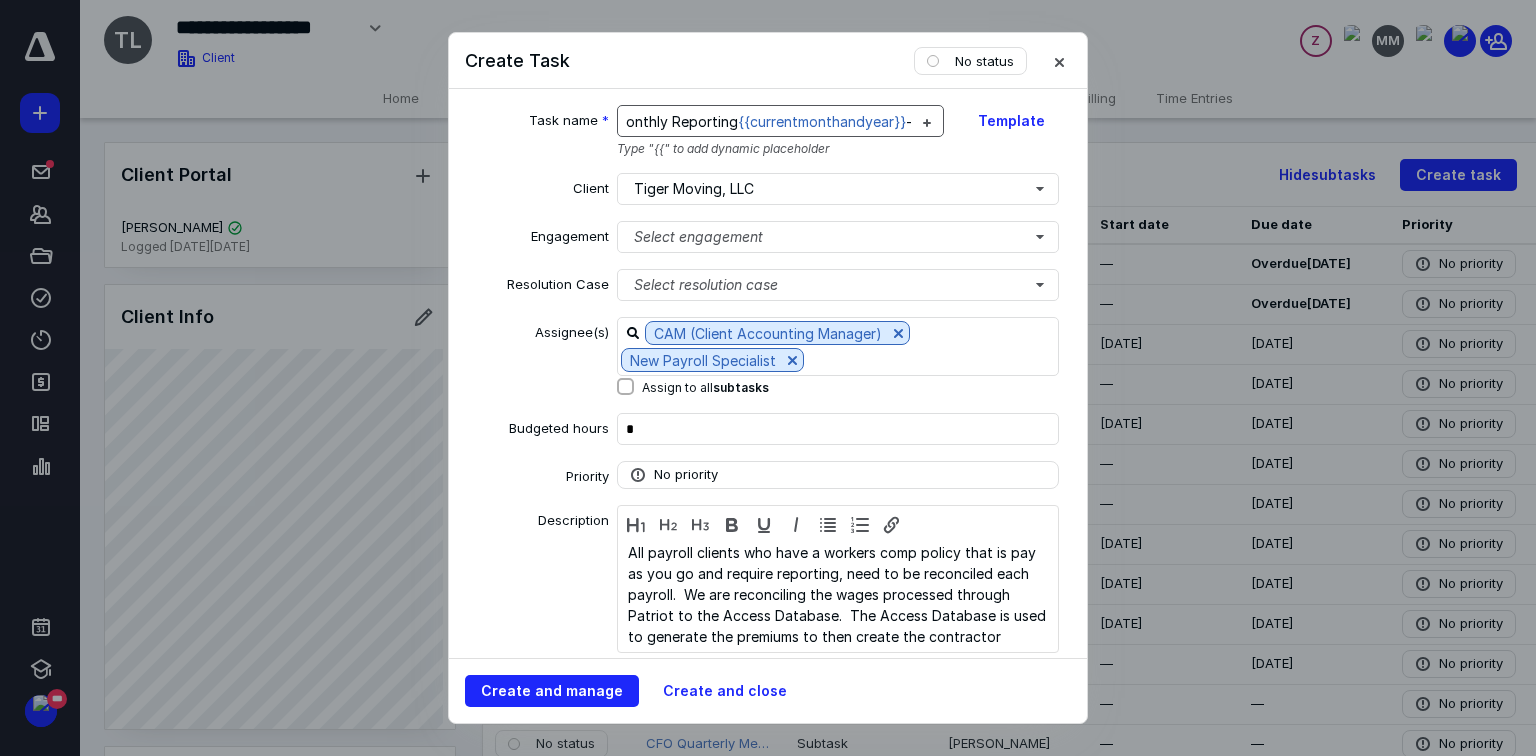 scroll, scrollTop: 0, scrollLeft: 115, axis: horizontal 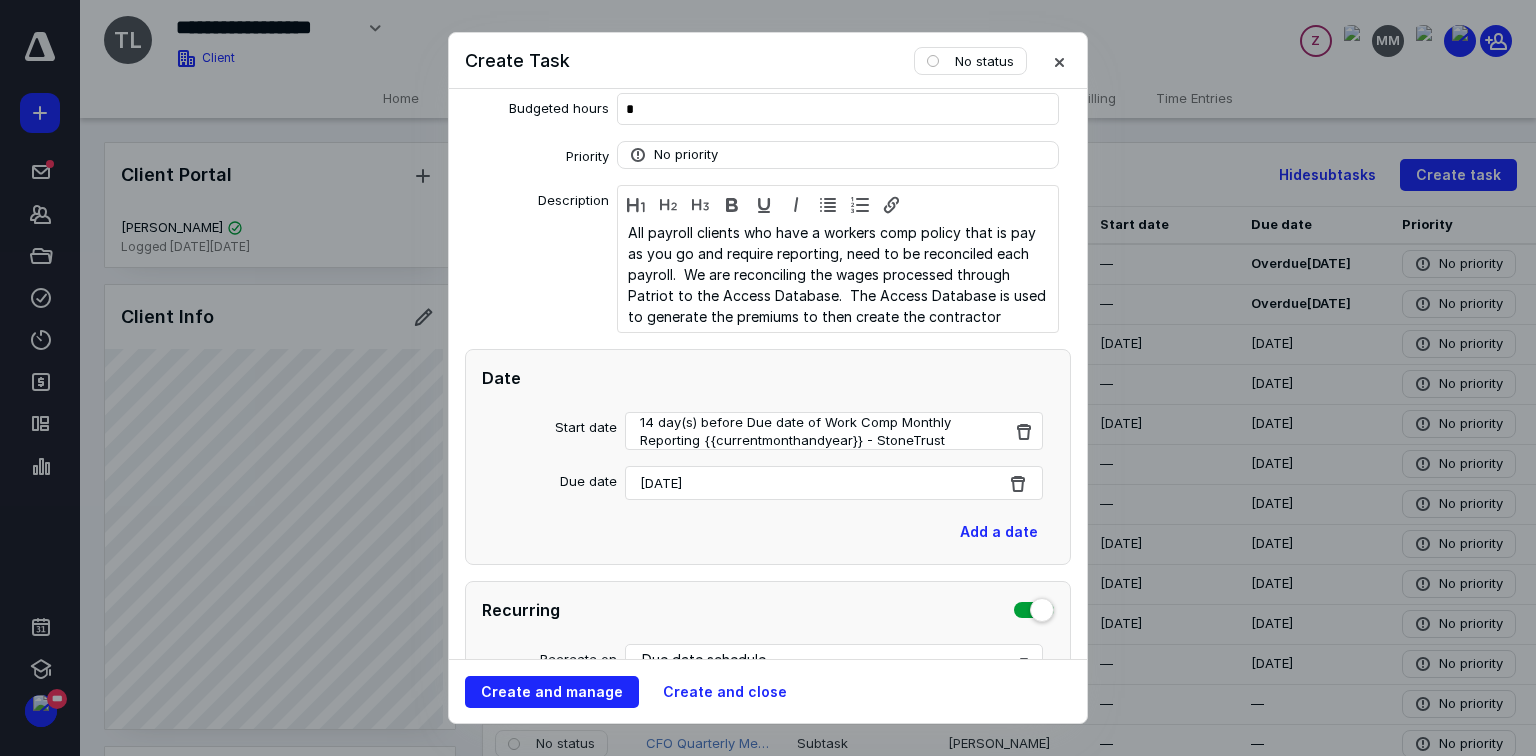 click on "[DATE]" at bounding box center (834, 483) 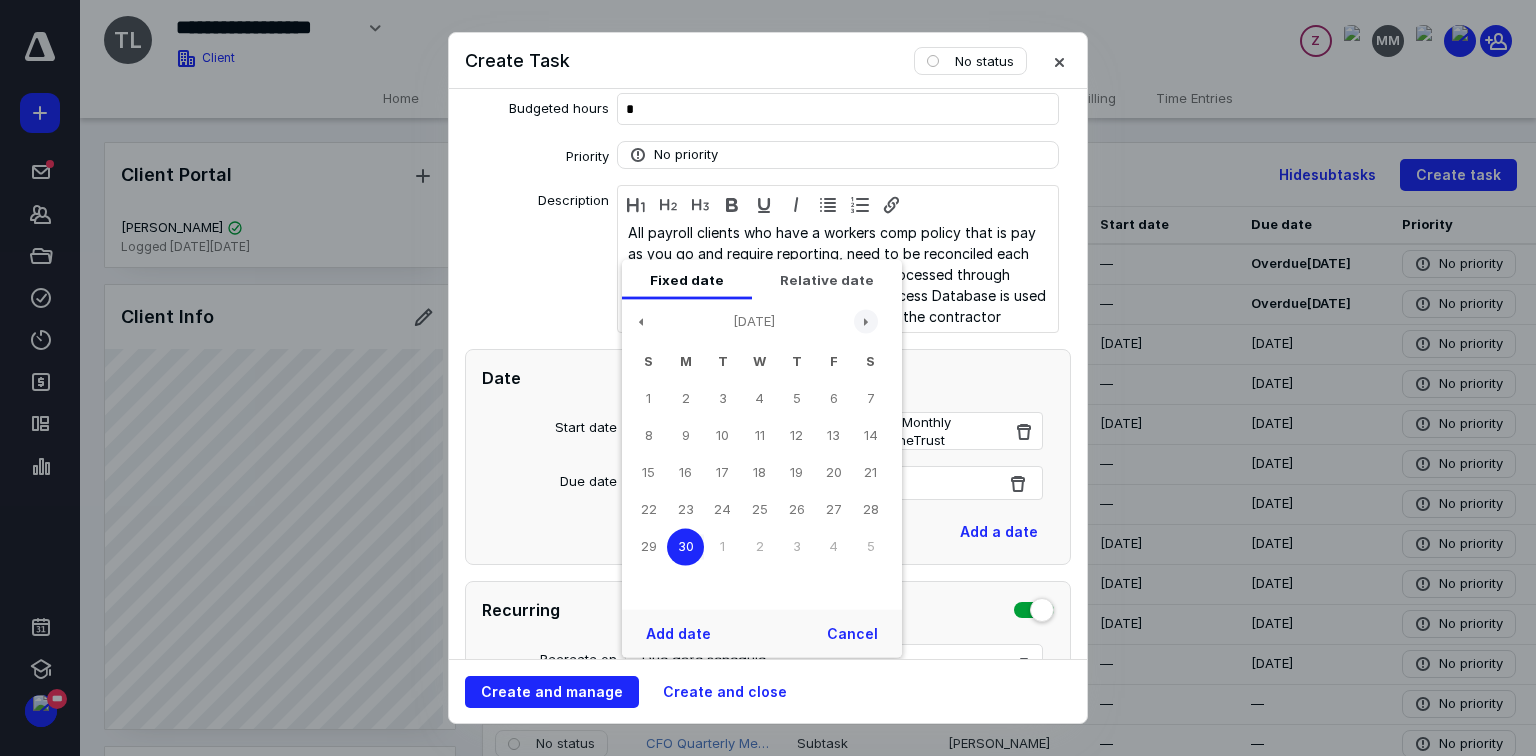 click at bounding box center (866, 321) 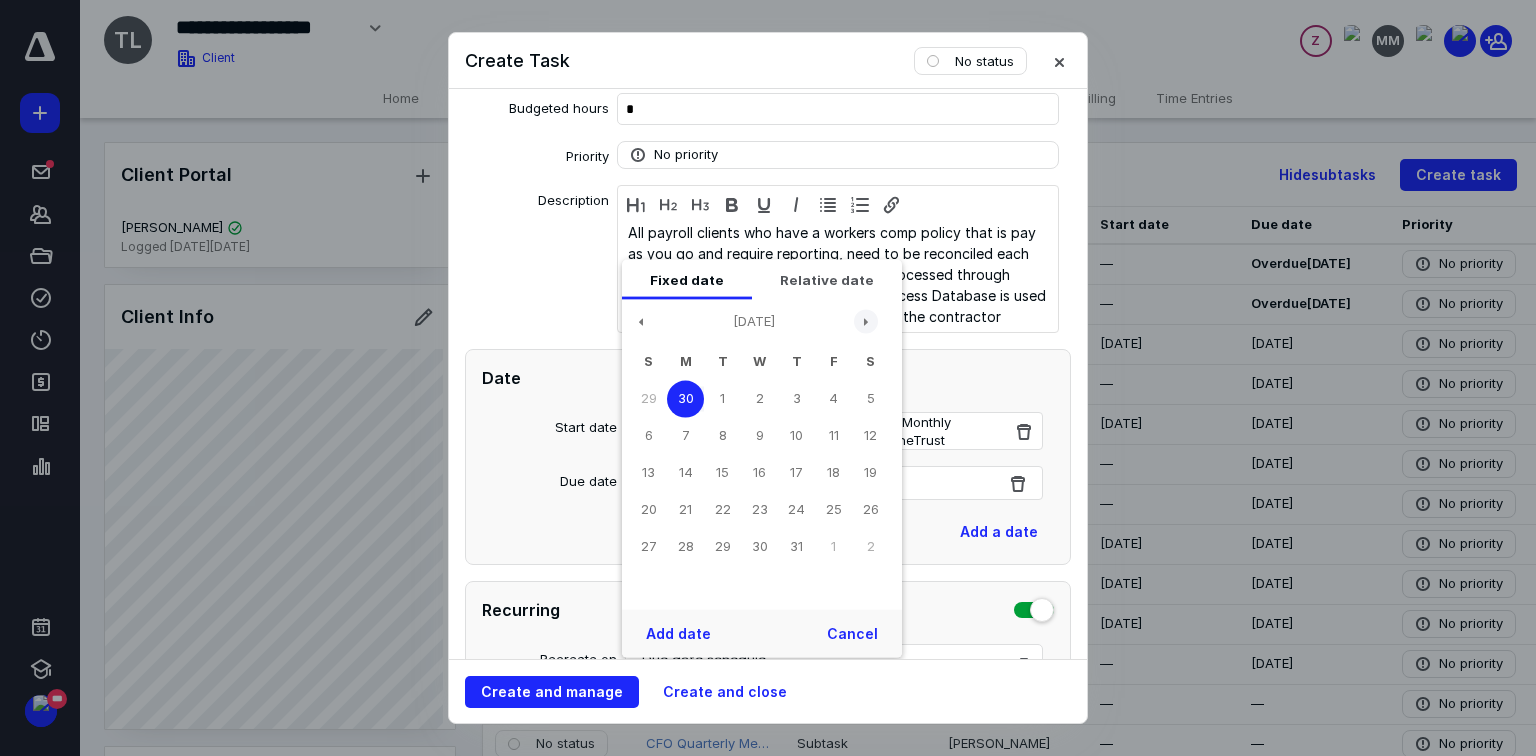 click at bounding box center [866, 321] 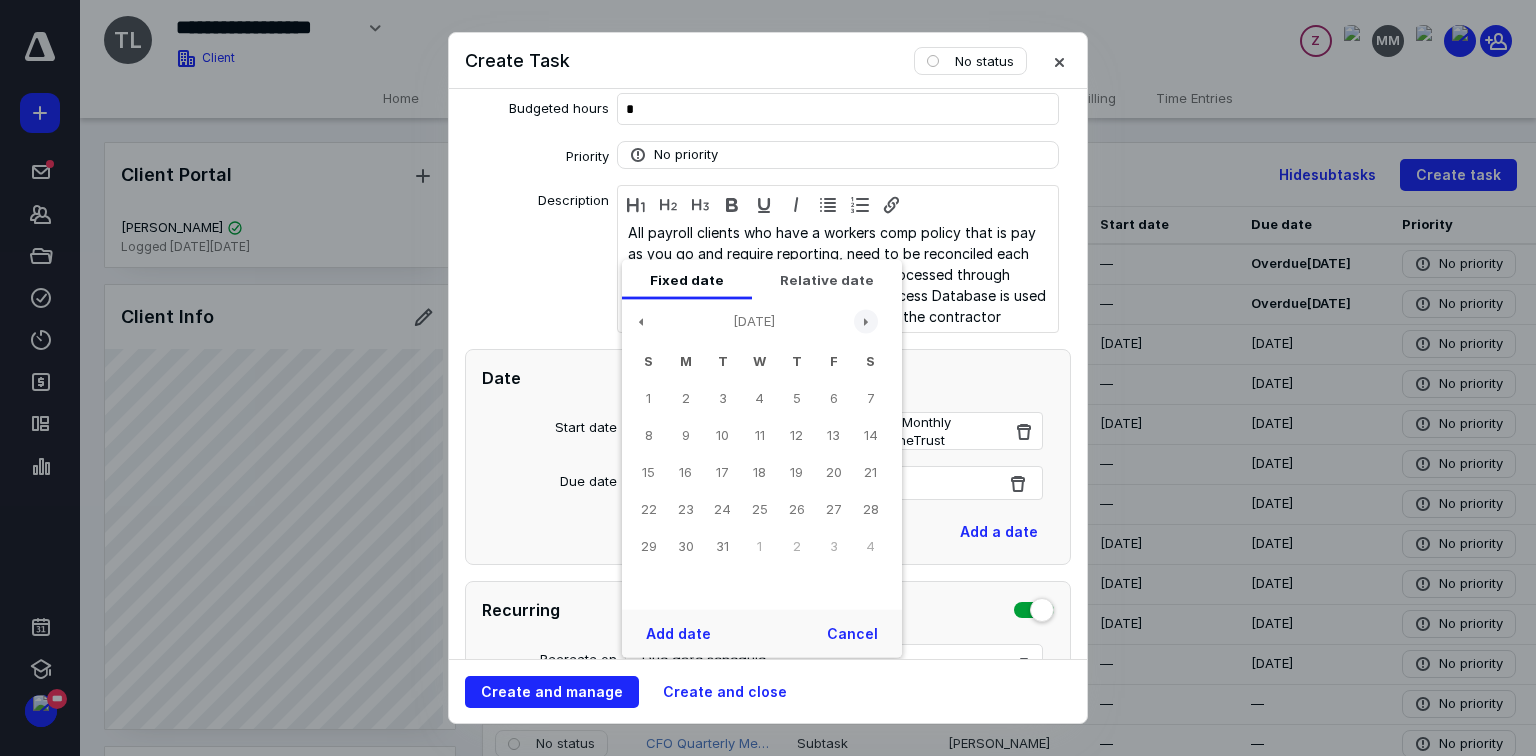 click at bounding box center (866, 321) 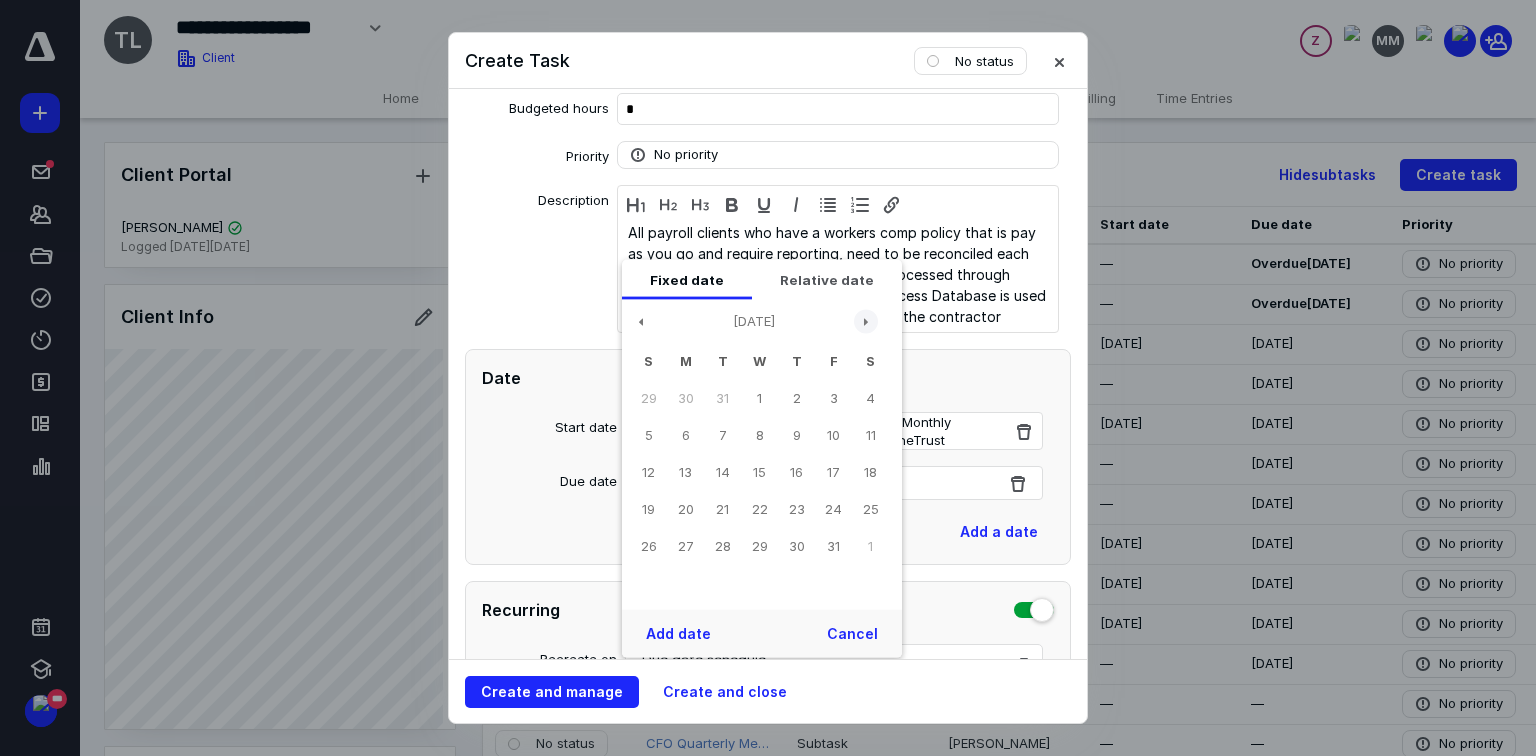 click at bounding box center (866, 321) 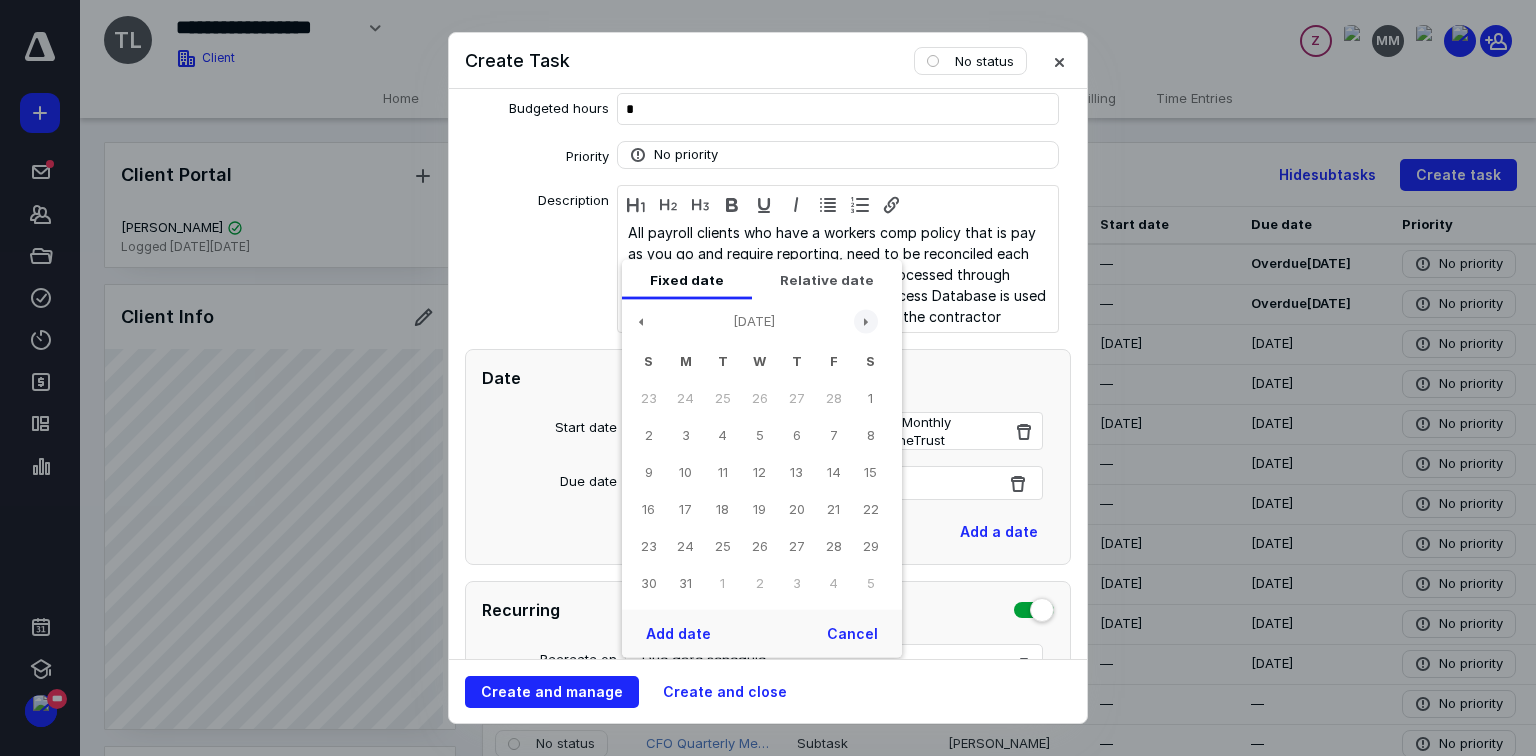 click at bounding box center (866, 321) 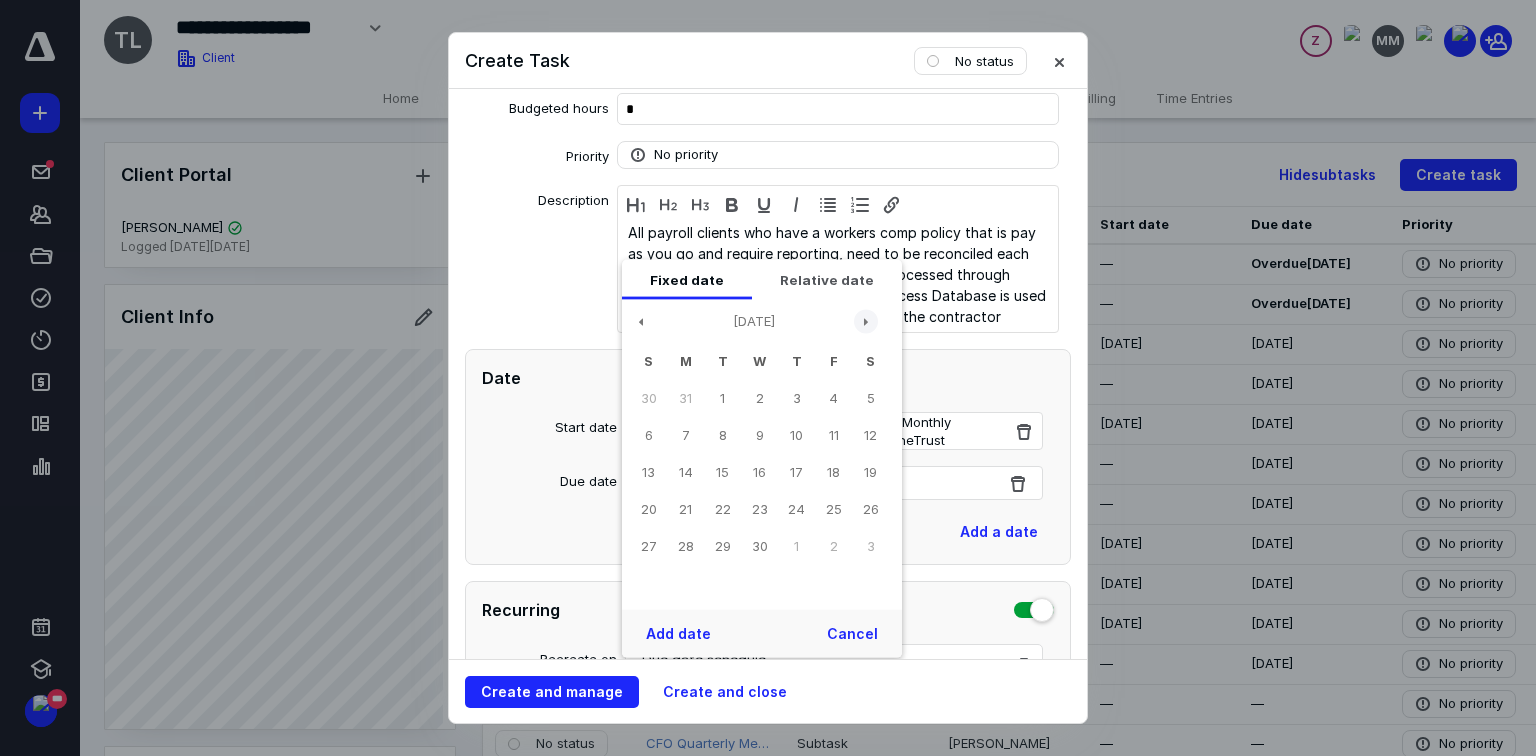 click at bounding box center (866, 321) 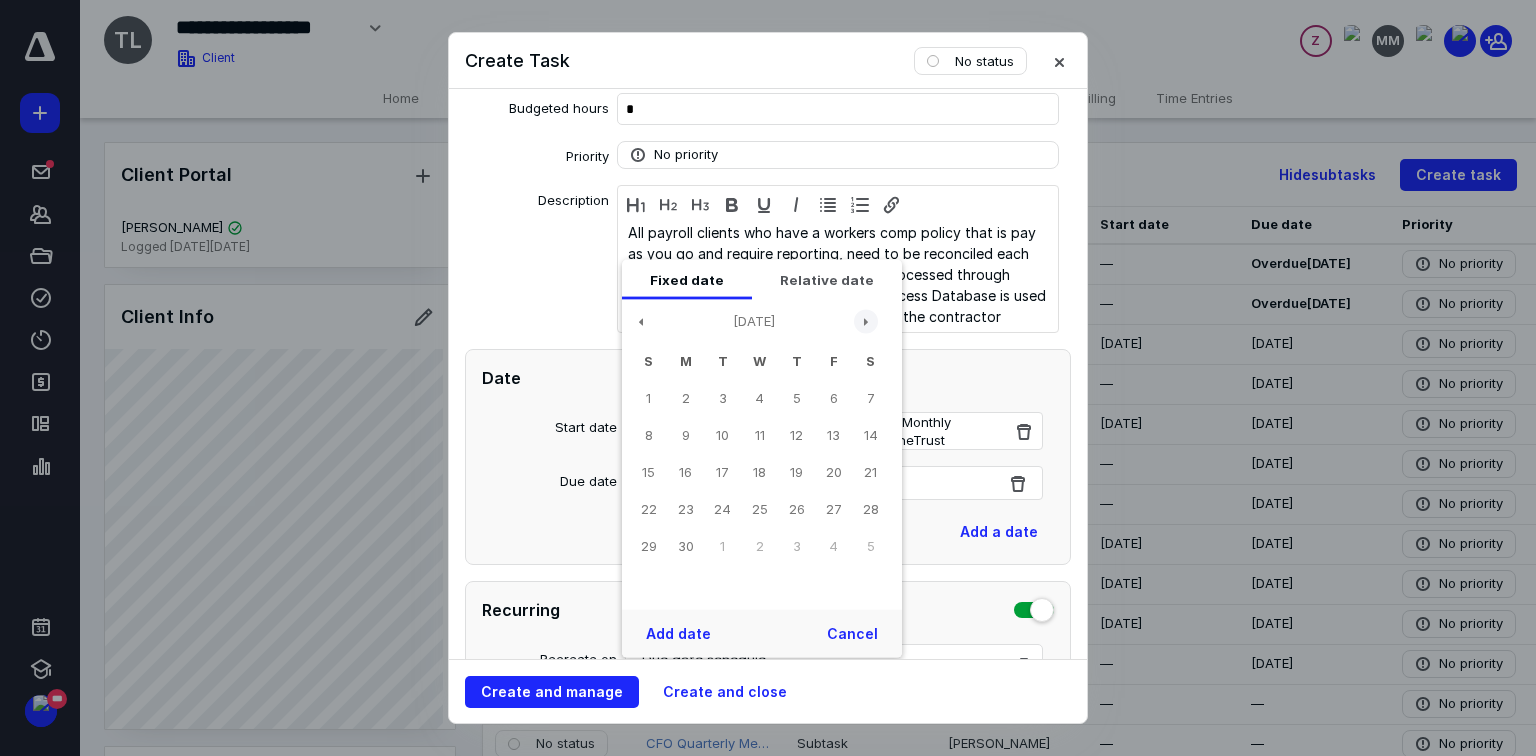 click at bounding box center [866, 321] 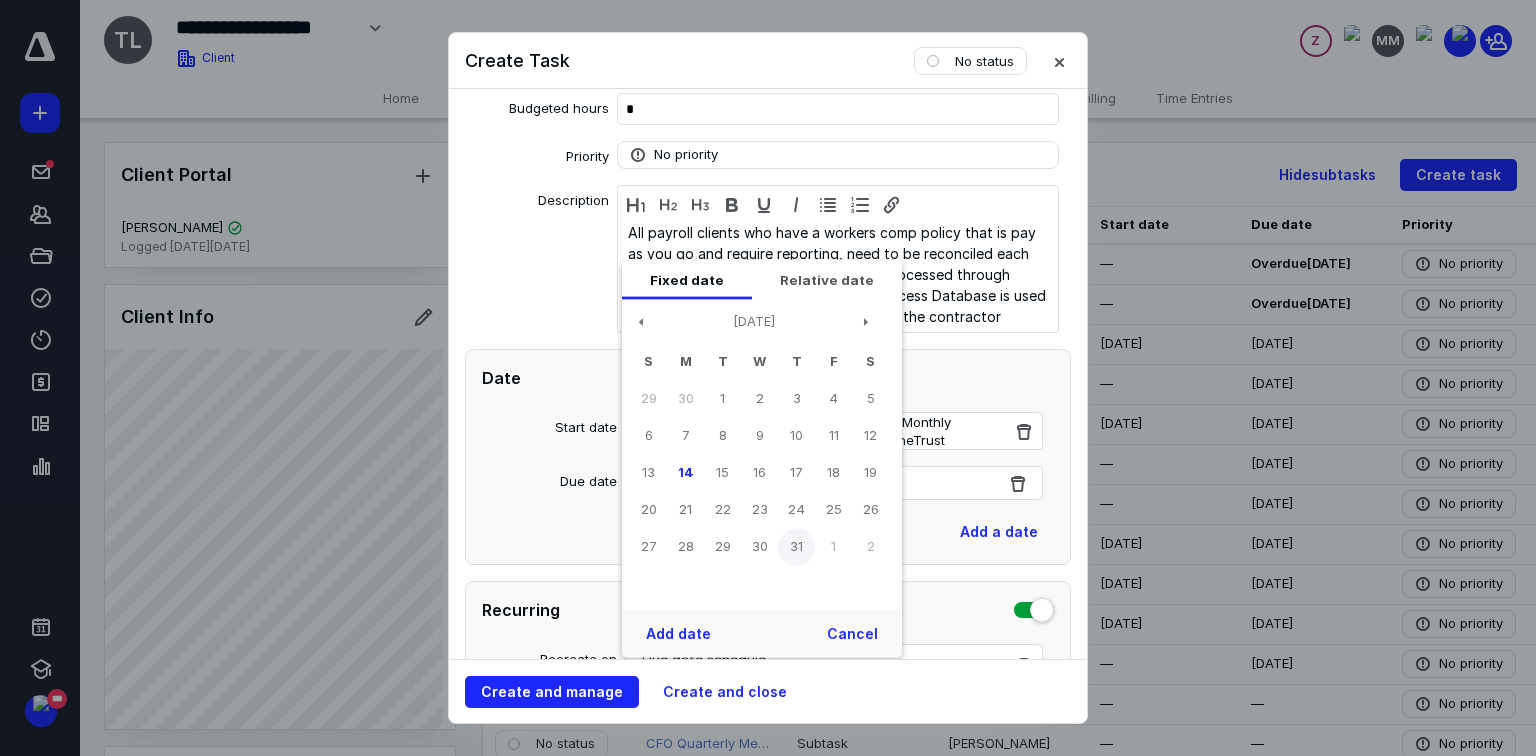 click on "31" at bounding box center [796, 546] 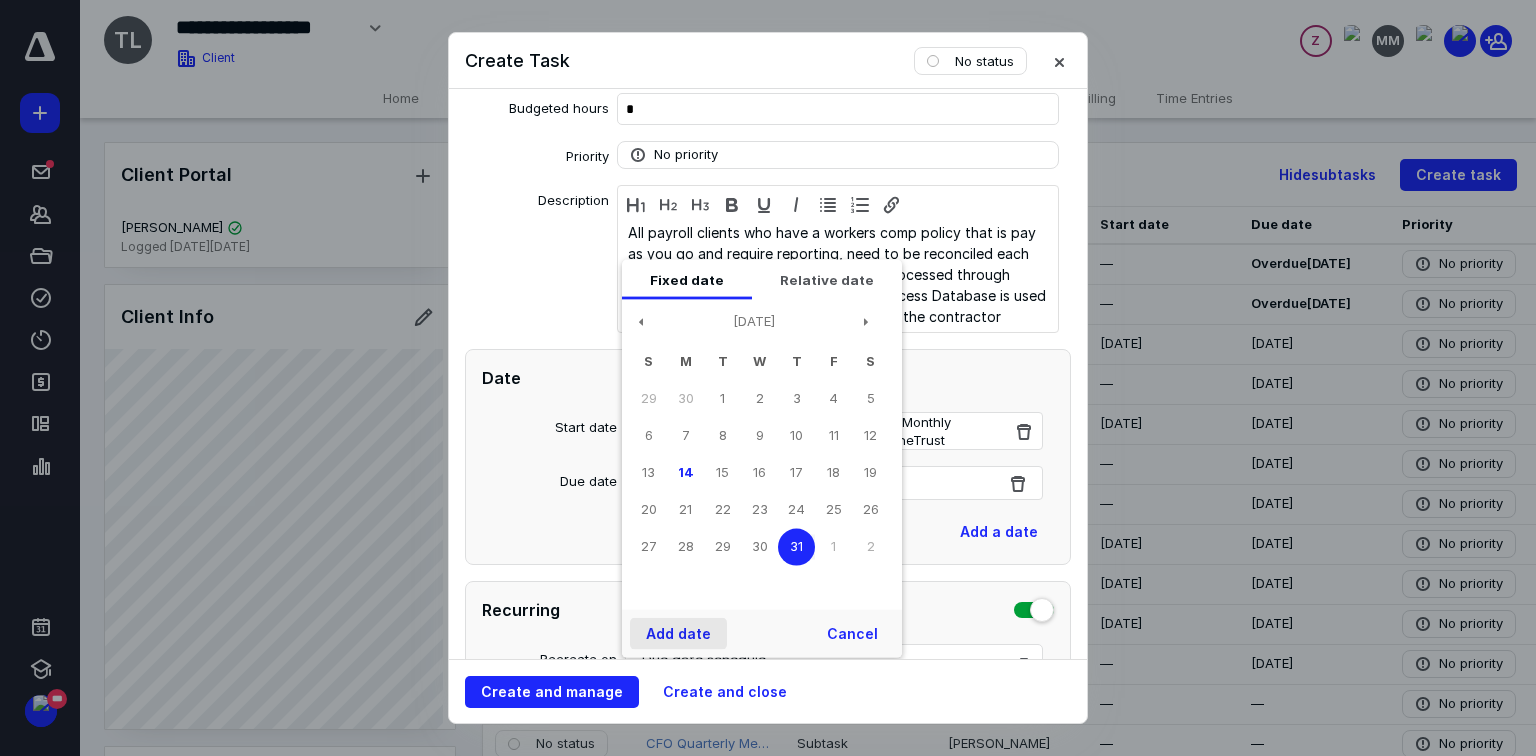 click on "Add date" at bounding box center (678, 634) 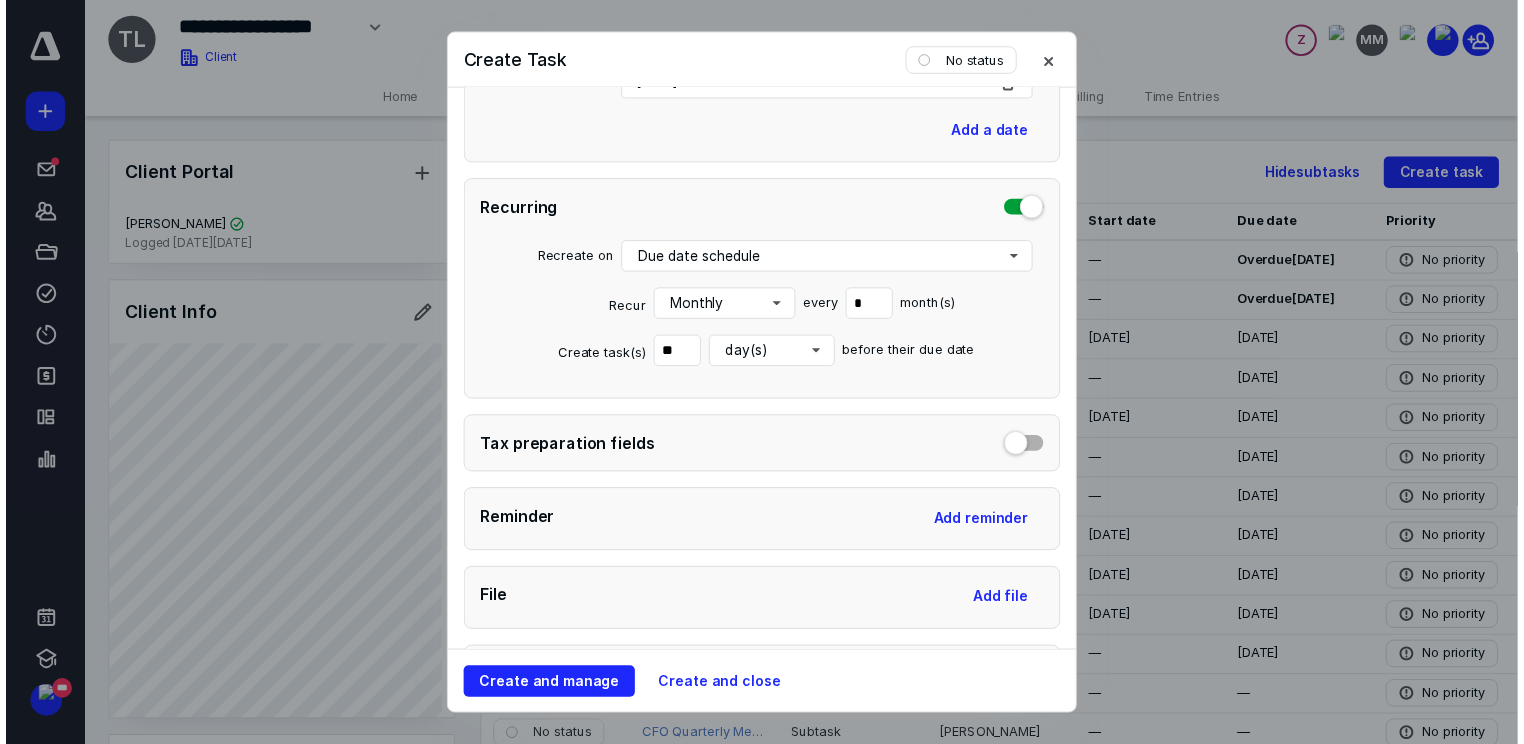 scroll, scrollTop: 800, scrollLeft: 0, axis: vertical 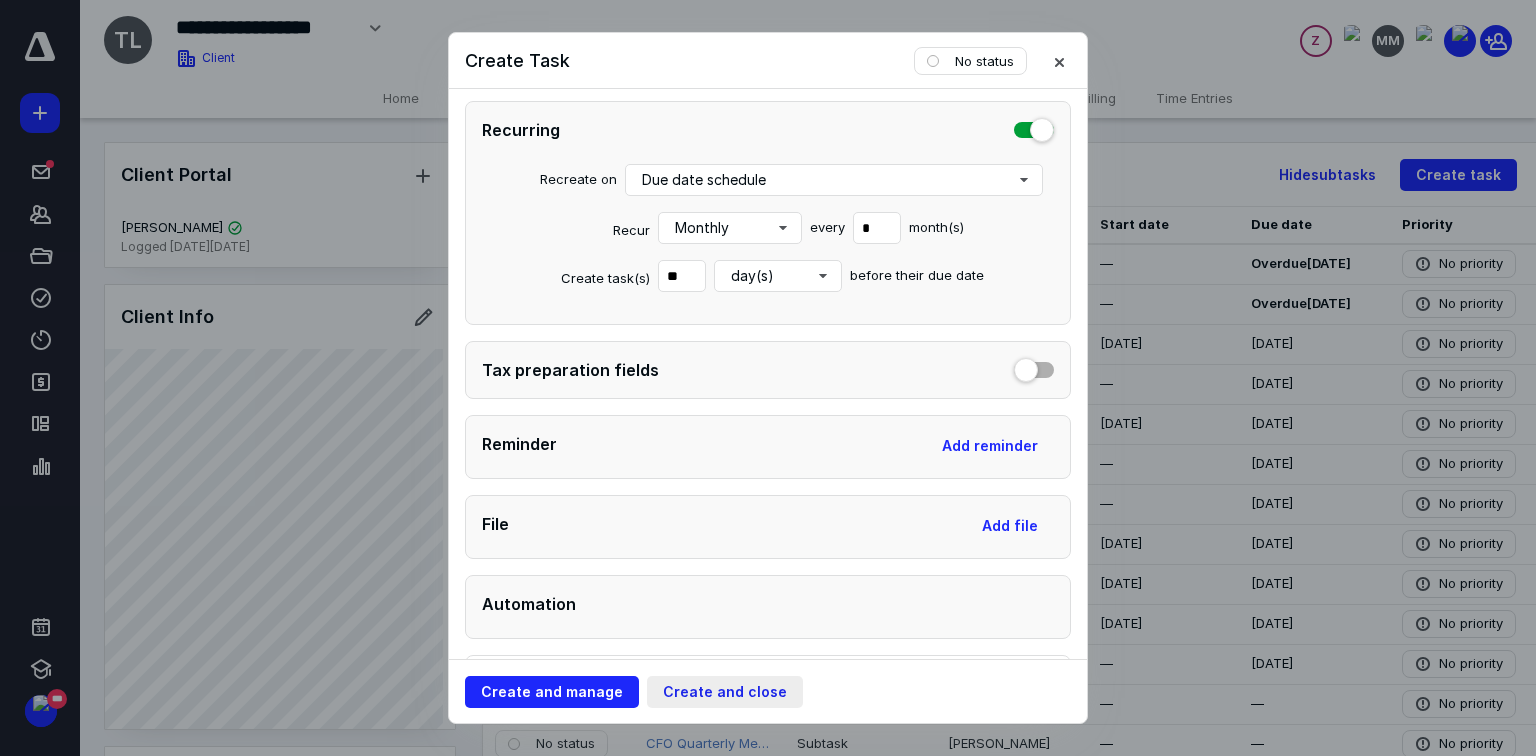 click on "Create and close" at bounding box center [725, 692] 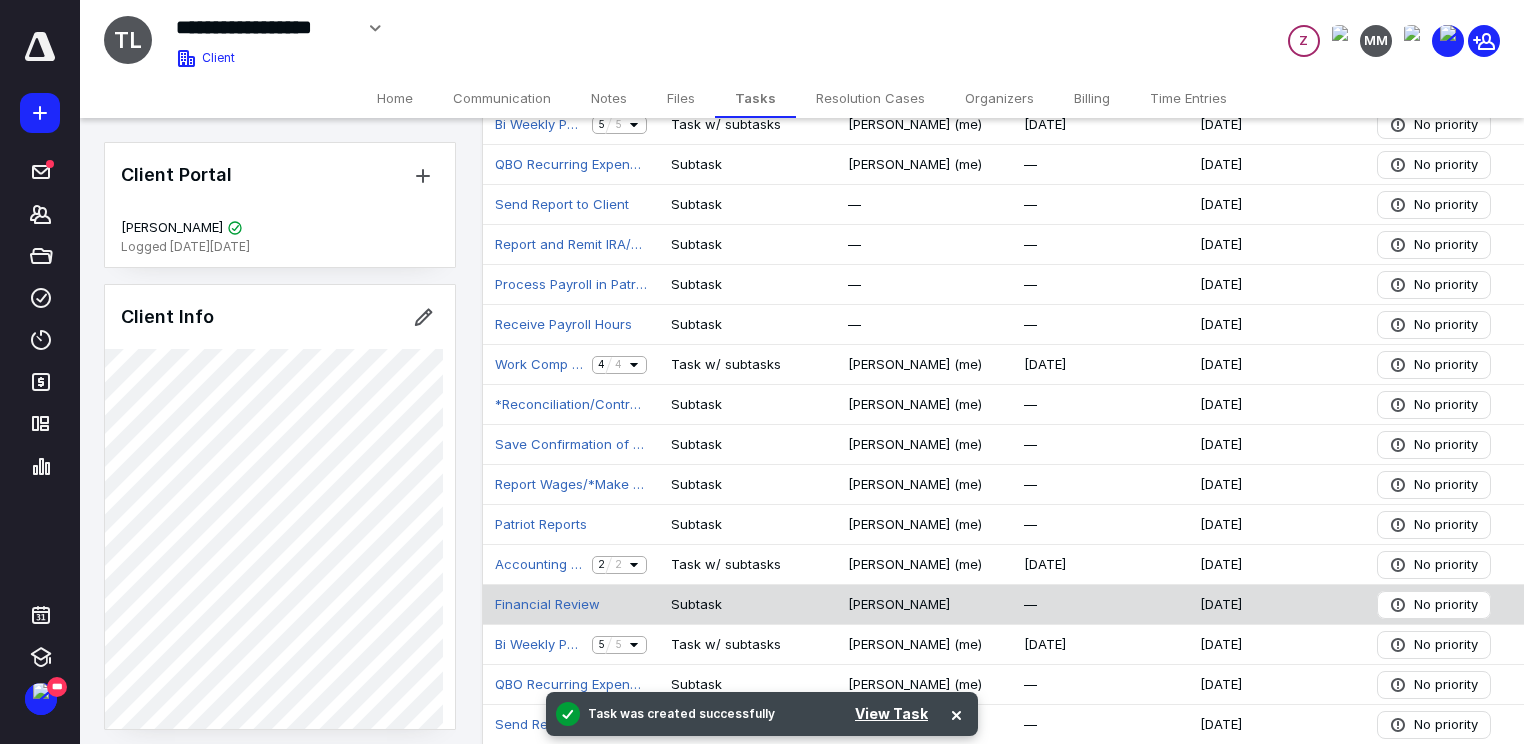 scroll, scrollTop: 1787, scrollLeft: 0, axis: vertical 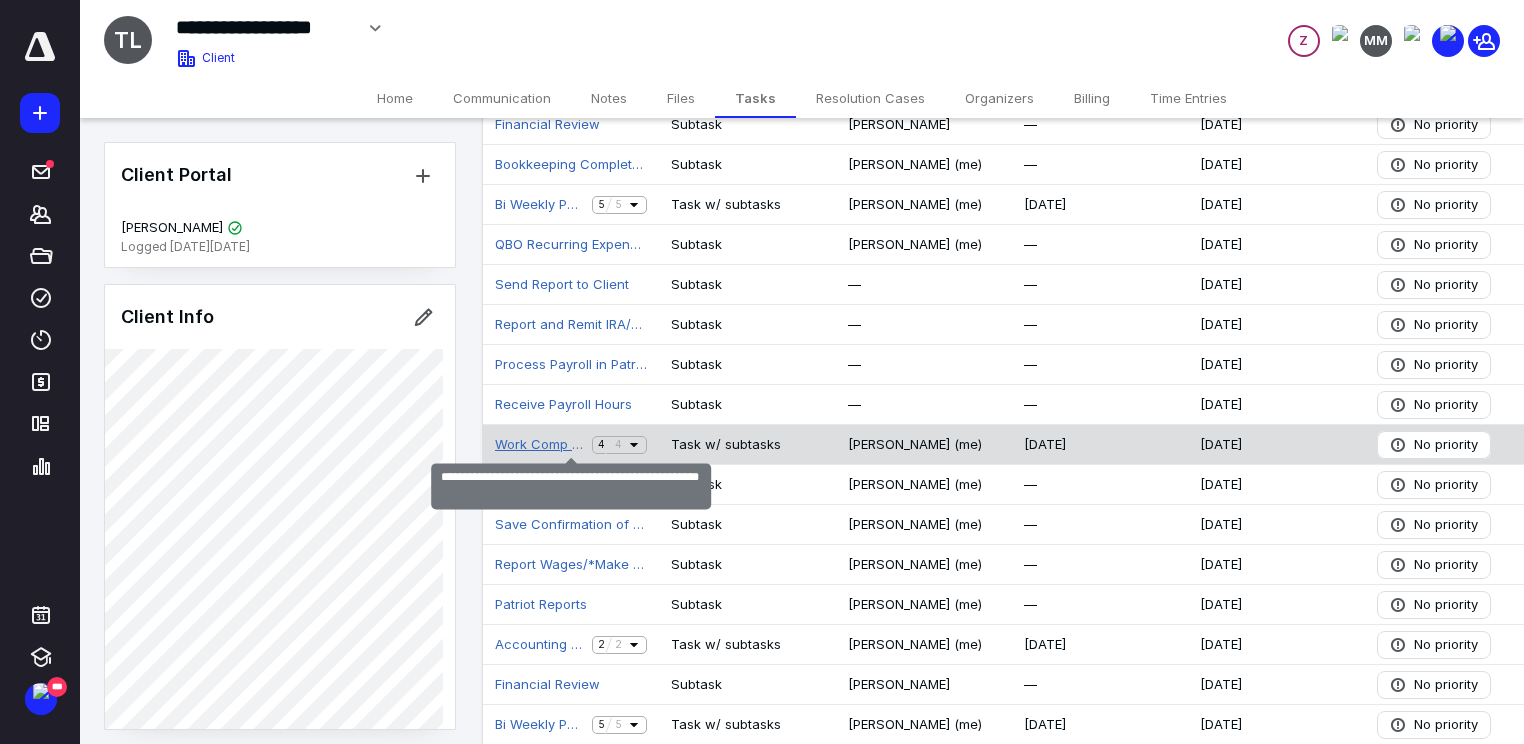 click on "Work Comp Monthly Reporting [DATE]  - [WC AGENCY]" at bounding box center (539, 445) 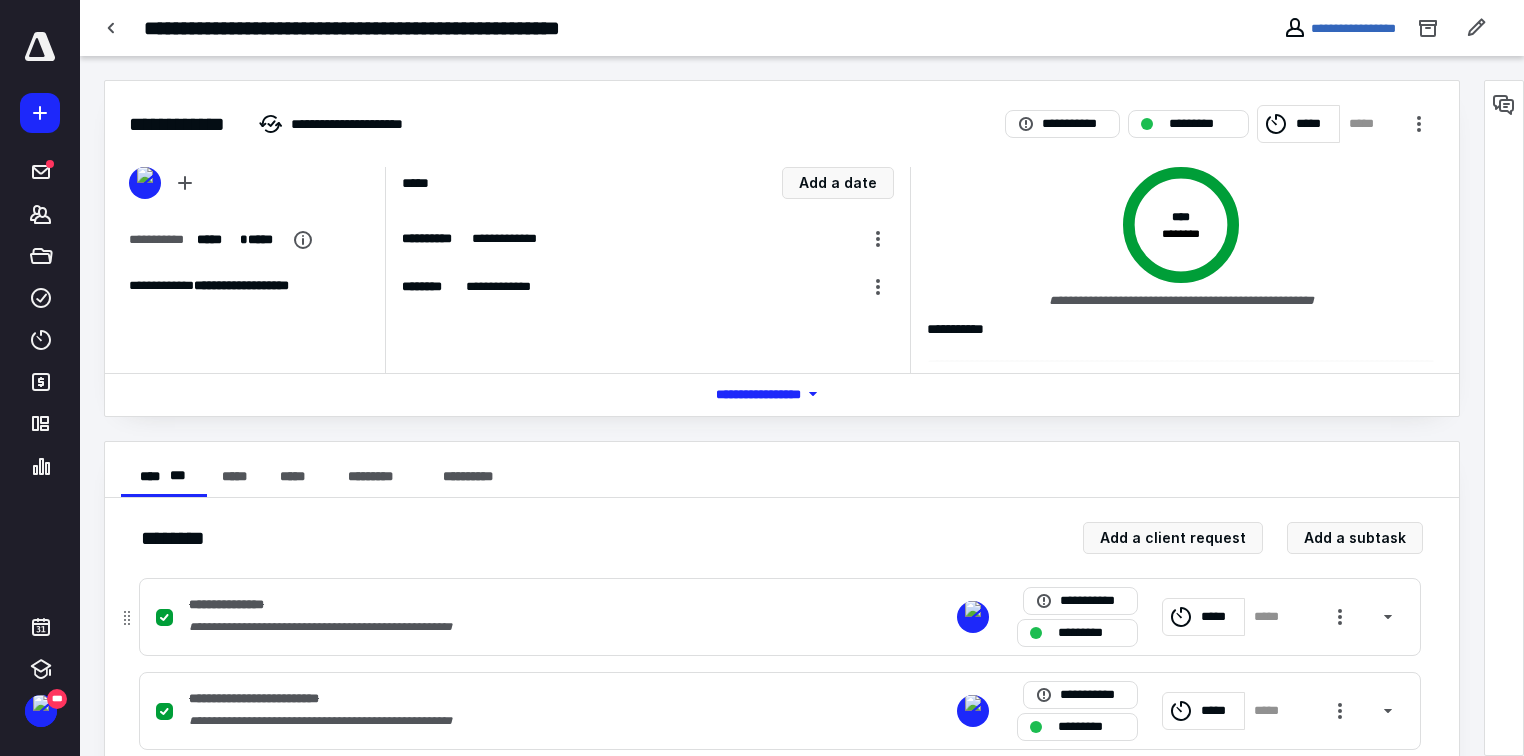scroll, scrollTop: 230, scrollLeft: 0, axis: vertical 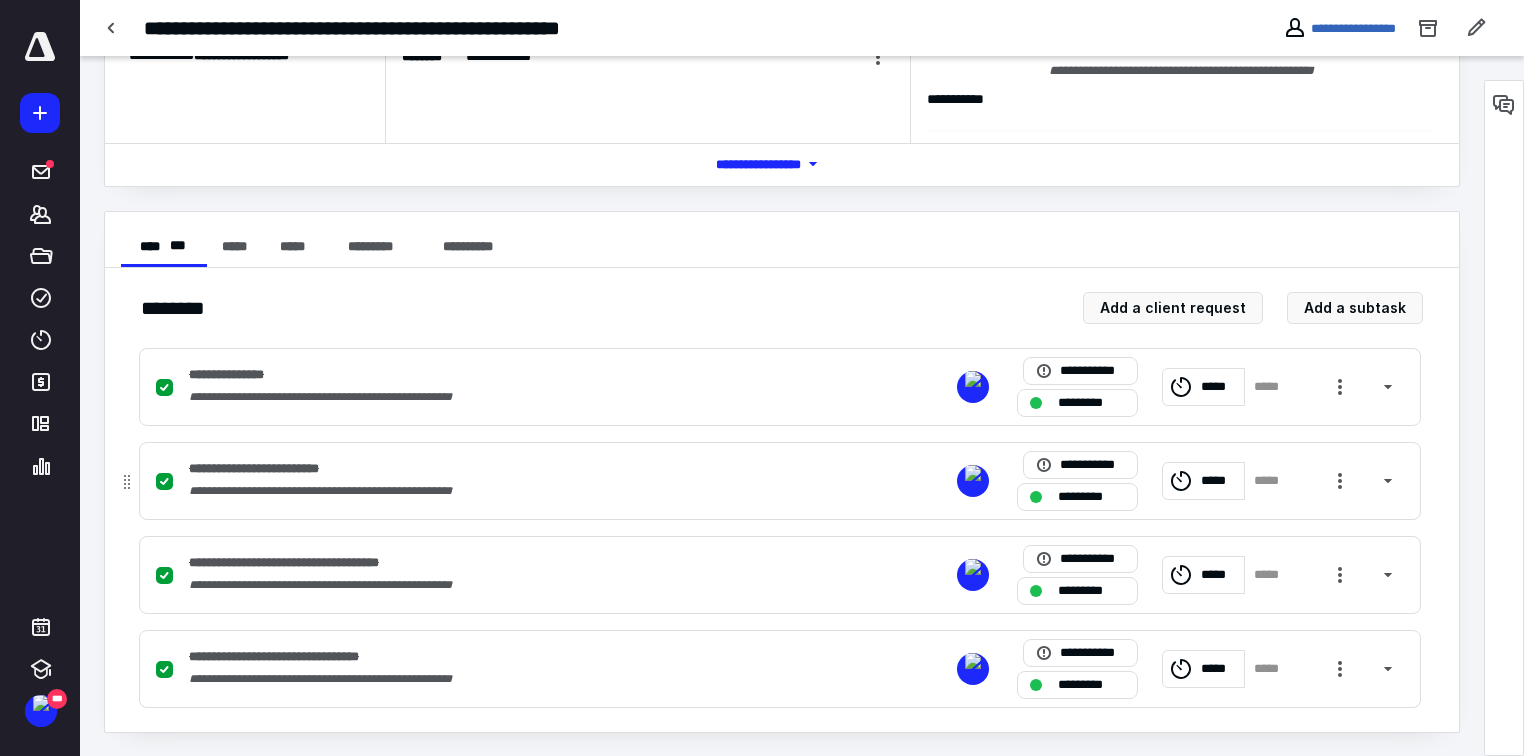 click on "**********" at bounding box center (517, 491) 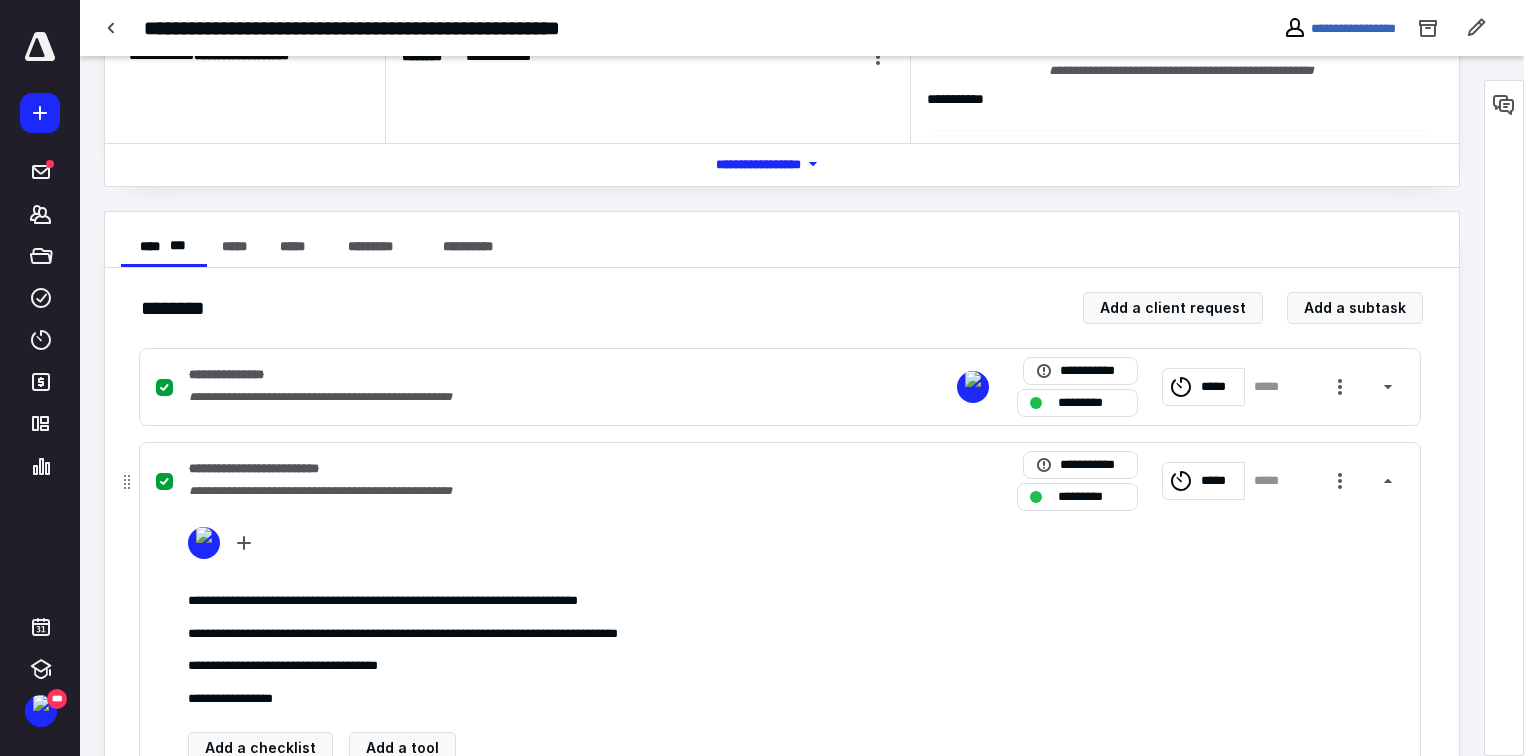 scroll, scrollTop: 390, scrollLeft: 0, axis: vertical 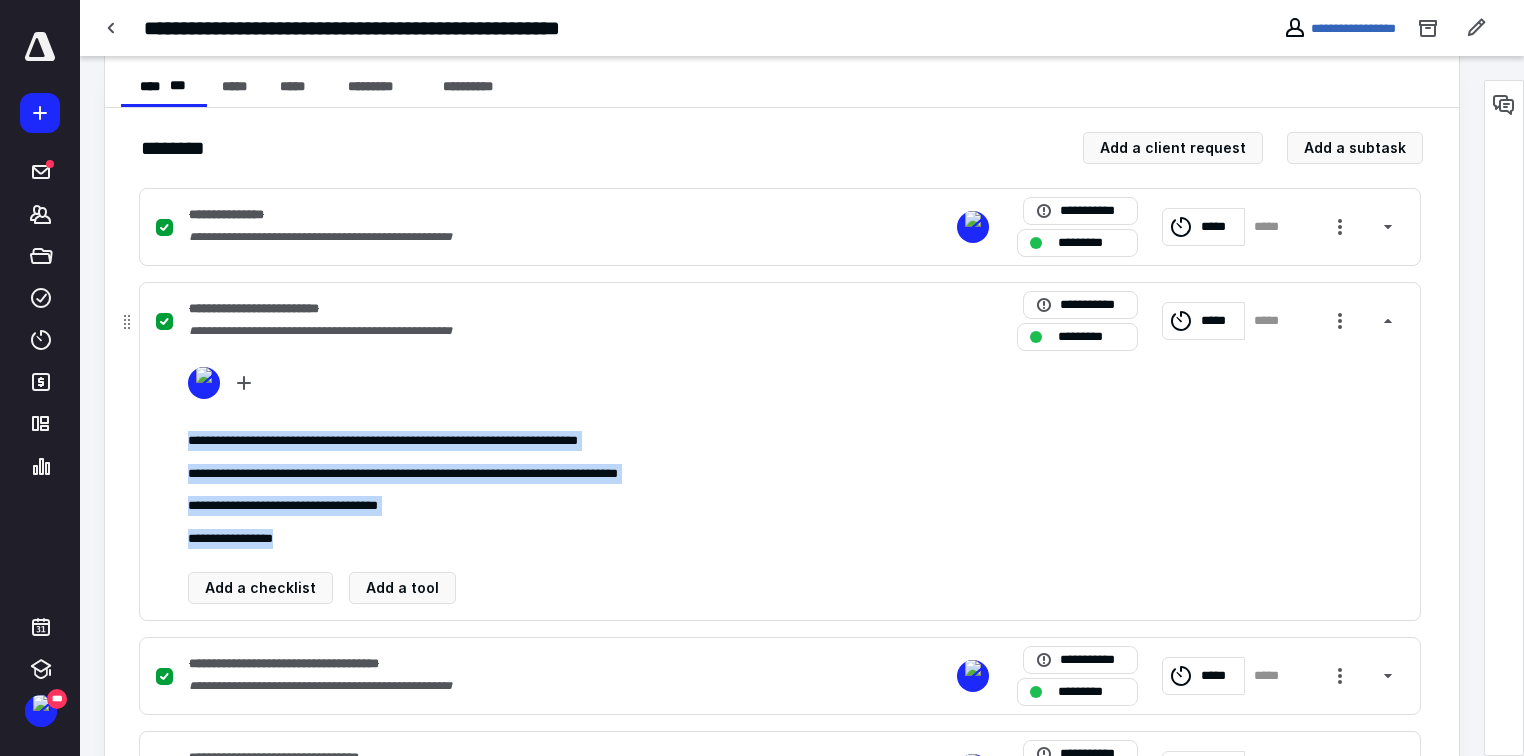 drag, startPoint x: 309, startPoint y: 540, endPoint x: 188, endPoint y: 428, distance: 164.87874 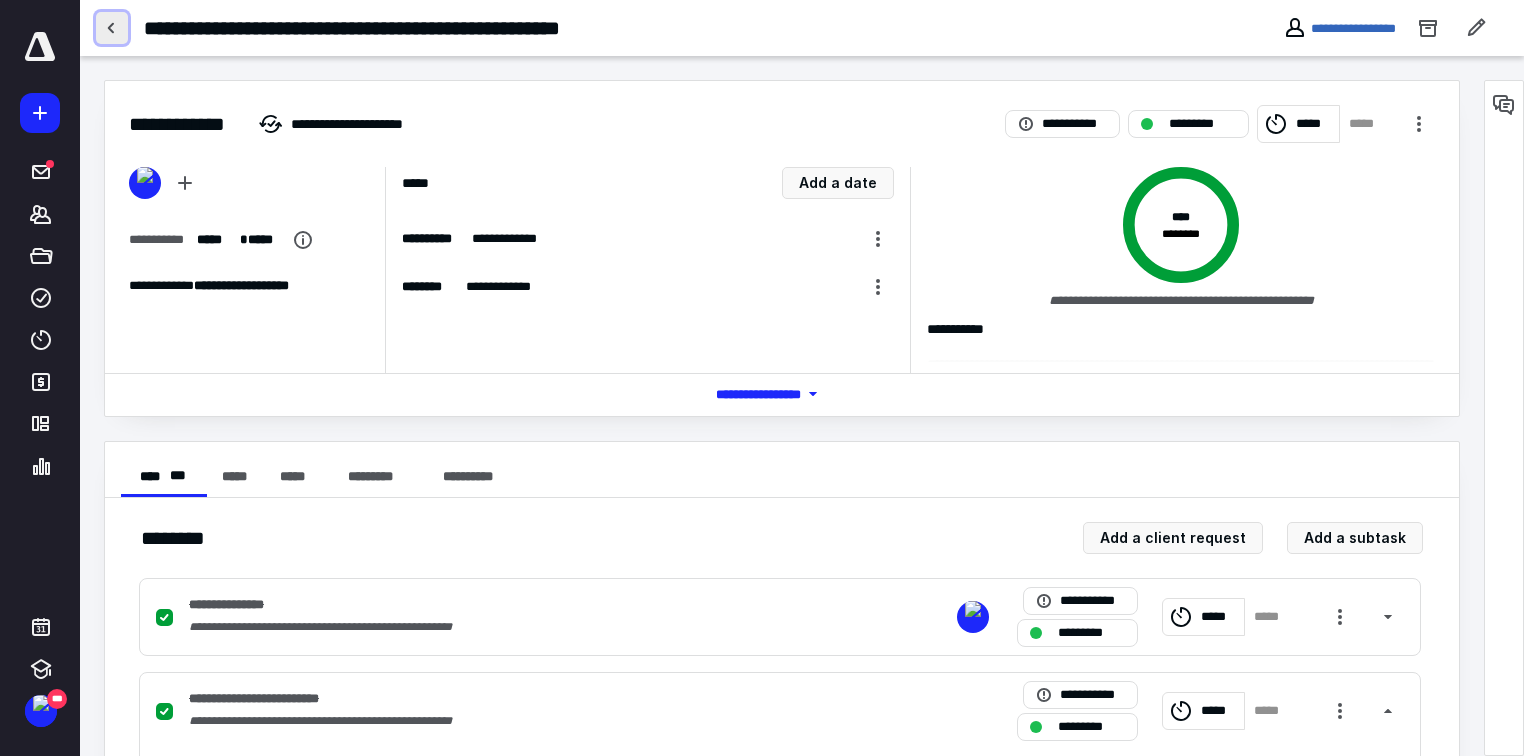 click at bounding box center (112, 28) 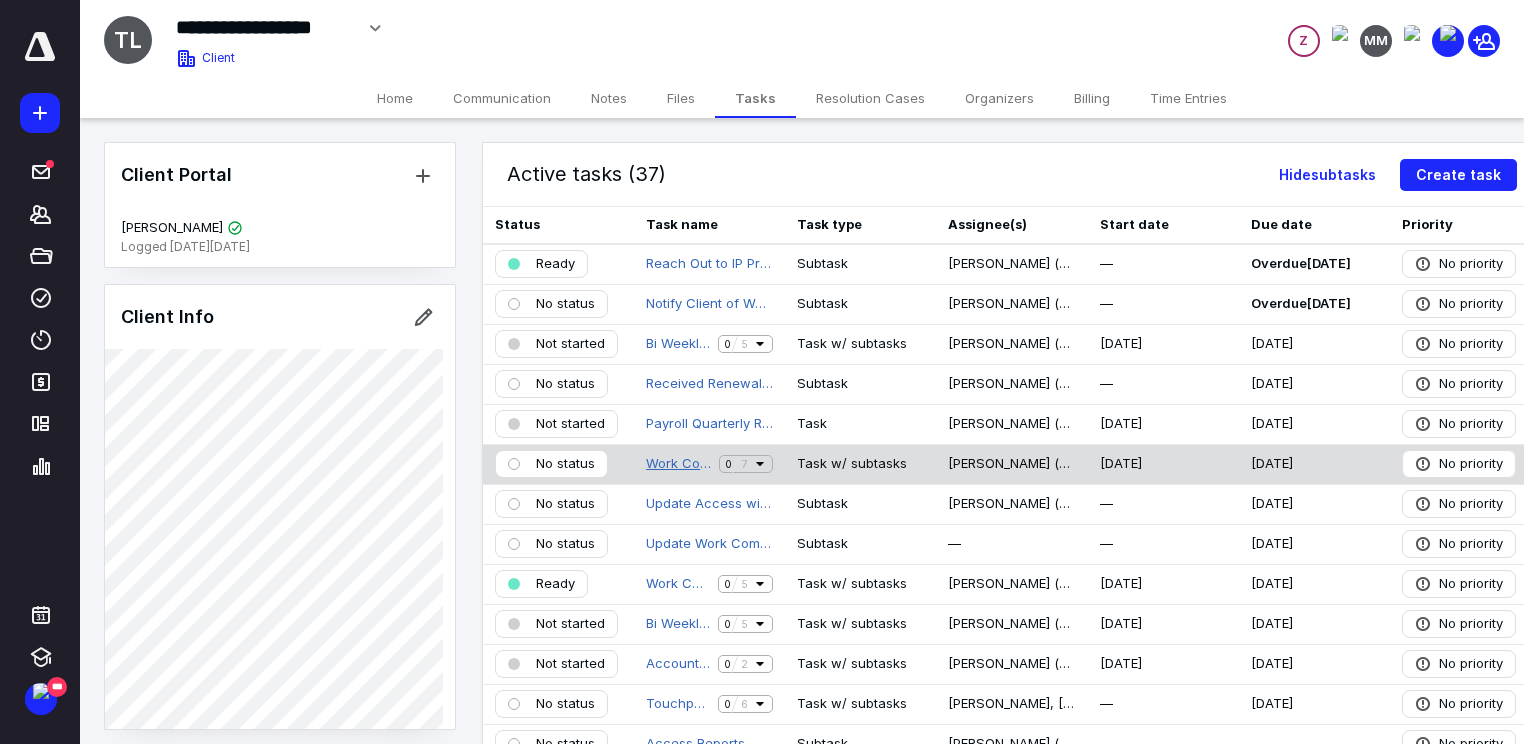 click on "Work Comp Monthly Reporting [DATE]  - StoneTrust" at bounding box center [678, 464] 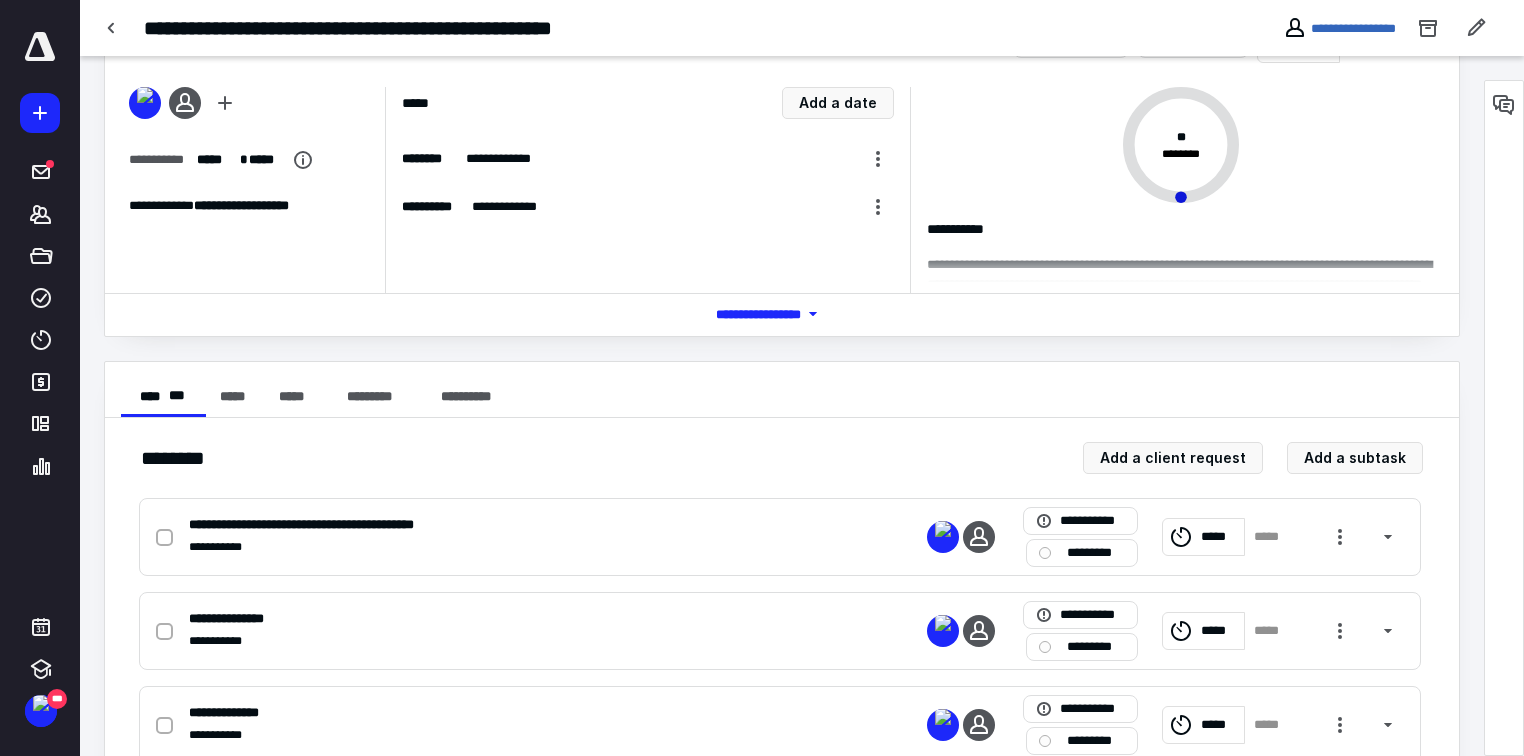 scroll, scrollTop: 160, scrollLeft: 0, axis: vertical 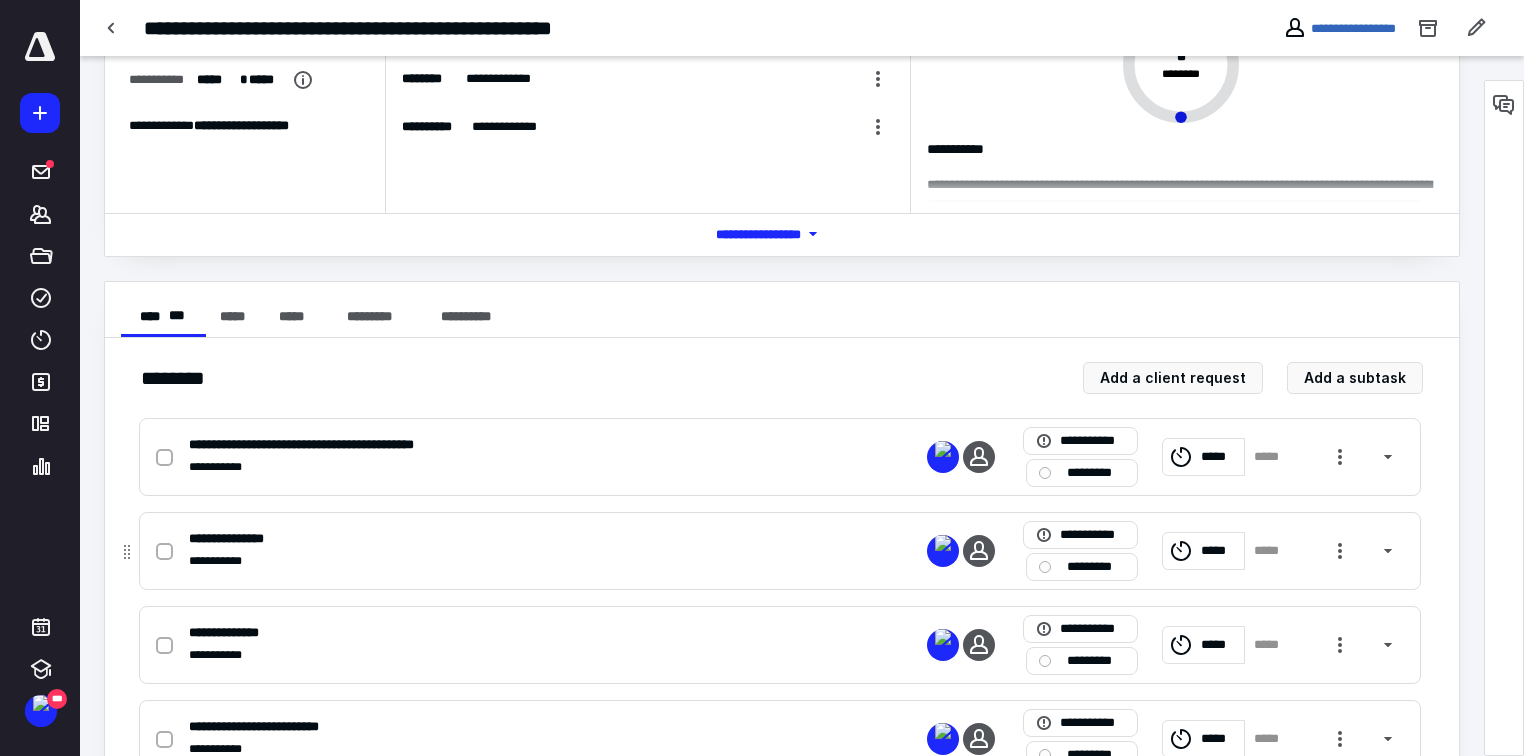 click on "**********" at bounding box center (517, 539) 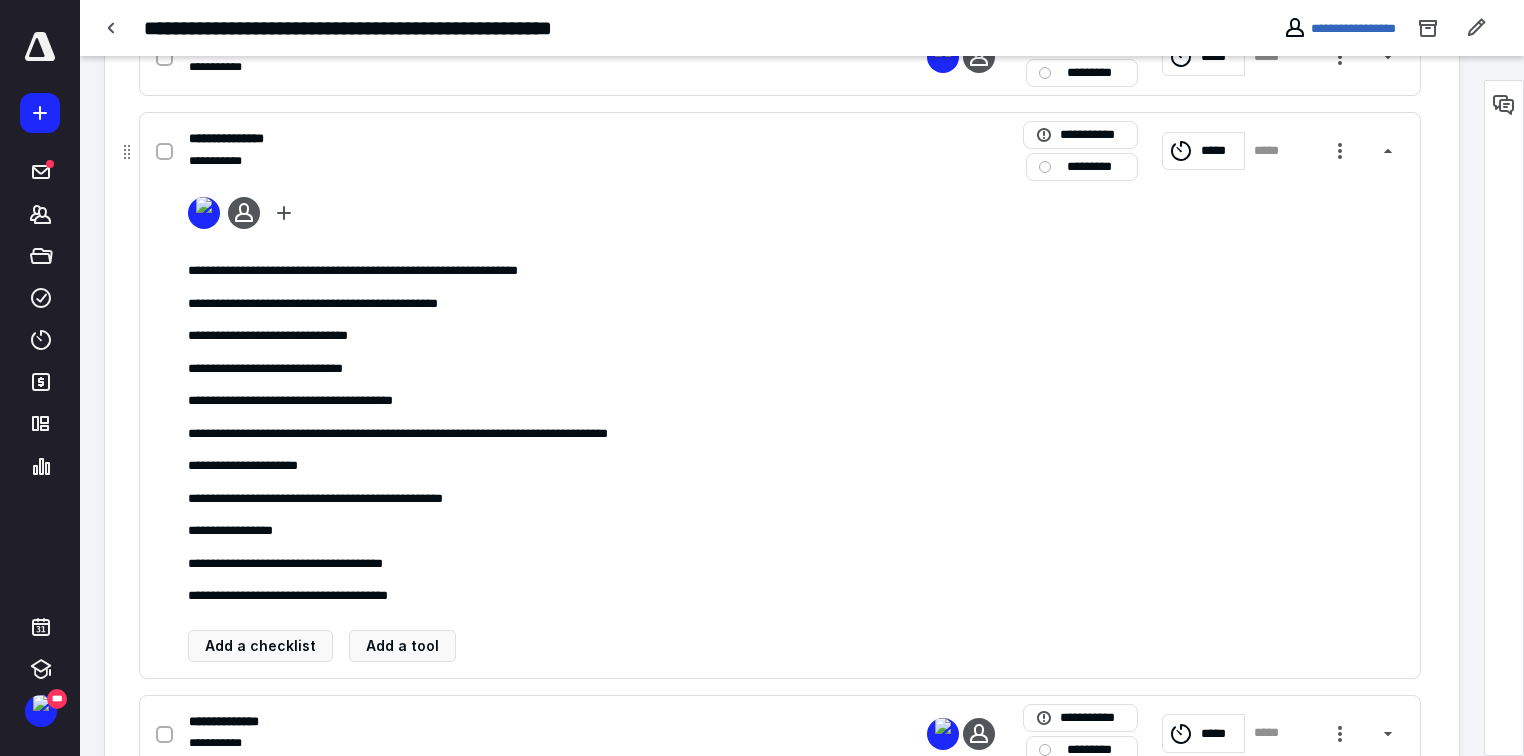 scroll, scrollTop: 720, scrollLeft: 0, axis: vertical 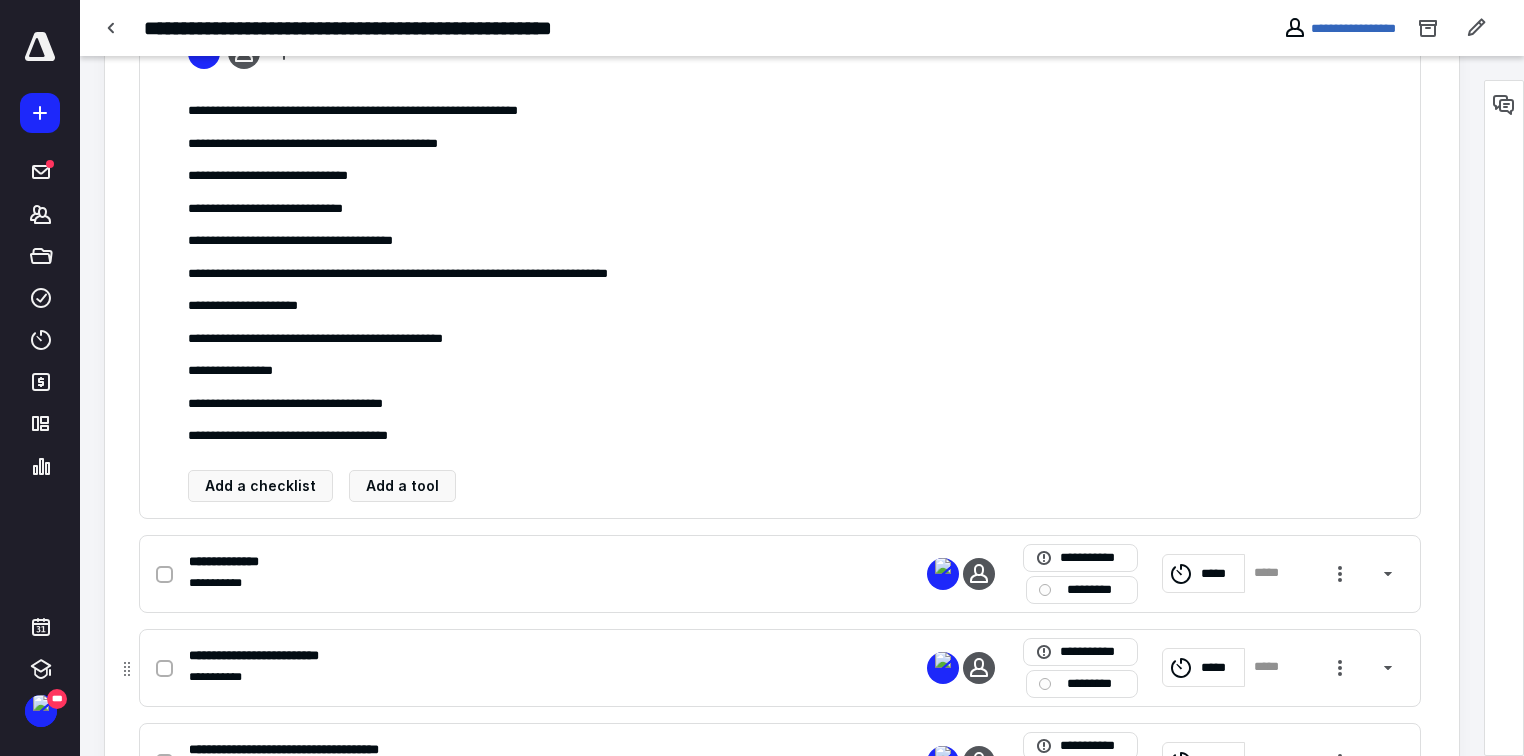 click on "**********" at bounding box center (517, 677) 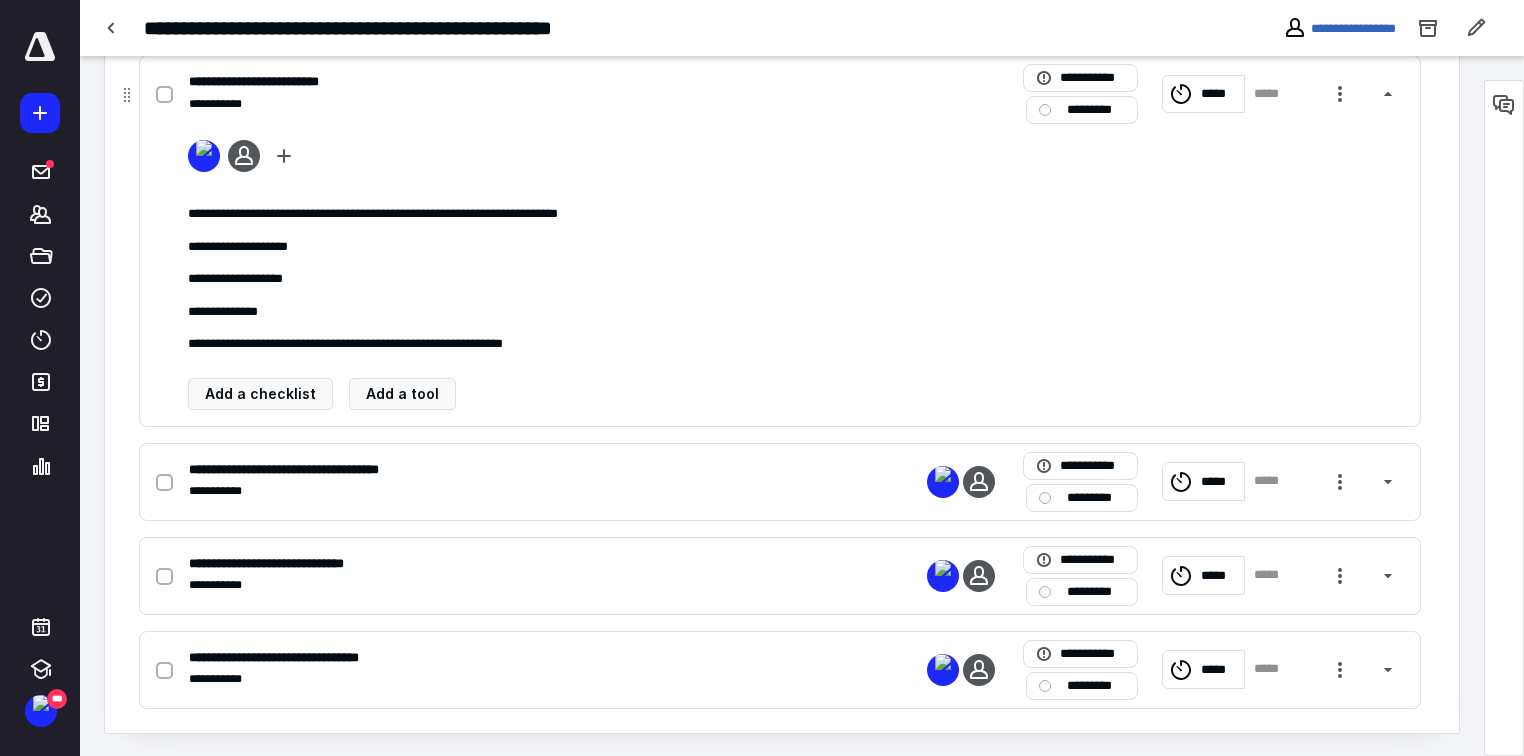 scroll, scrollTop: 725, scrollLeft: 0, axis: vertical 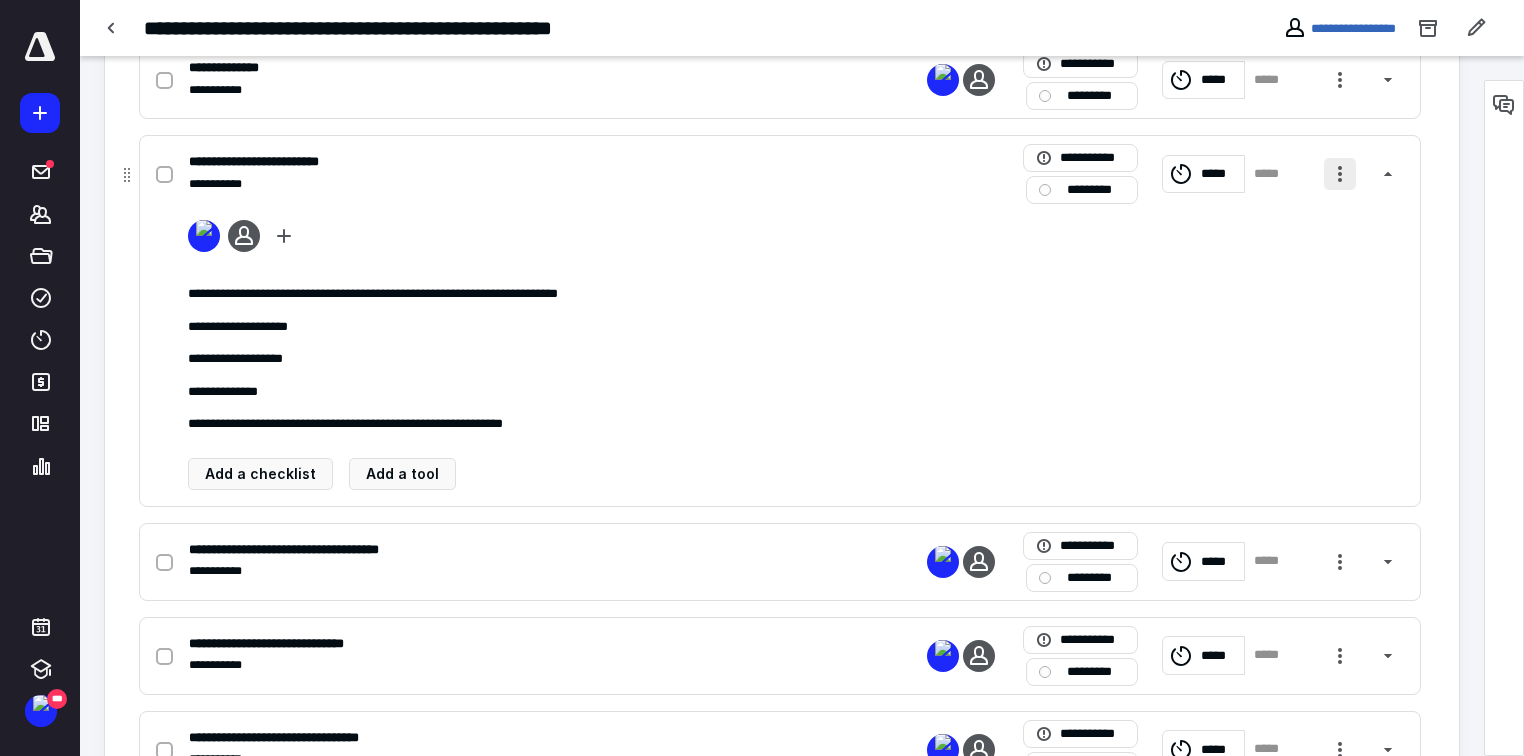 click at bounding box center [1340, 174] 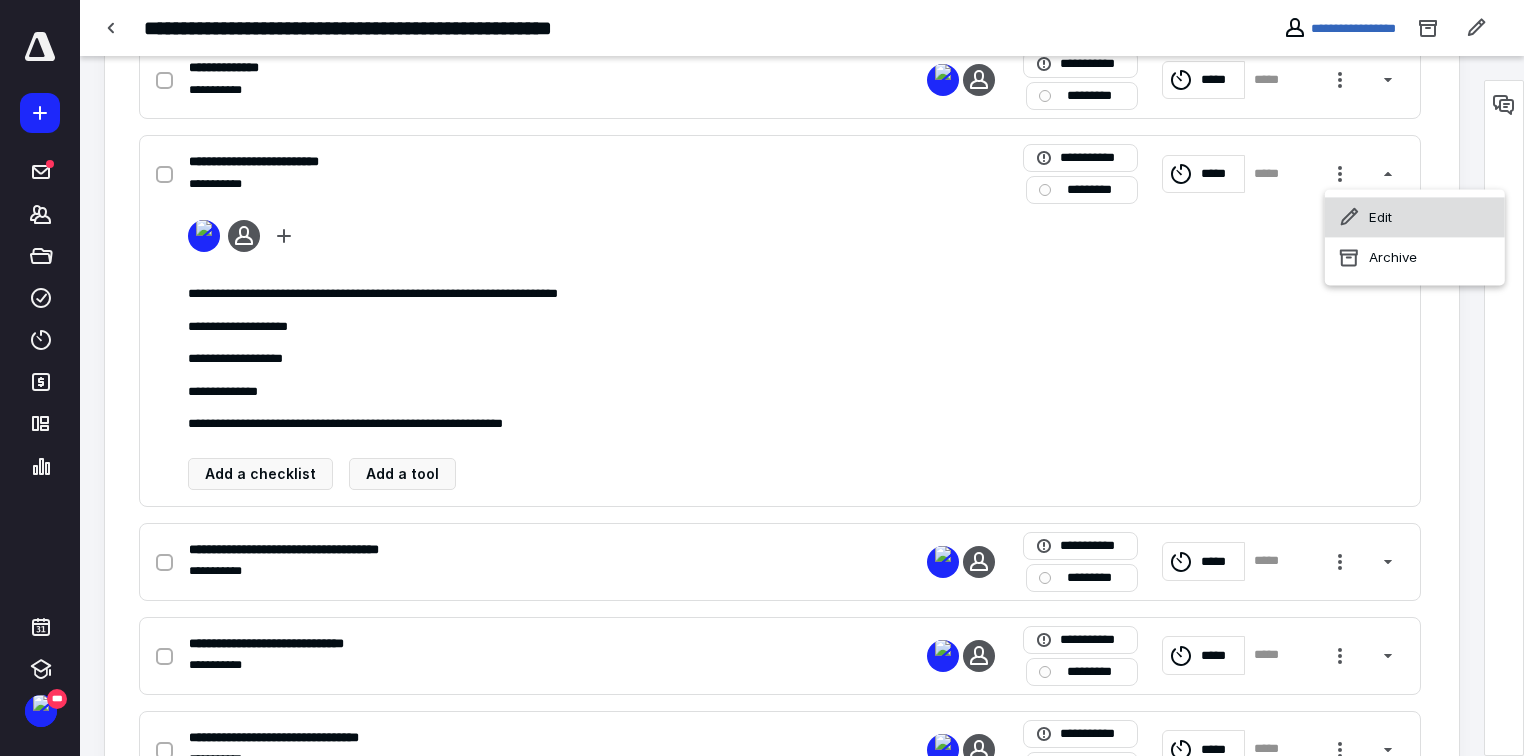 click on "Edit" at bounding box center [1415, 217] 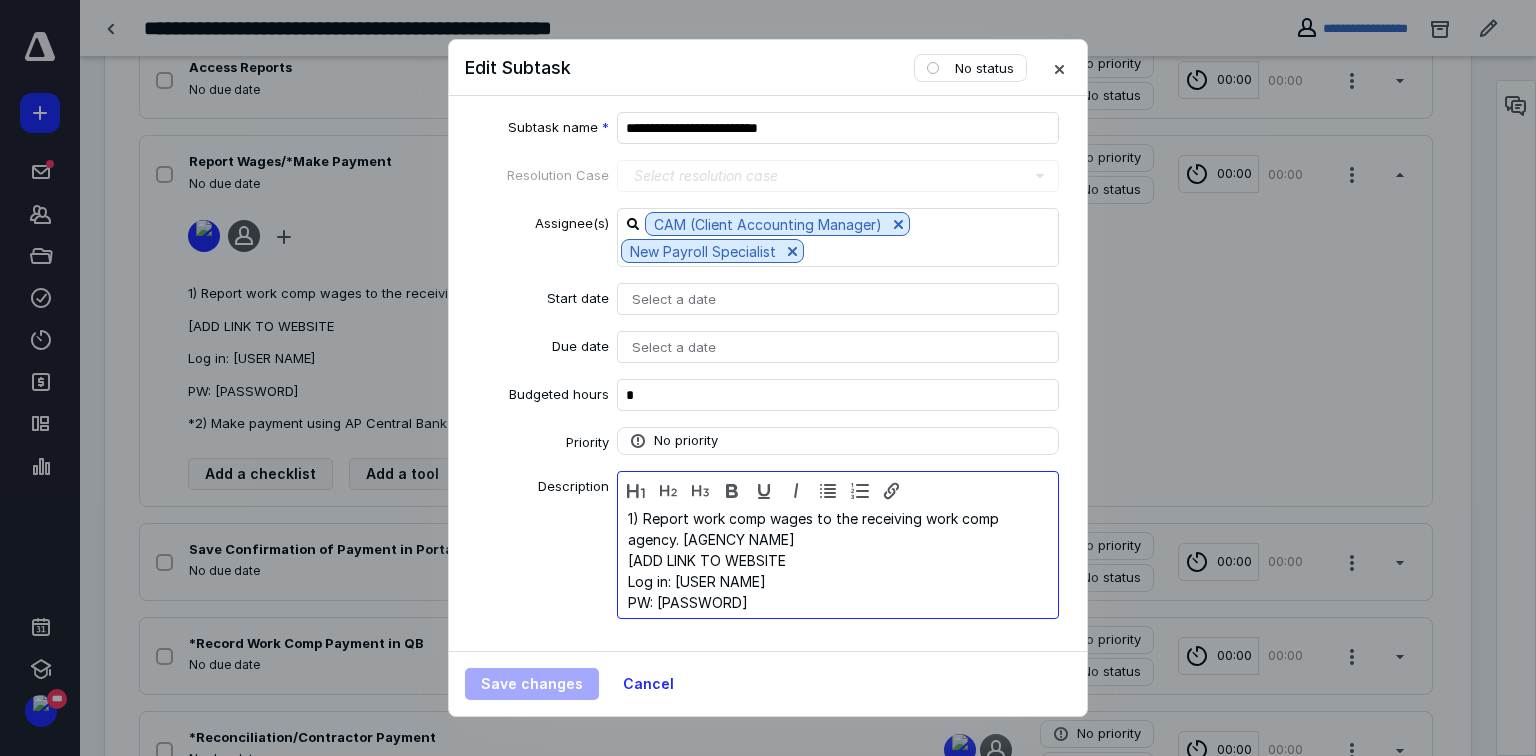 click on "[ADD LINK TO WEBSITE" at bounding box center (838, 560) 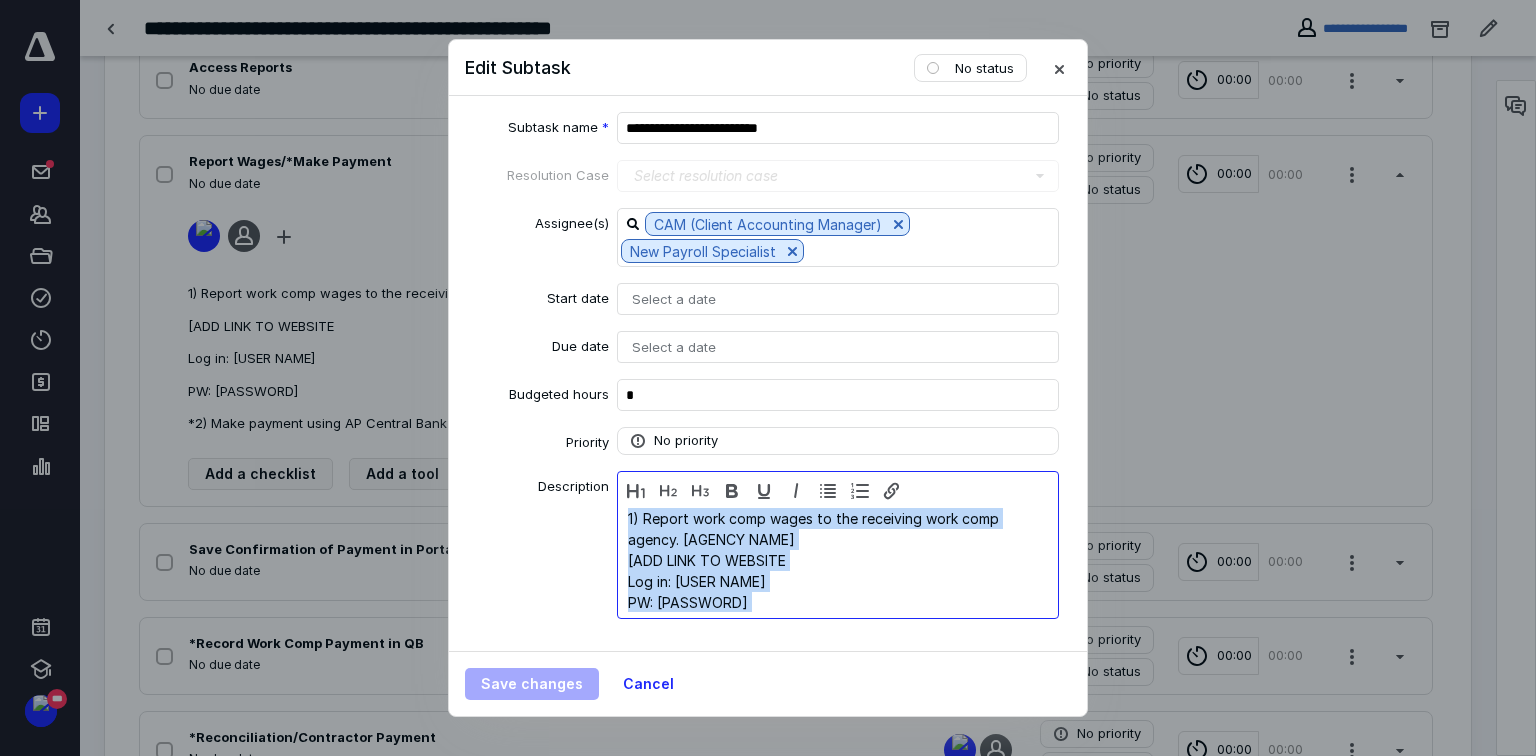 type 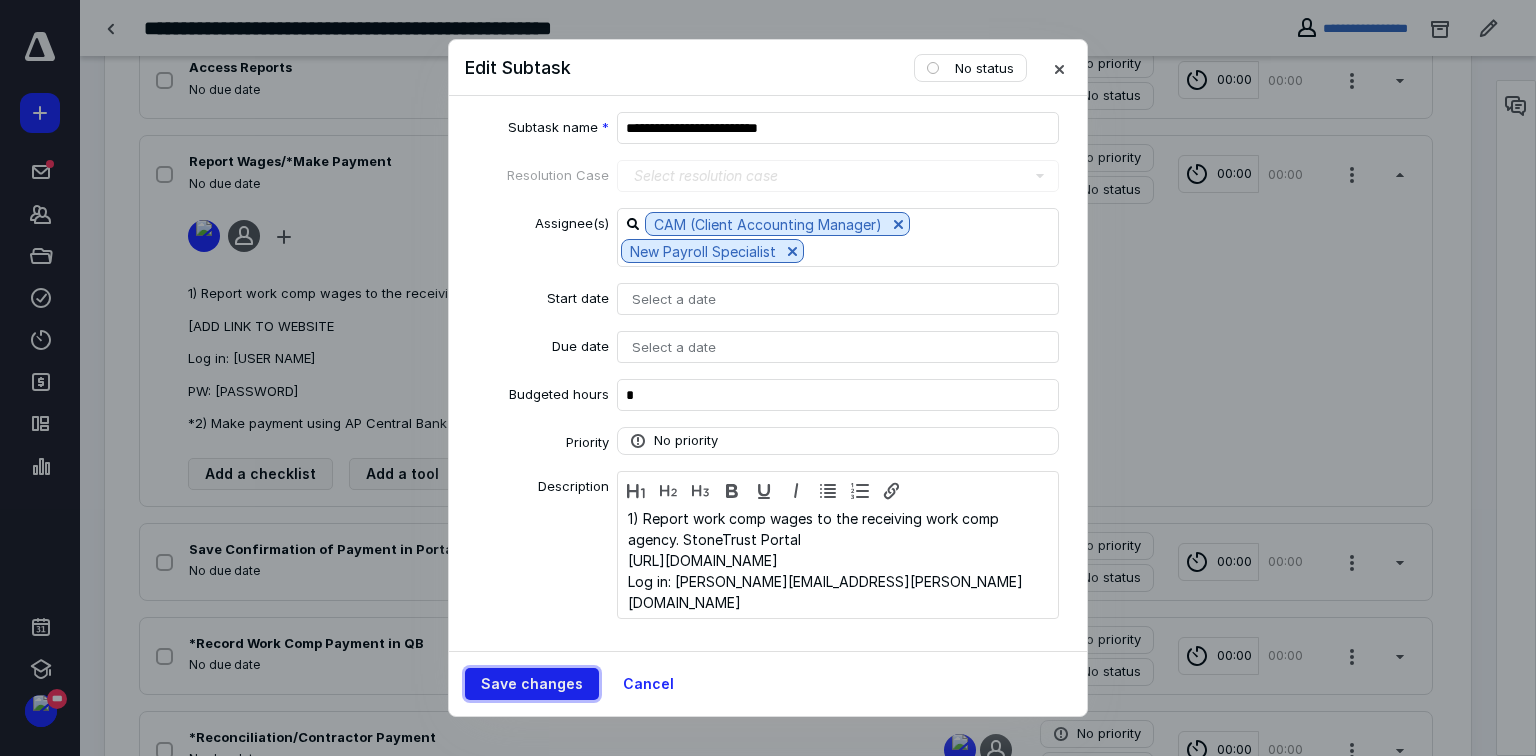 click on "Save changes" at bounding box center (532, 684) 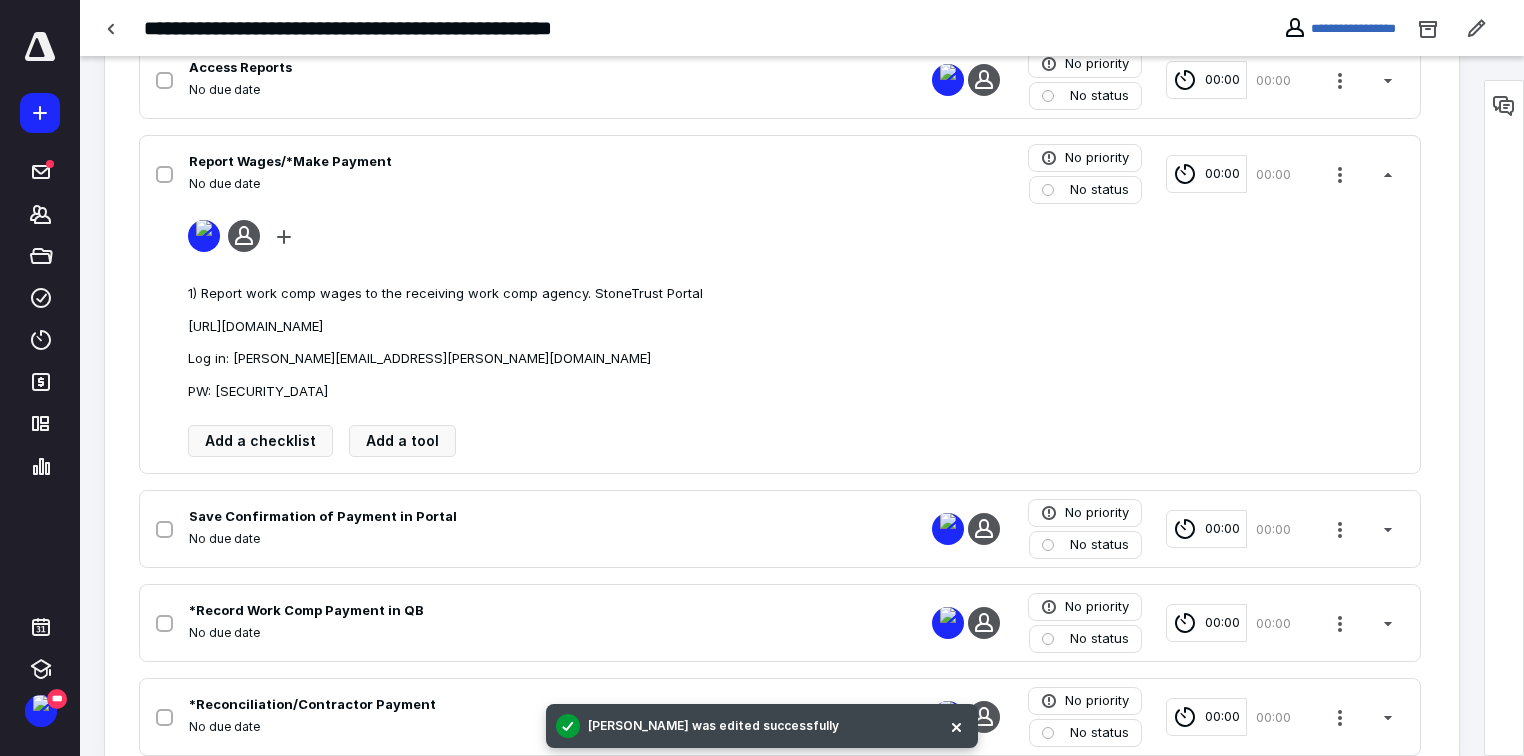 click on "No due date" at bounding box center [517, 184] 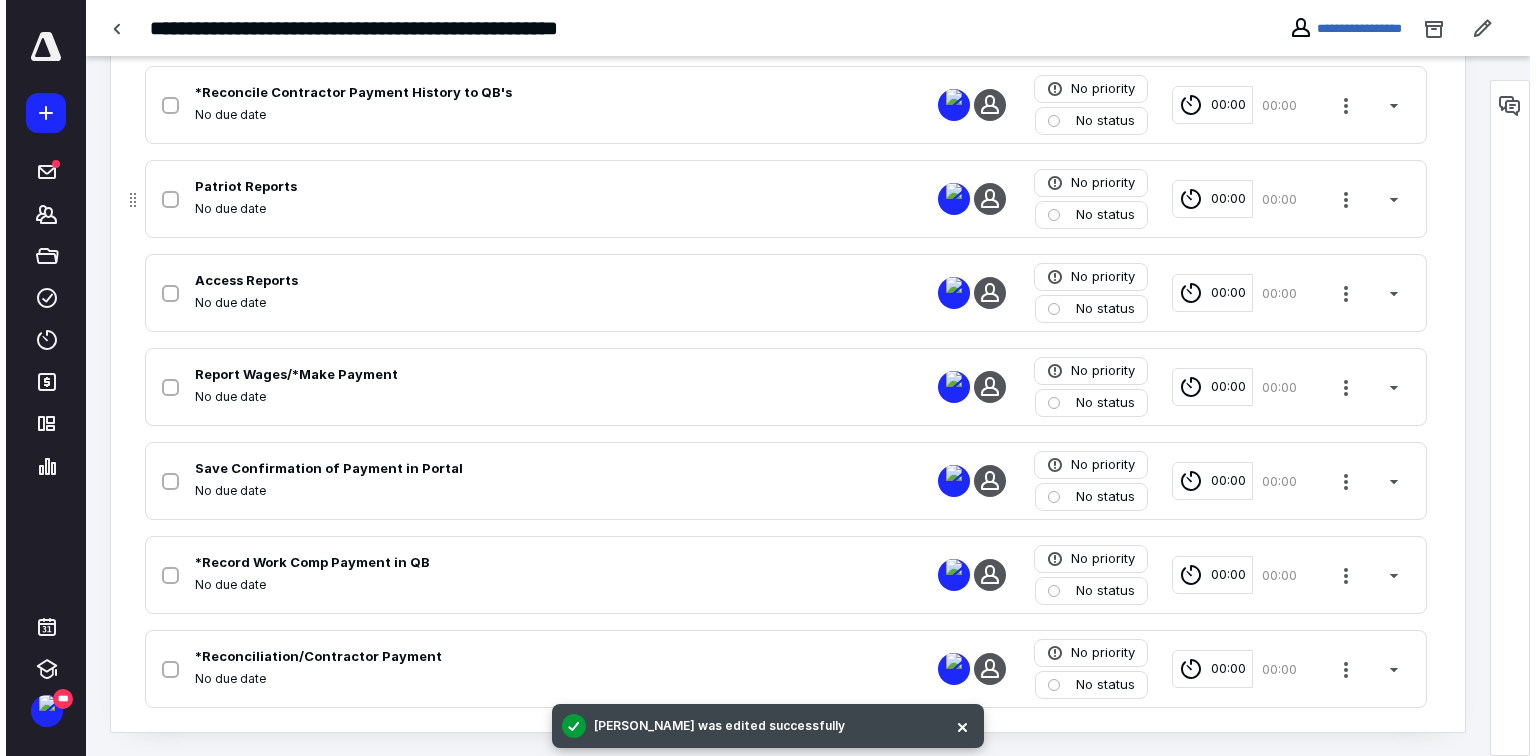 scroll, scrollTop: 352, scrollLeft: 0, axis: vertical 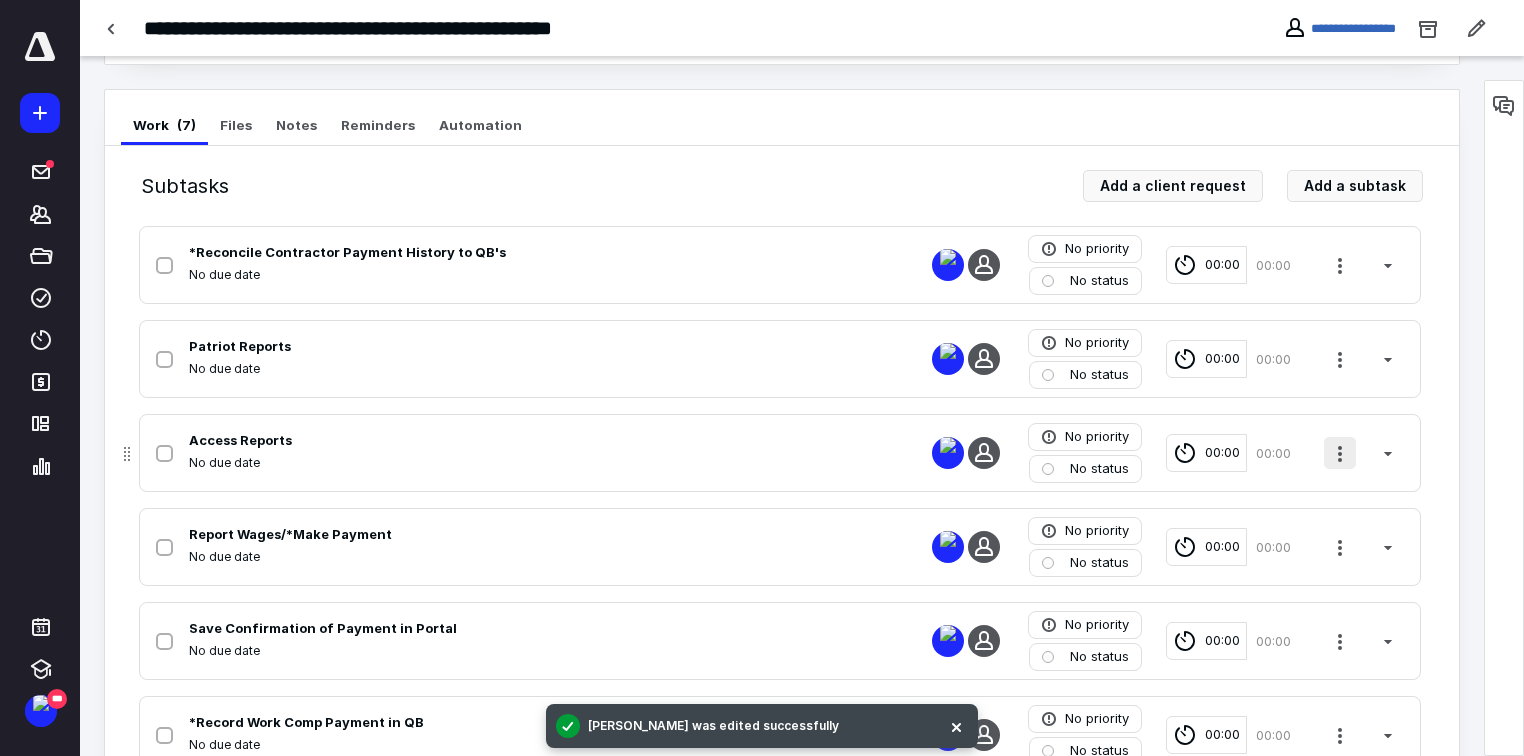 click at bounding box center (1340, 453) 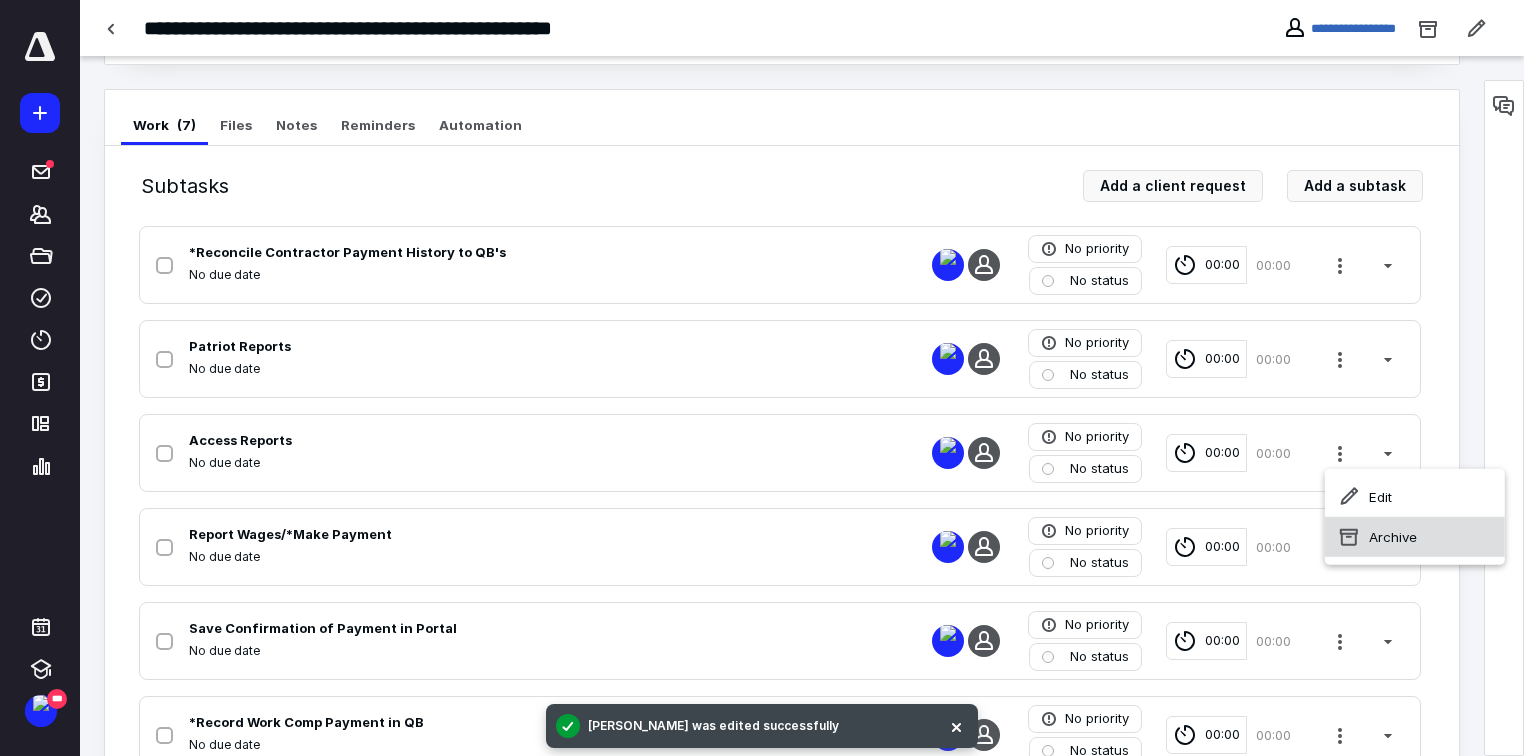 click on "Archive" at bounding box center (1415, 537) 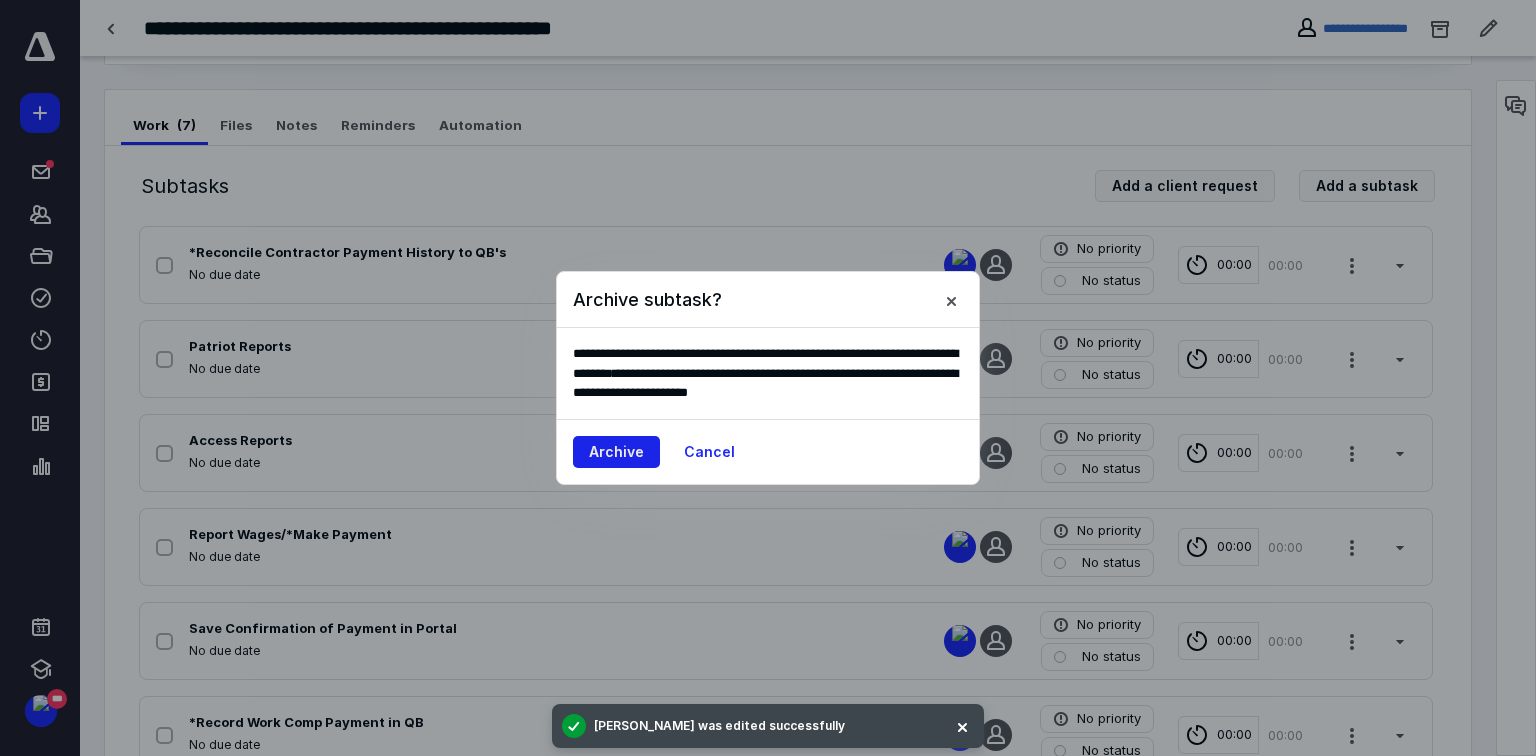 click on "Archive" at bounding box center [616, 452] 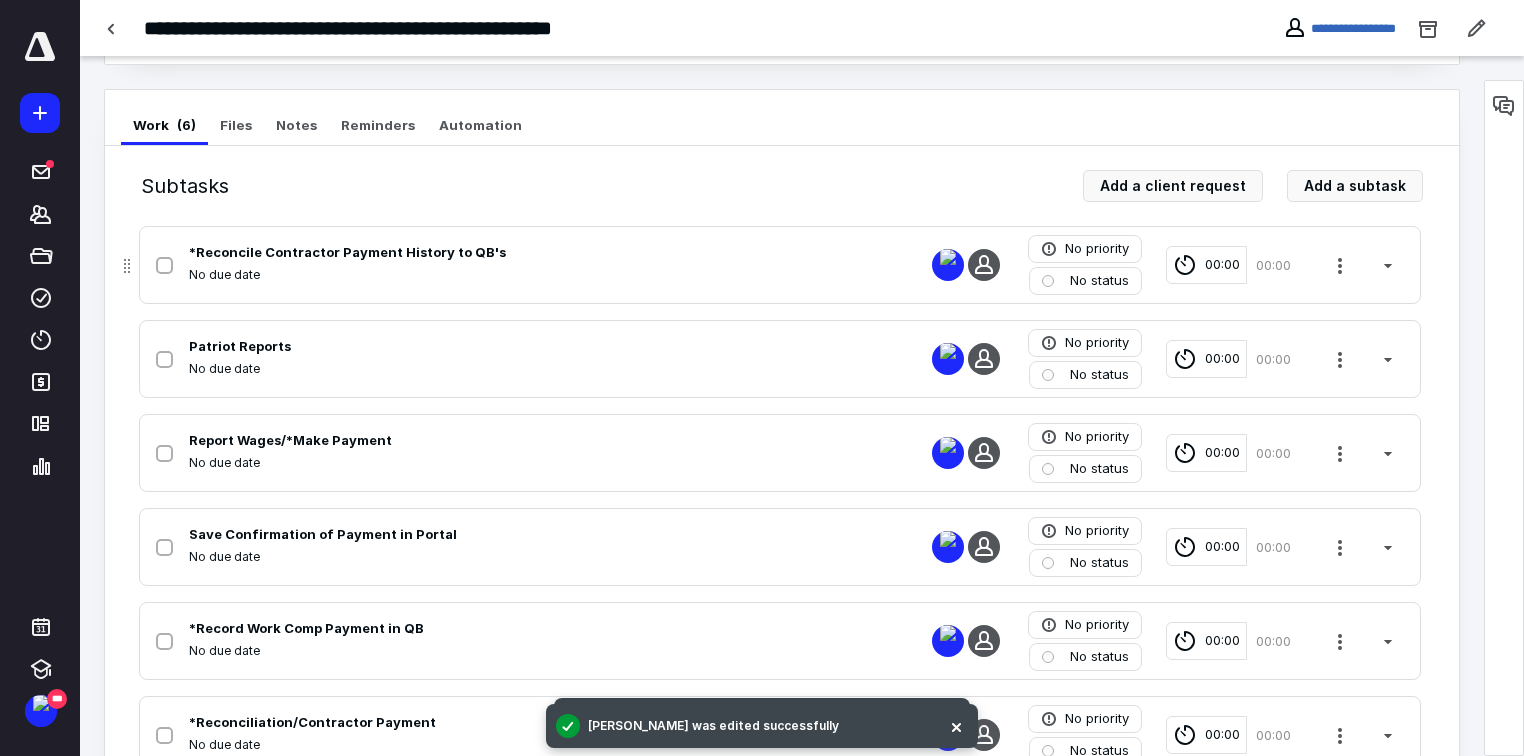 click on "*Reconcile Contractor Payment History to QB's" at bounding box center (517, 253) 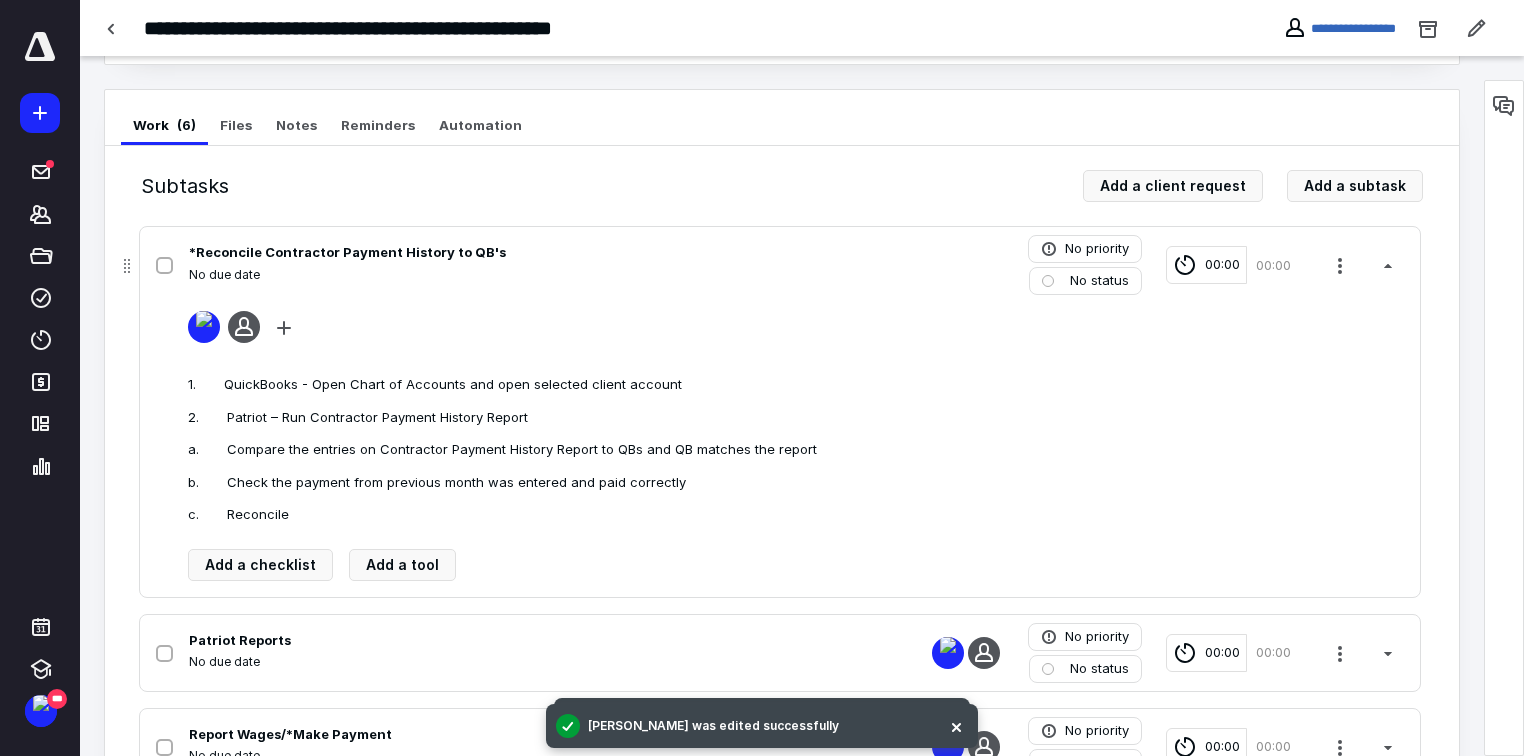 click on "*Reconcile Contractor Payment History to QB's" at bounding box center (517, 253) 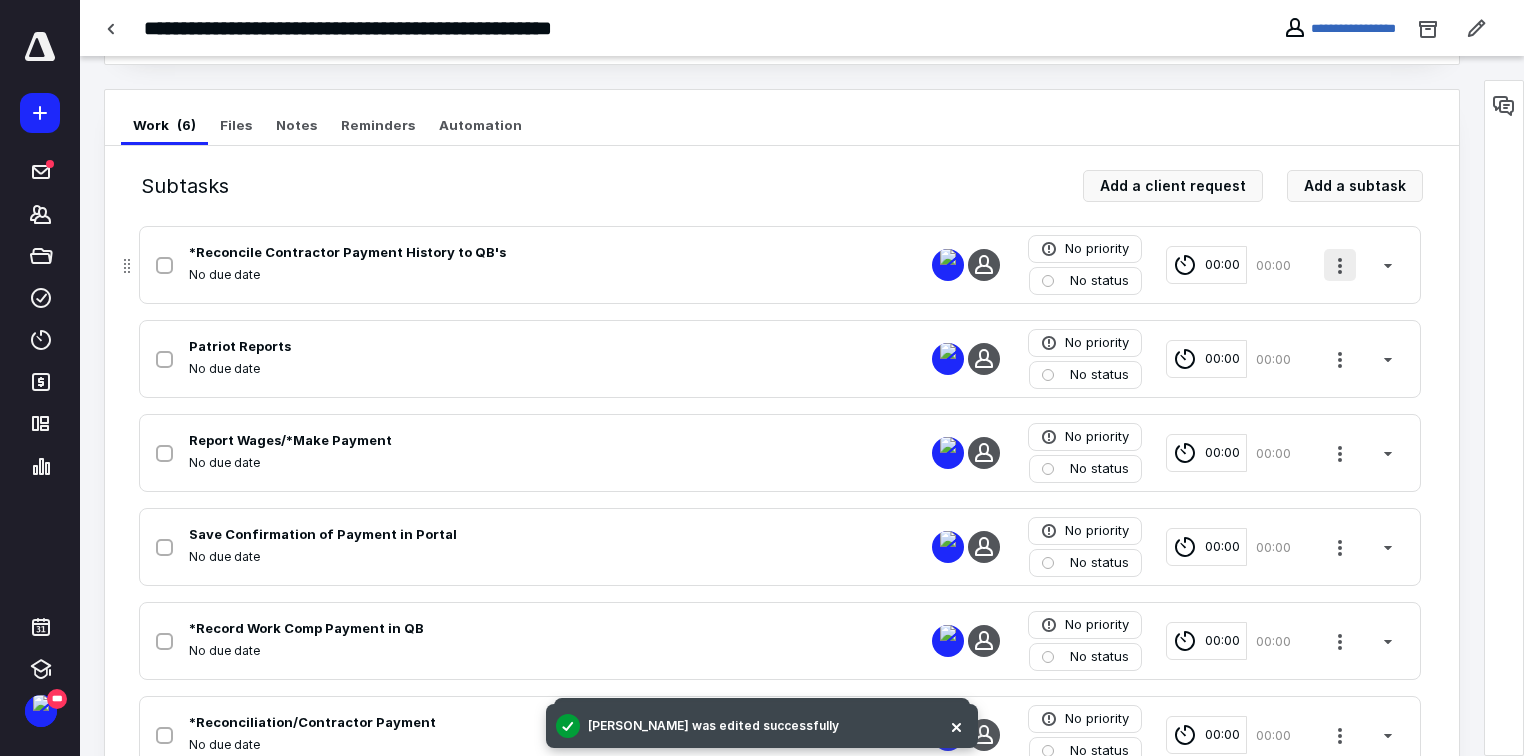 click at bounding box center (1340, 265) 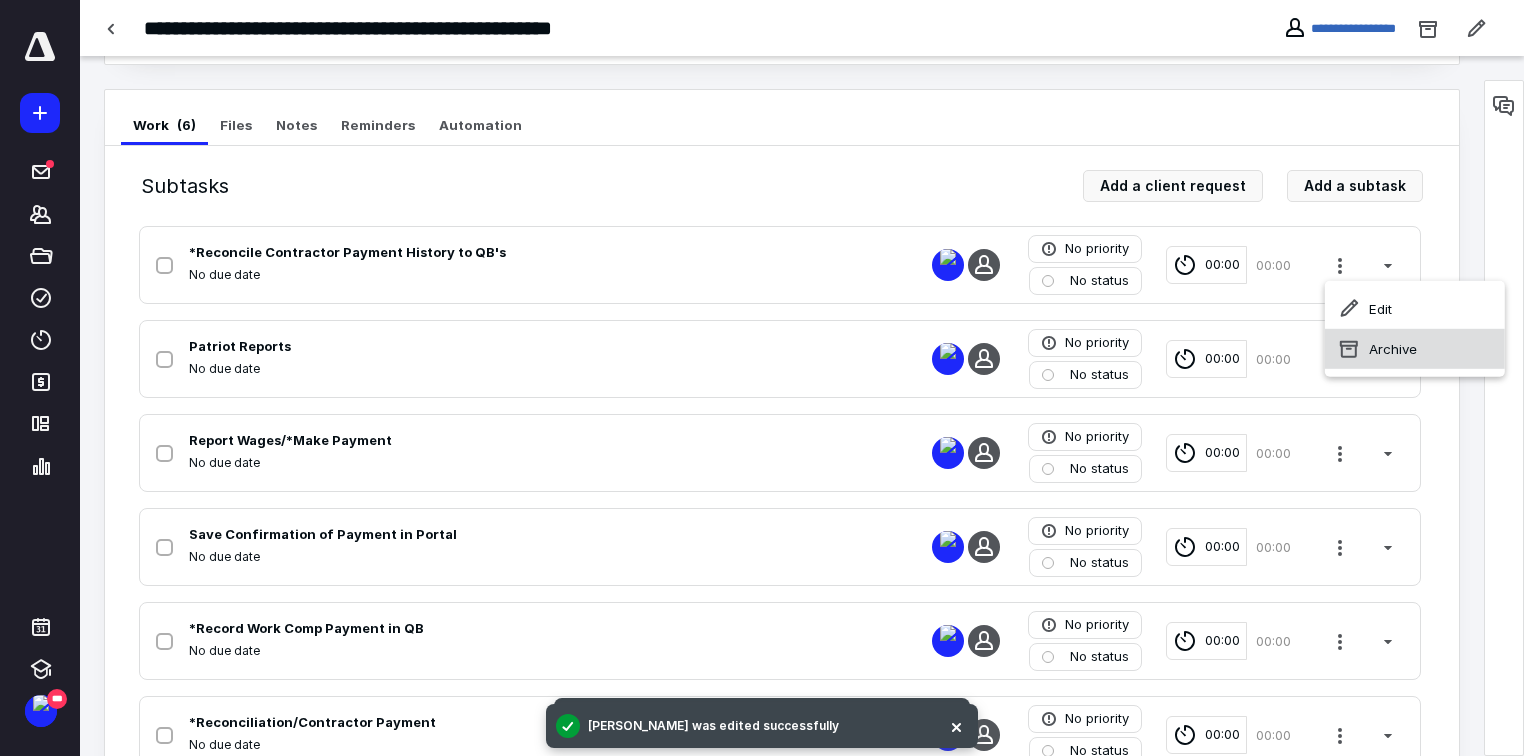 click 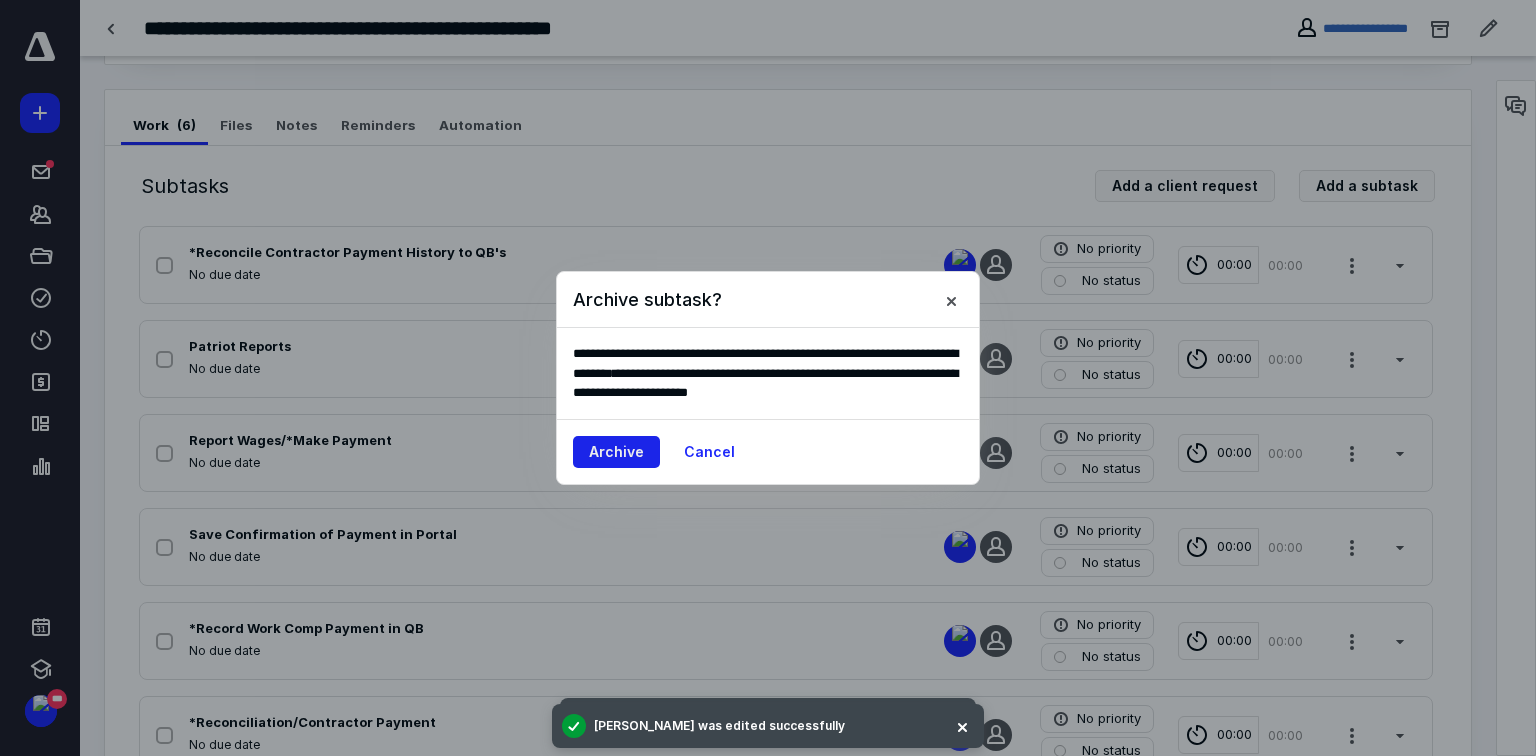 click on "Archive" at bounding box center [616, 452] 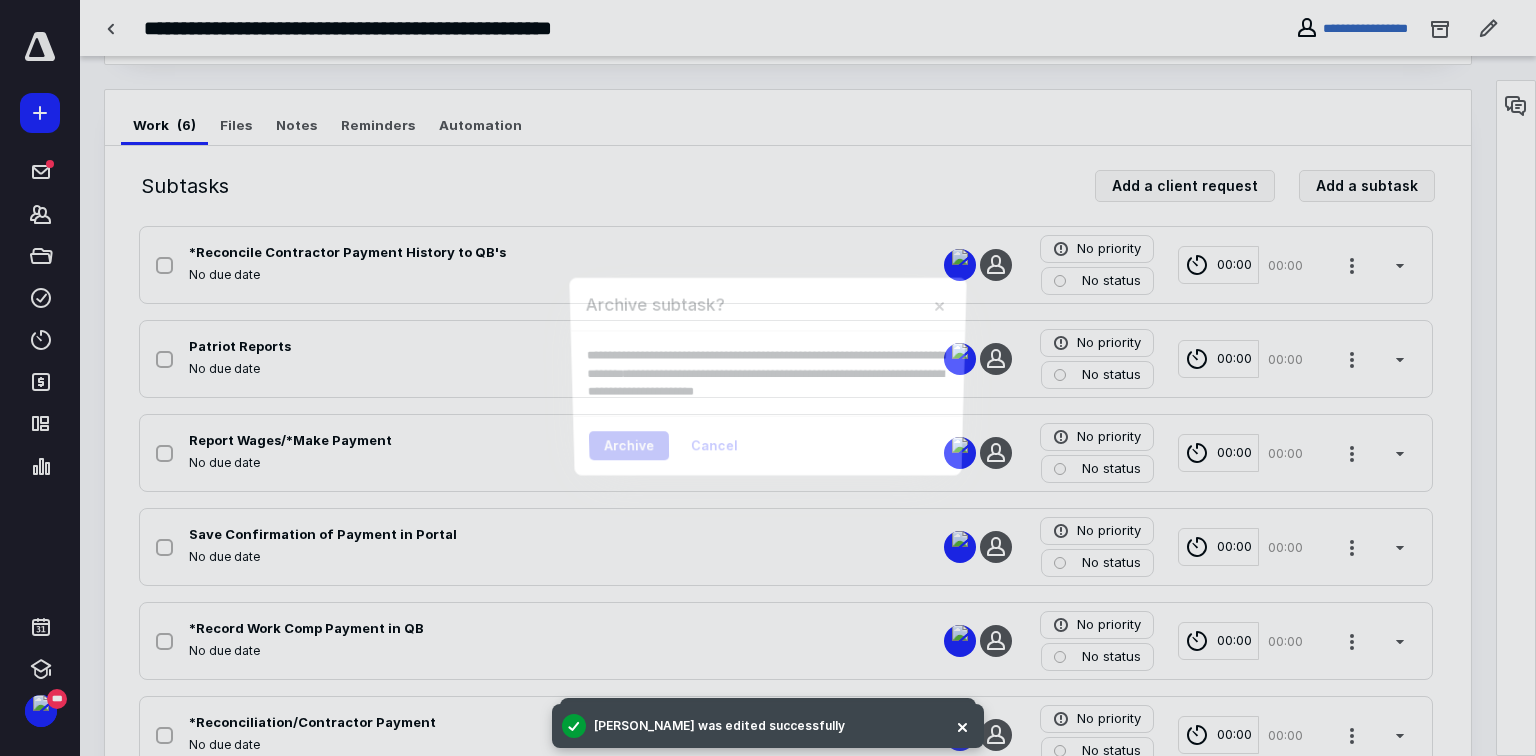 scroll, scrollTop: 324, scrollLeft: 0, axis: vertical 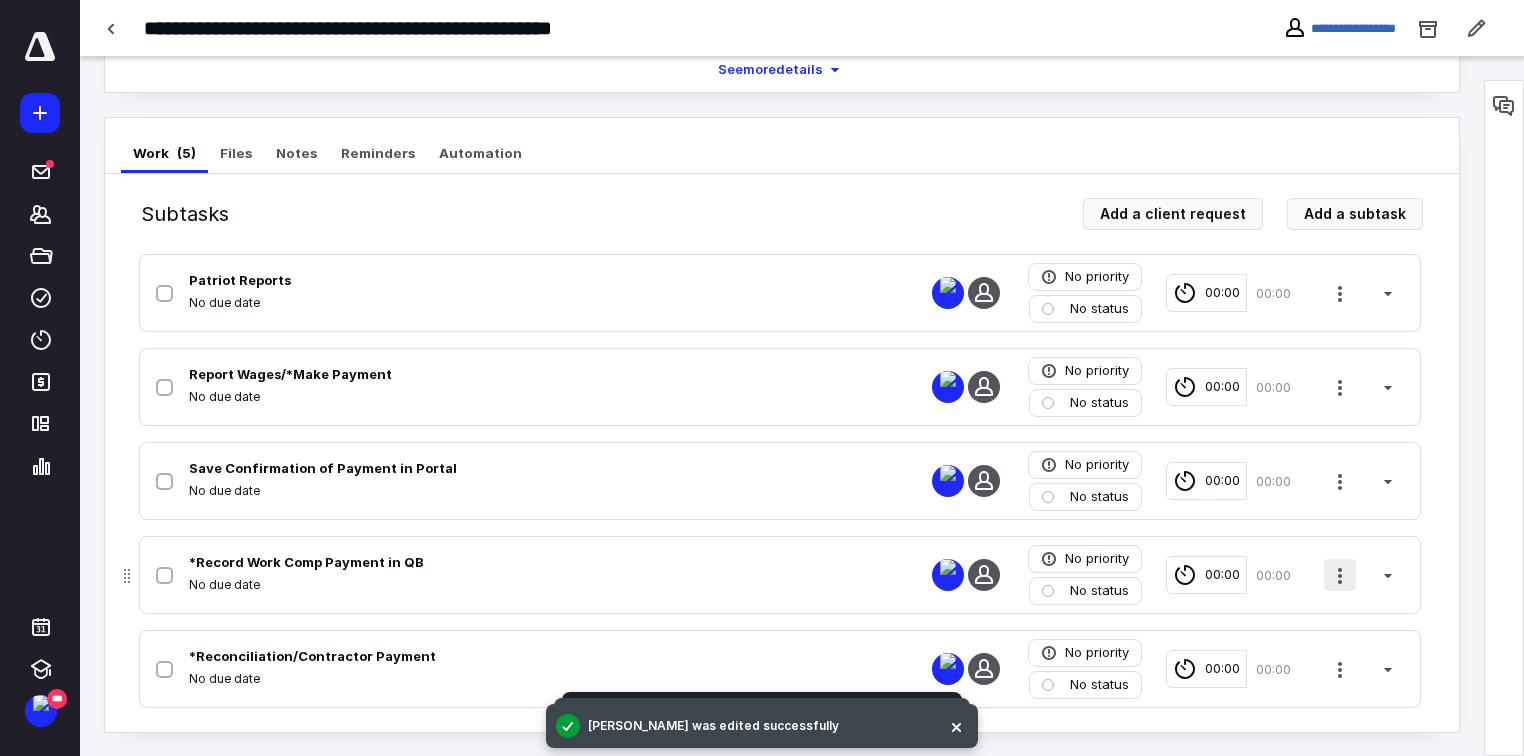 click at bounding box center [1340, 575] 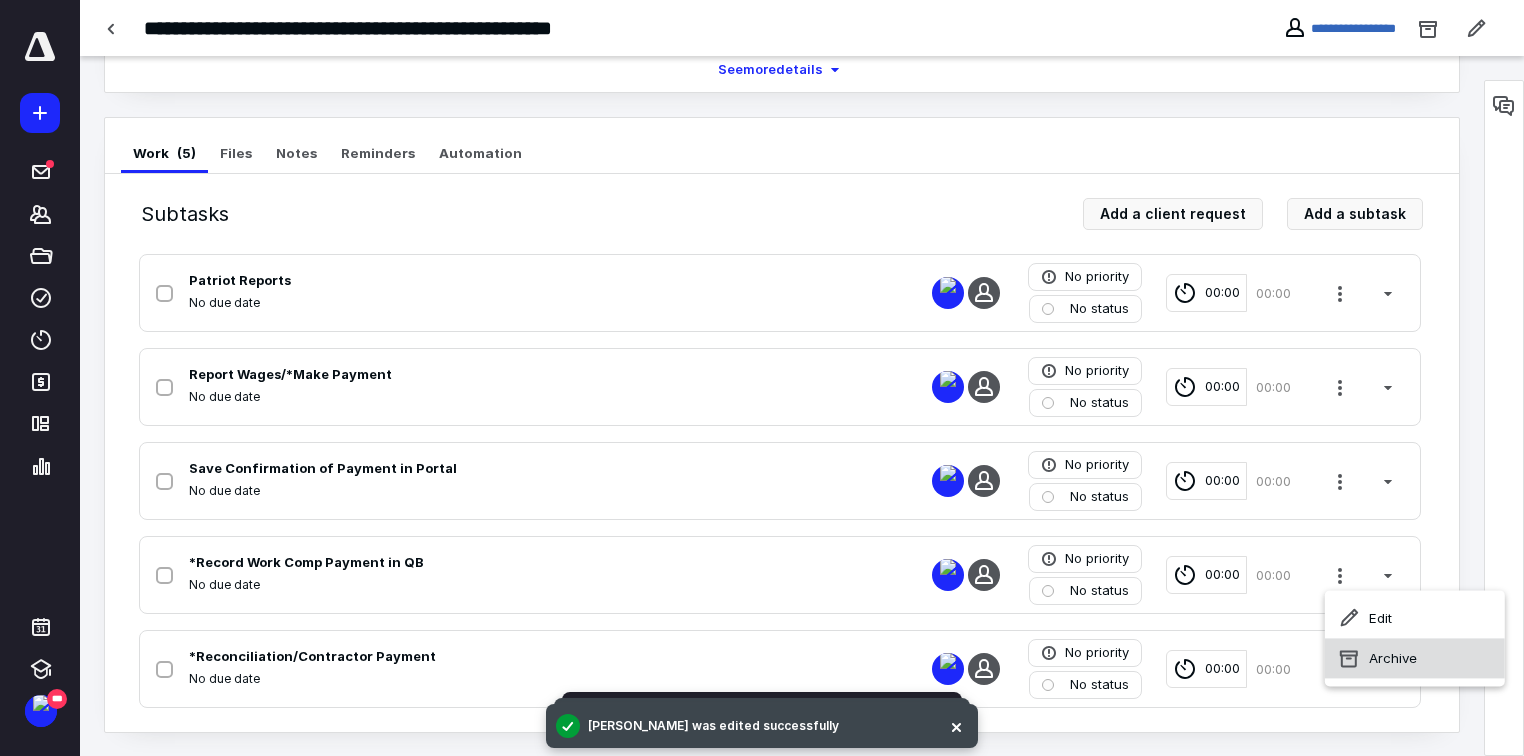 click 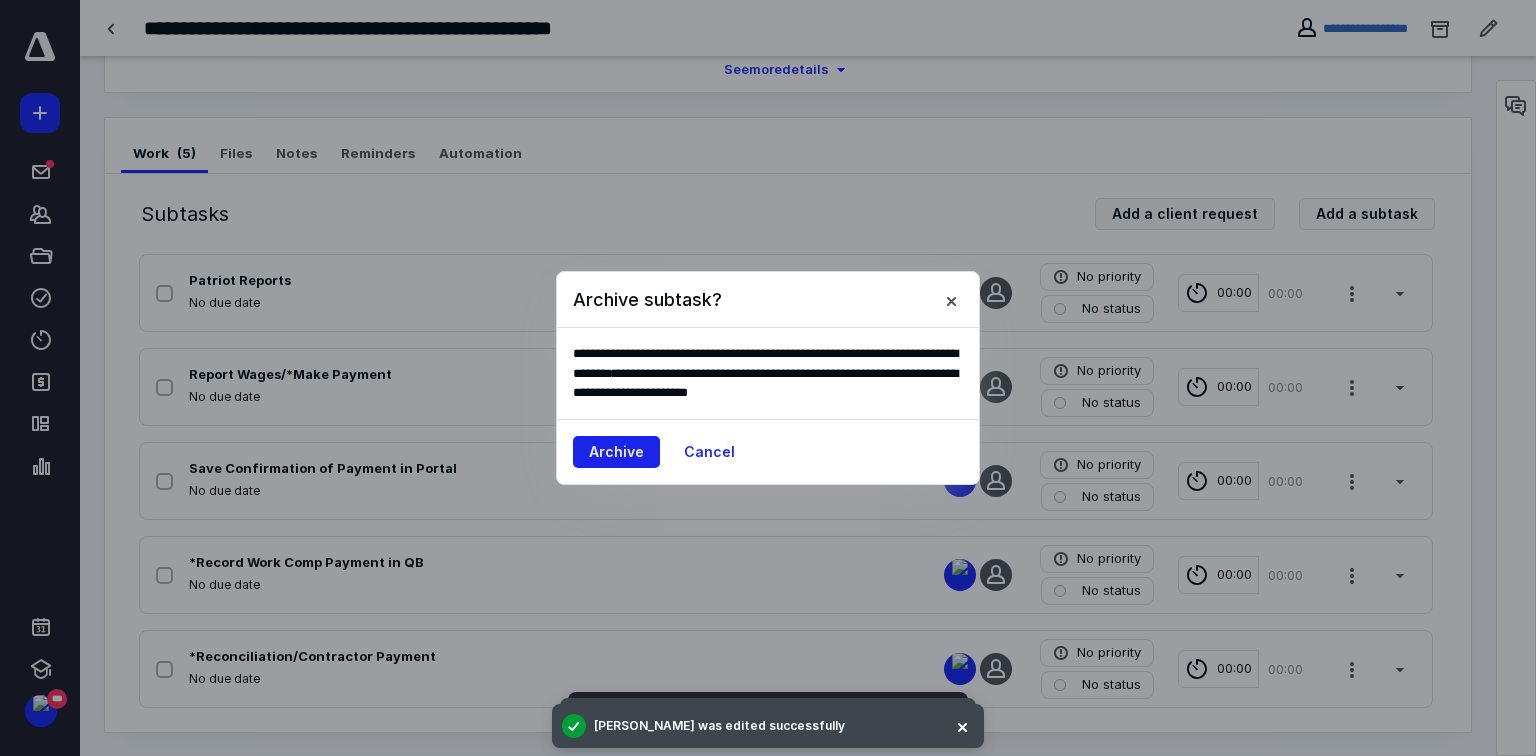click on "Archive" at bounding box center (616, 452) 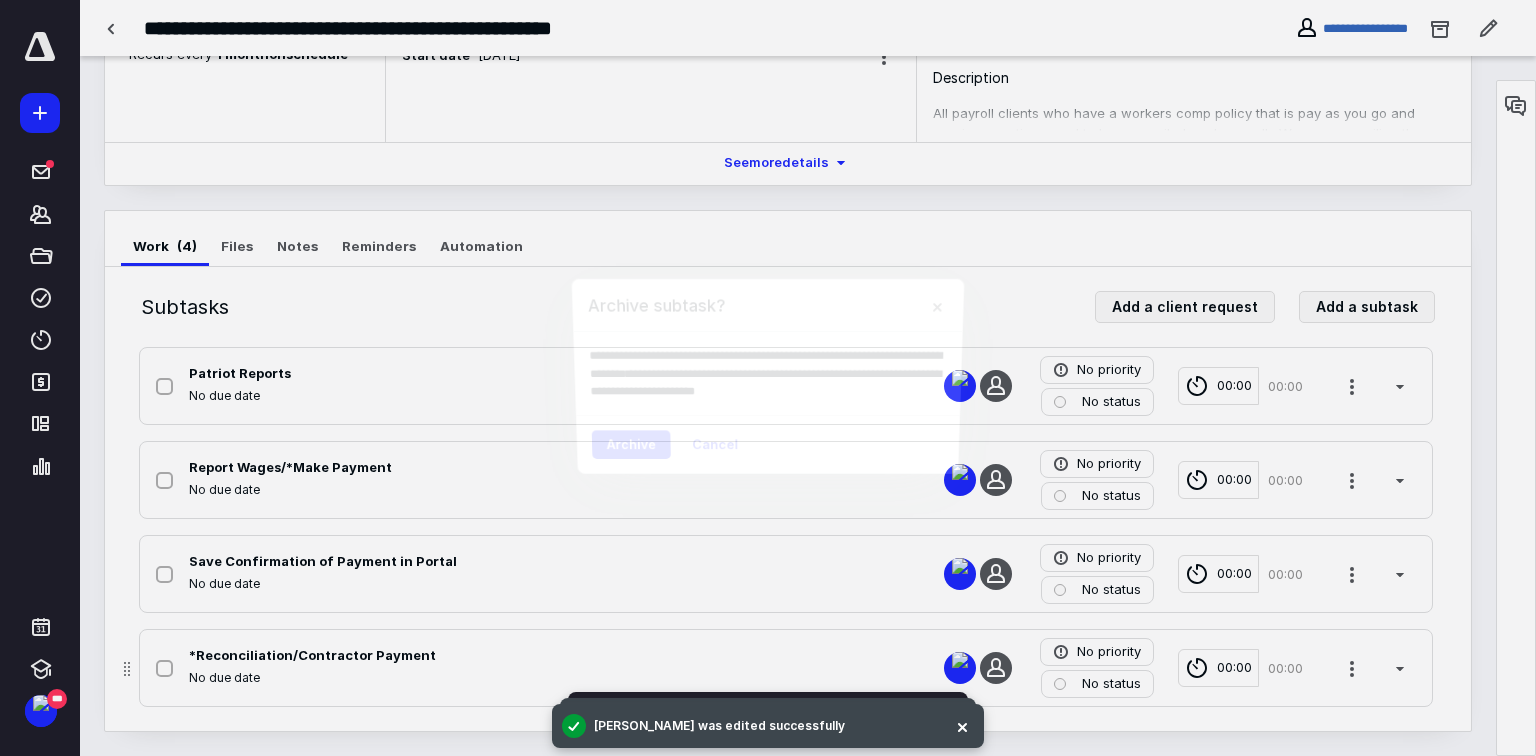 scroll, scrollTop: 230, scrollLeft: 0, axis: vertical 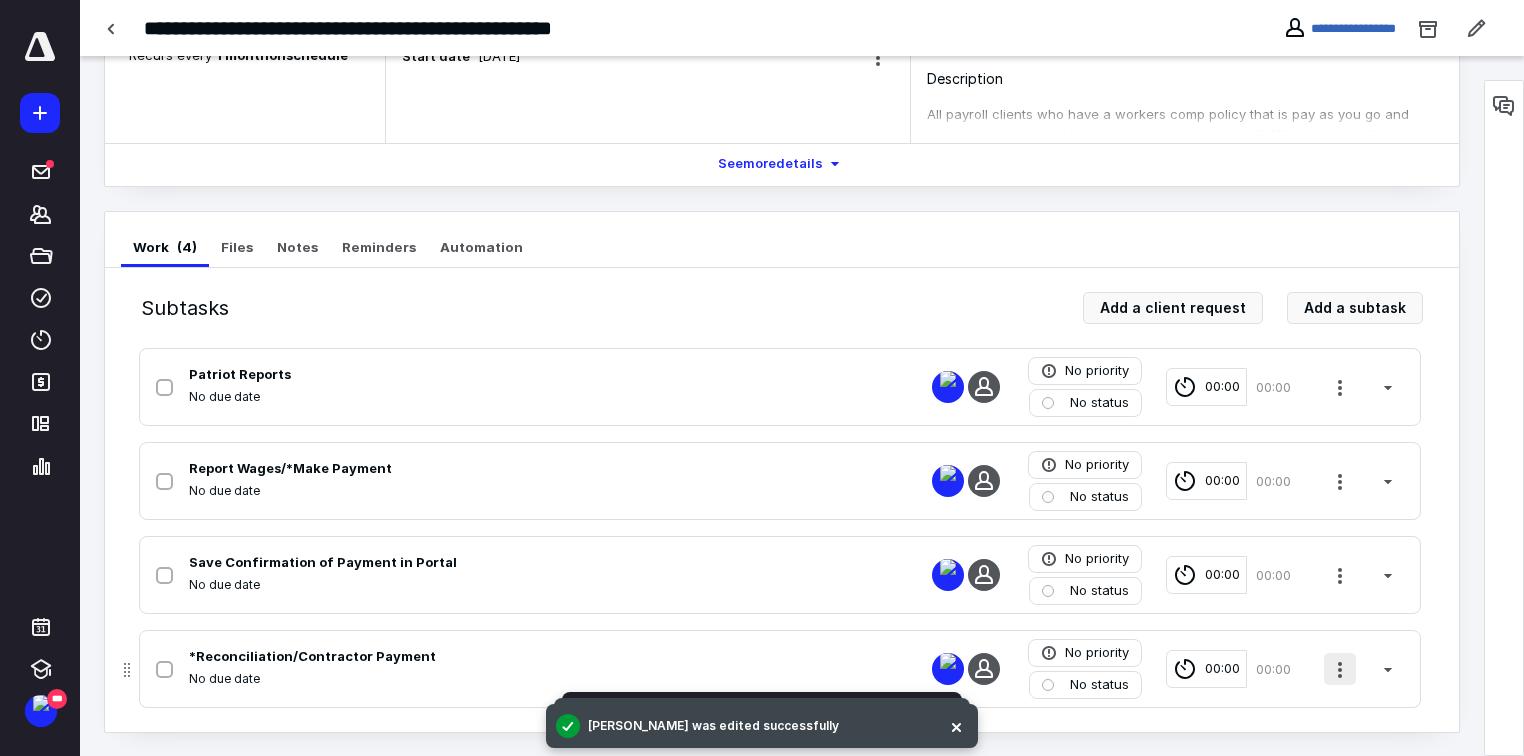 click at bounding box center (1340, 669) 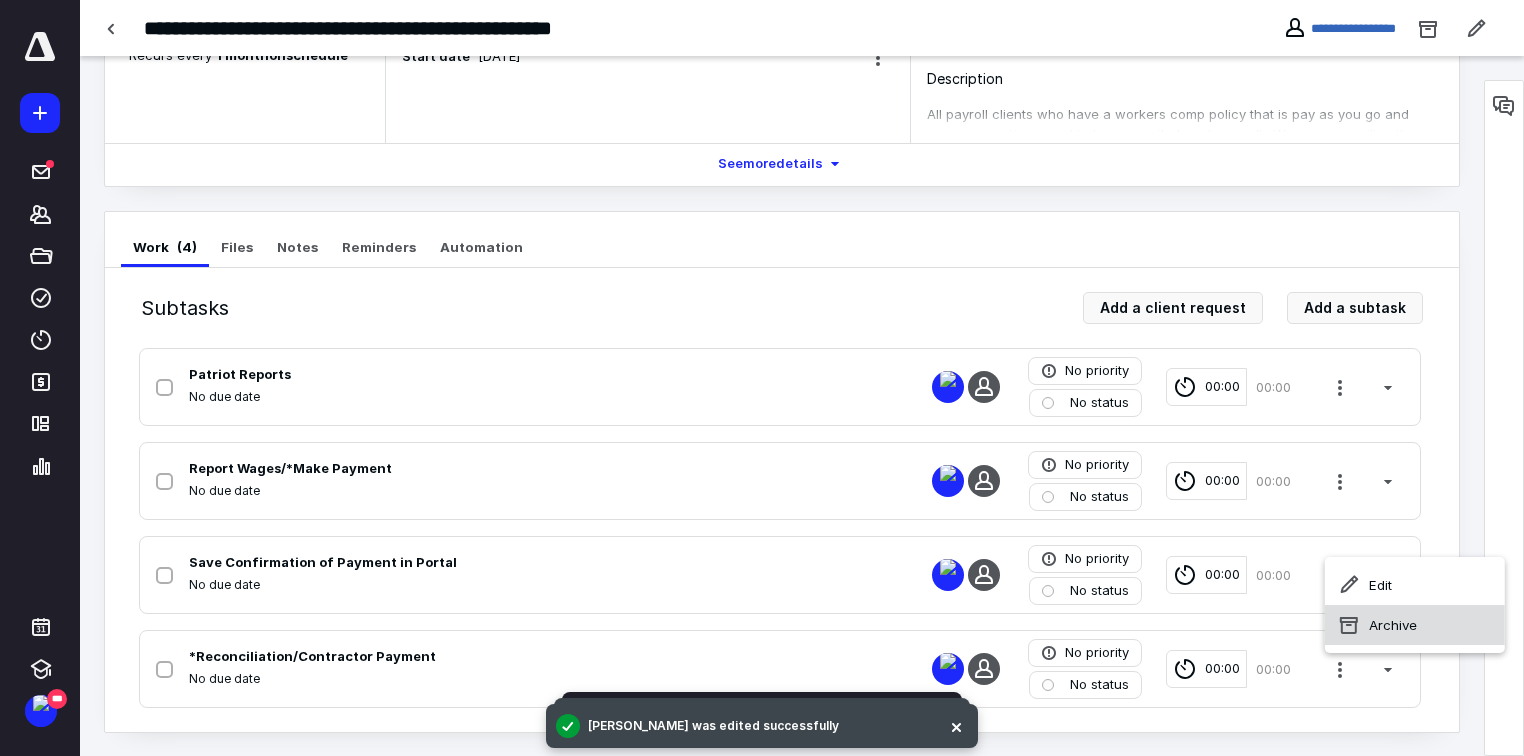 click on "Archive" at bounding box center [1415, 625] 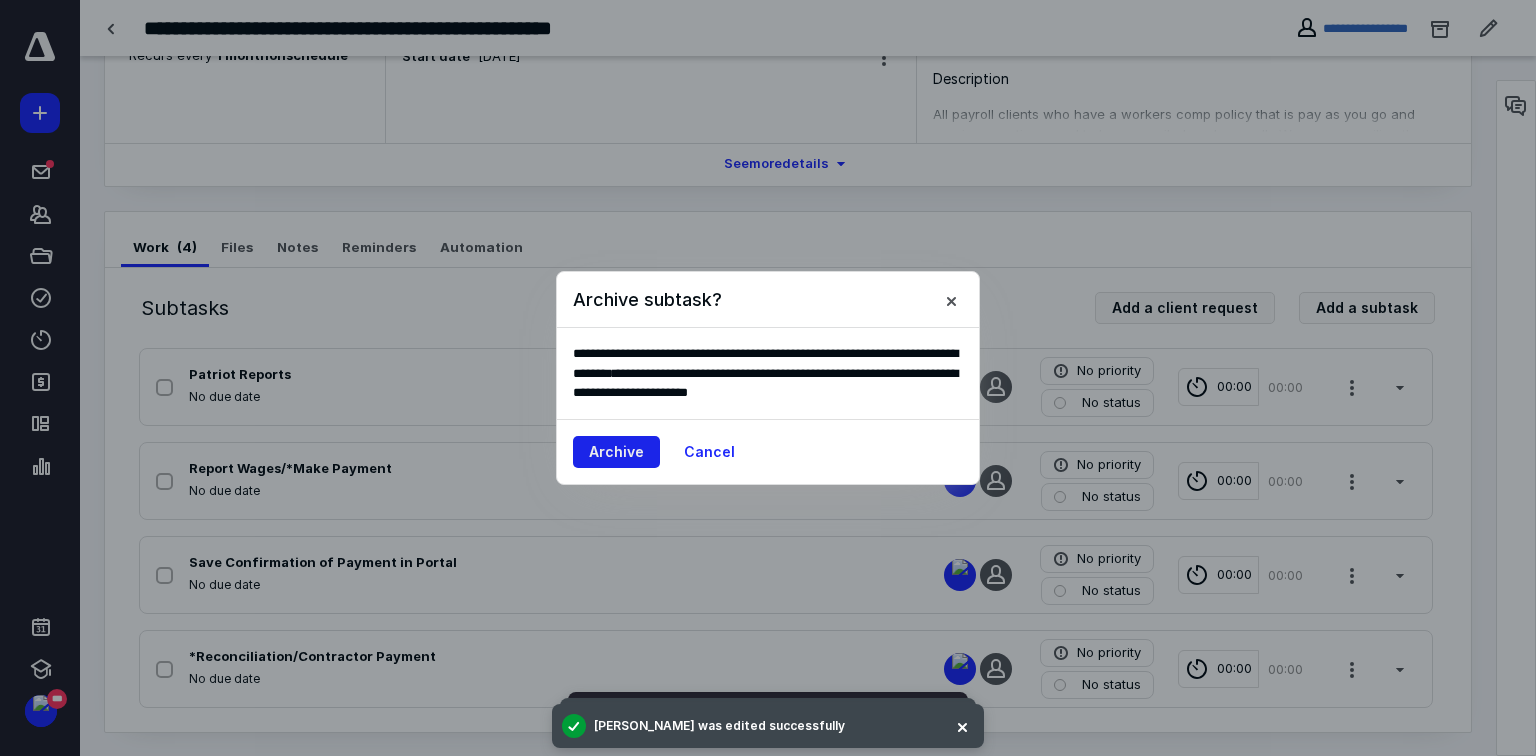 click on "Archive" at bounding box center [616, 452] 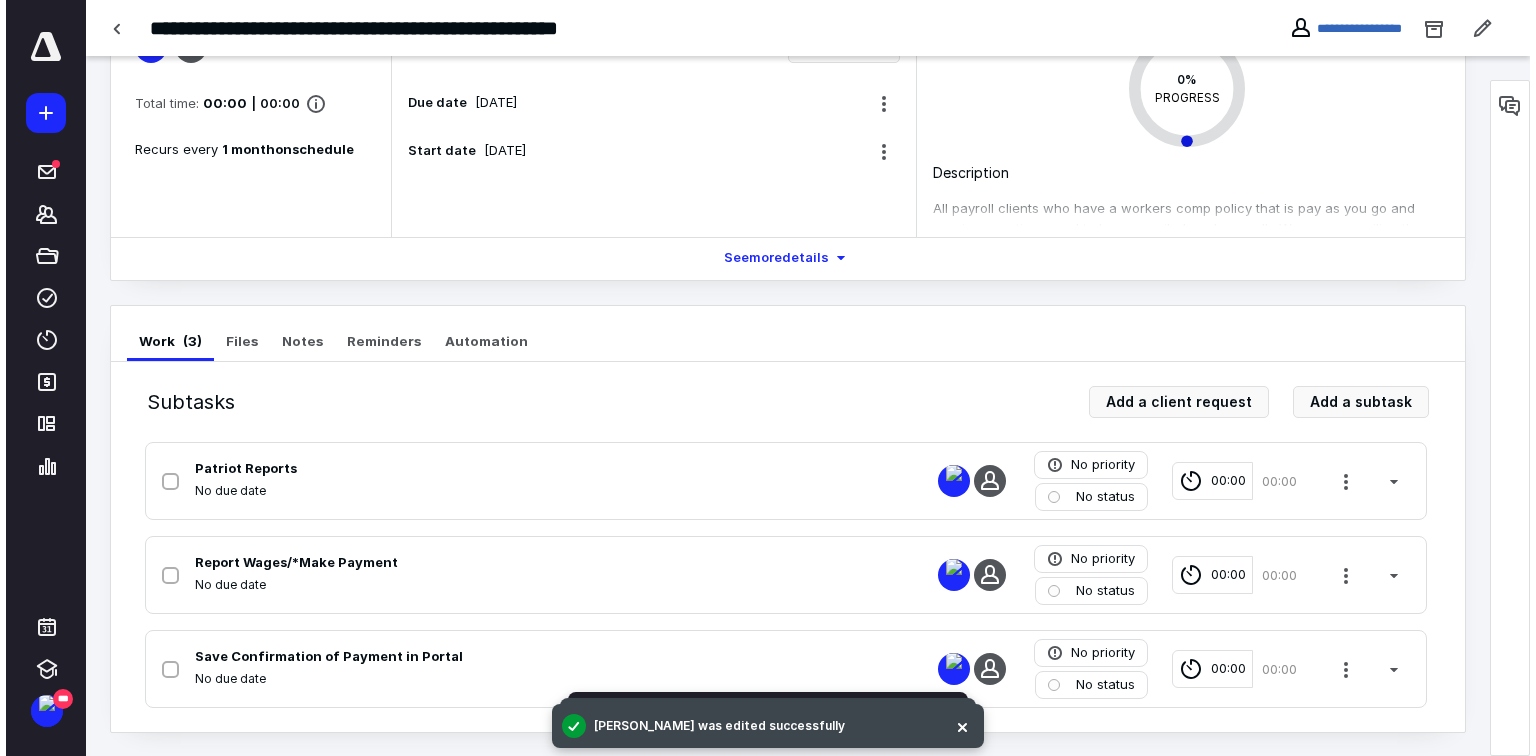 scroll, scrollTop: 0, scrollLeft: 0, axis: both 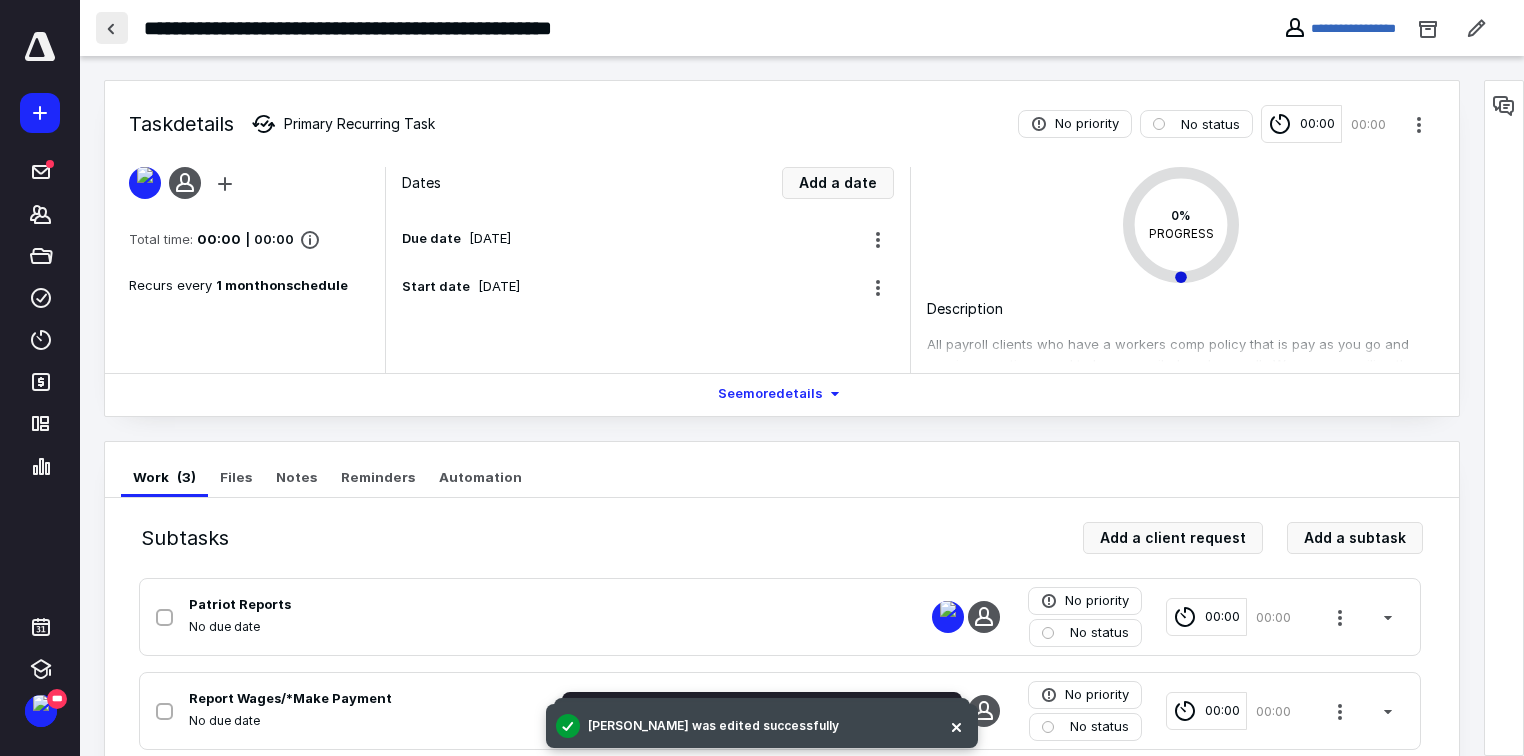 click at bounding box center [112, 28] 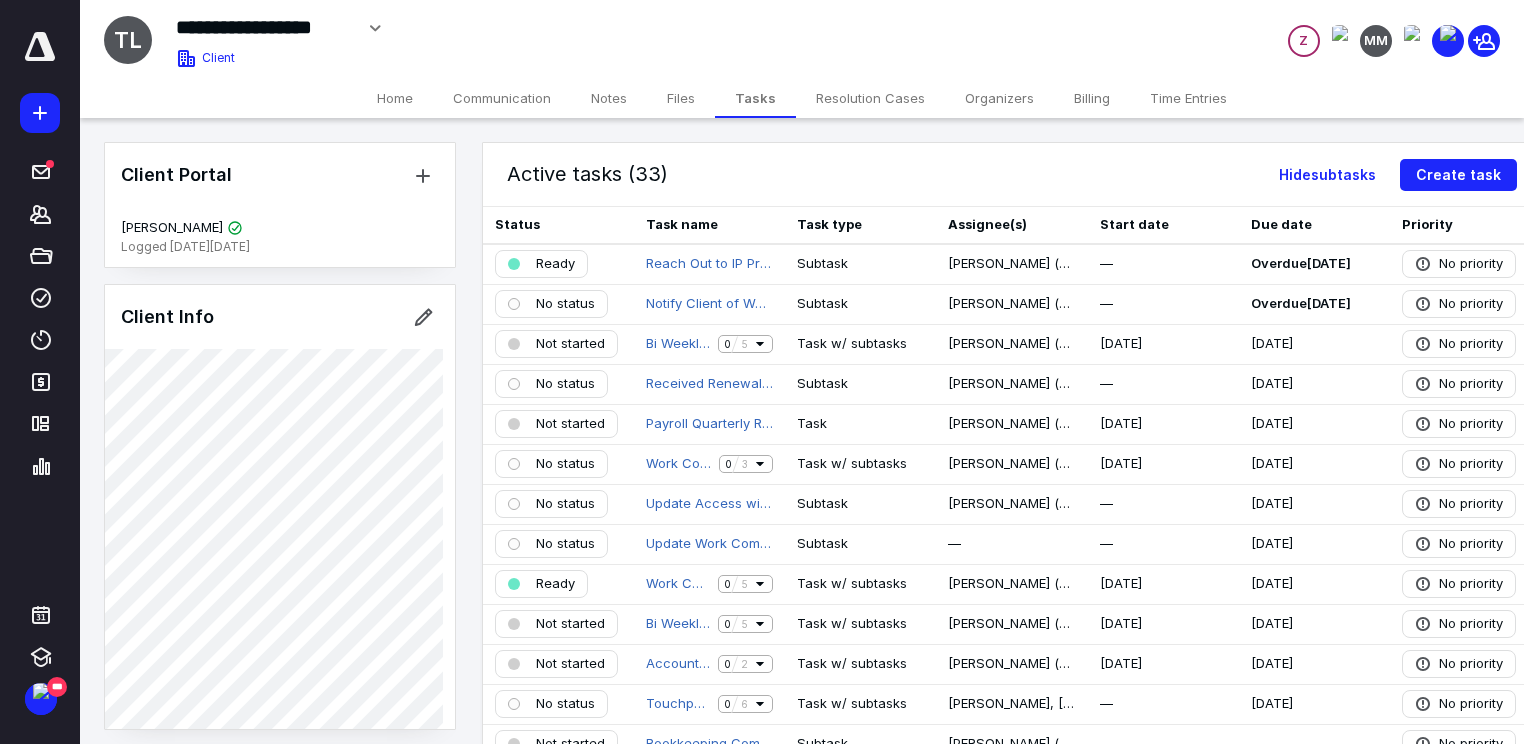 click on "Files" at bounding box center (681, 98) 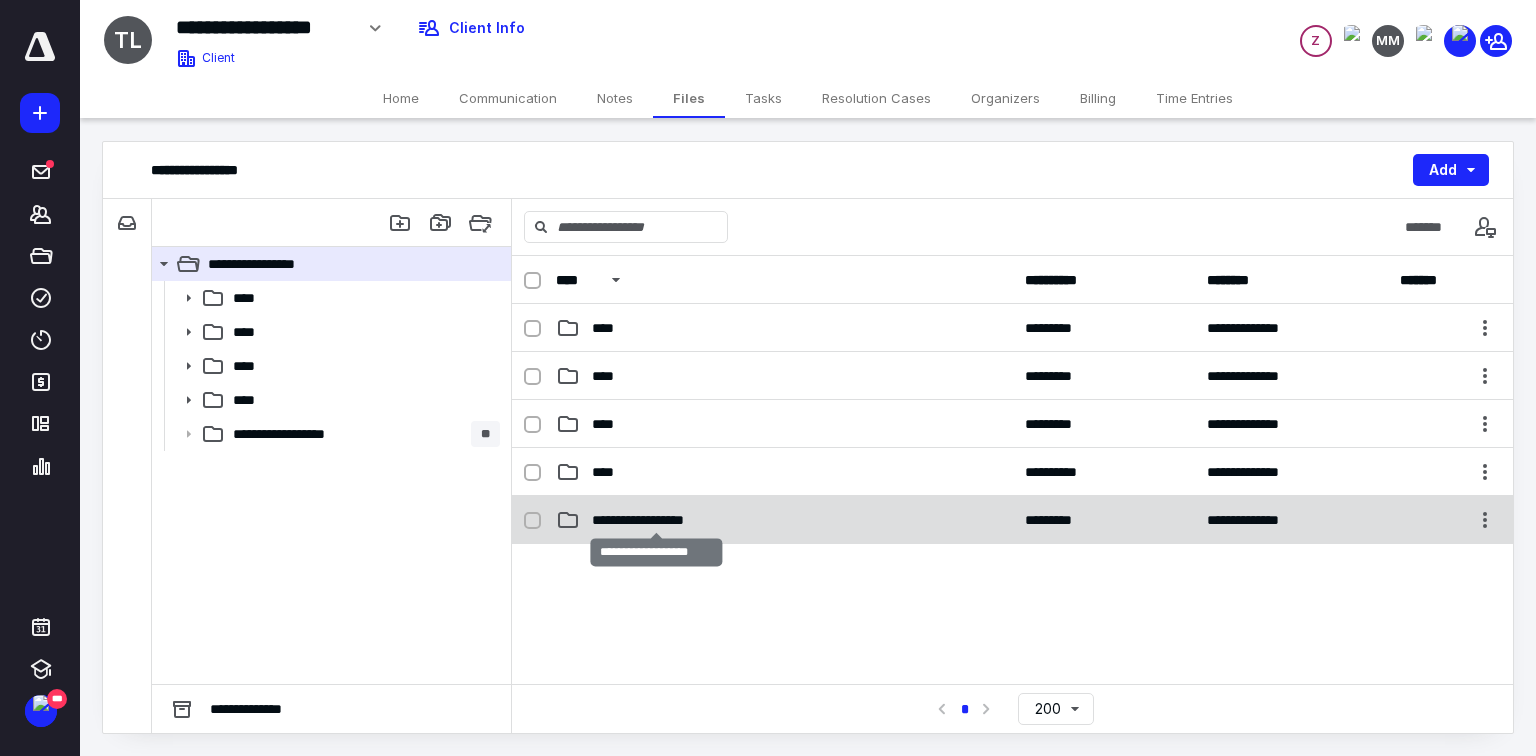 click on "**********" at bounding box center [656, 520] 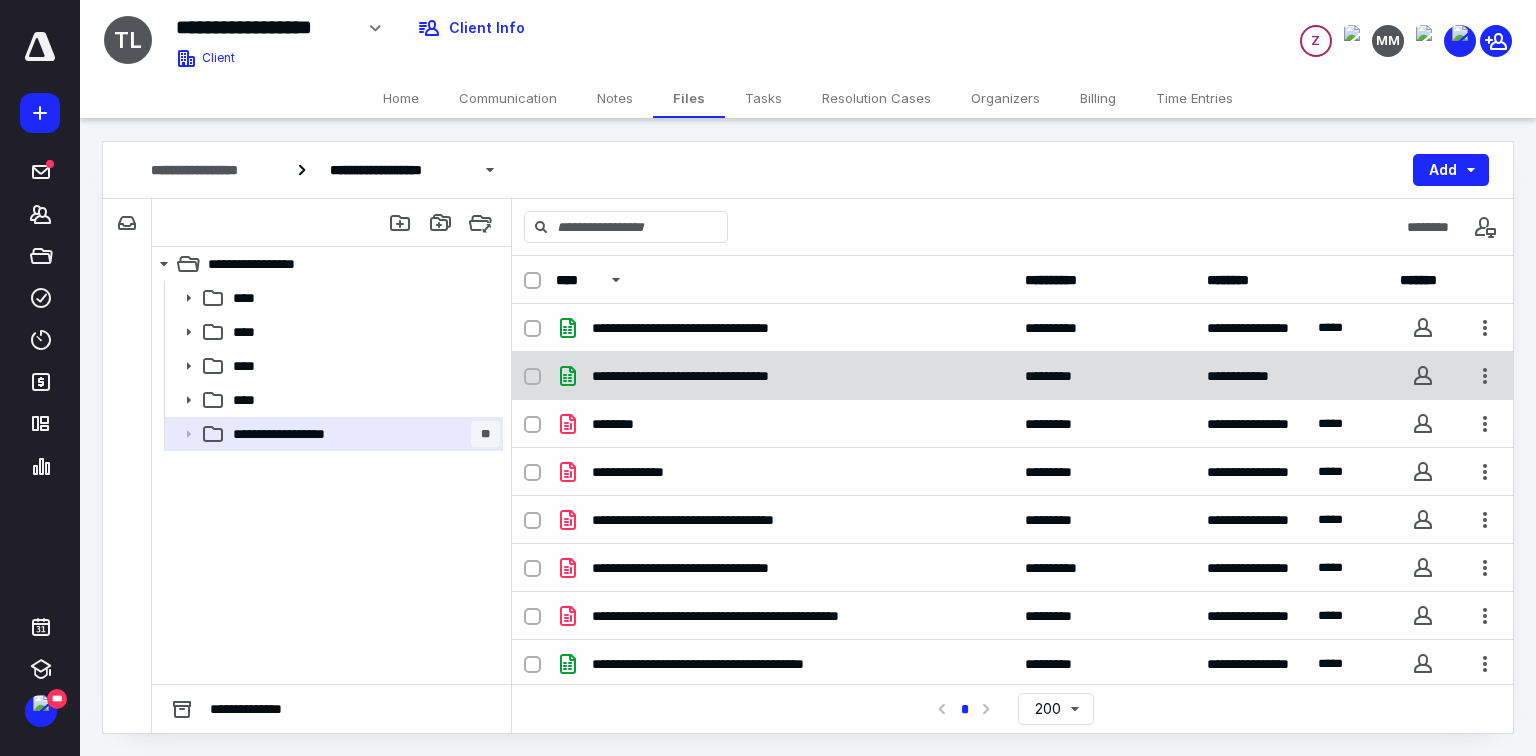 click on "**********" at bounding box center (1012, 376) 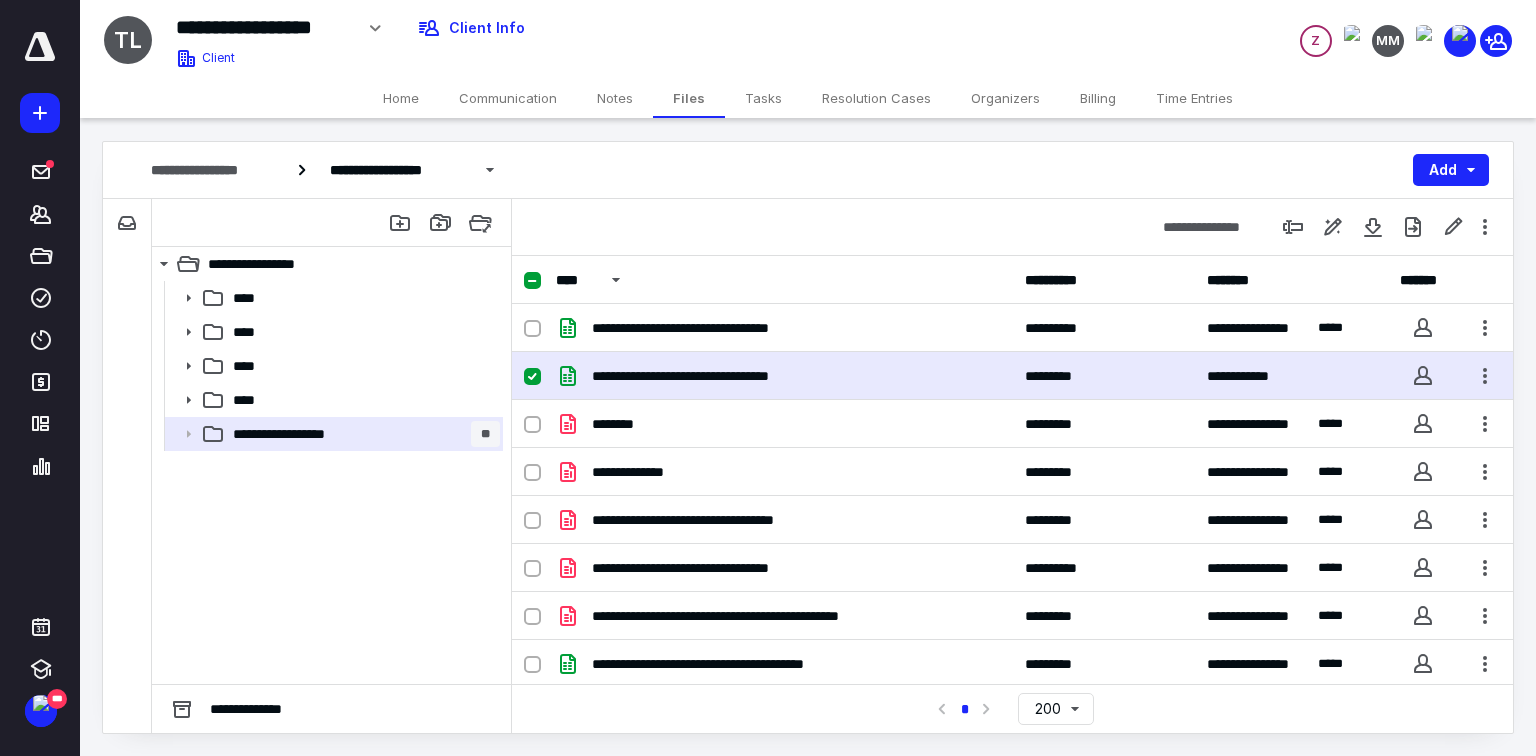click on "**********" at bounding box center [1012, 376] 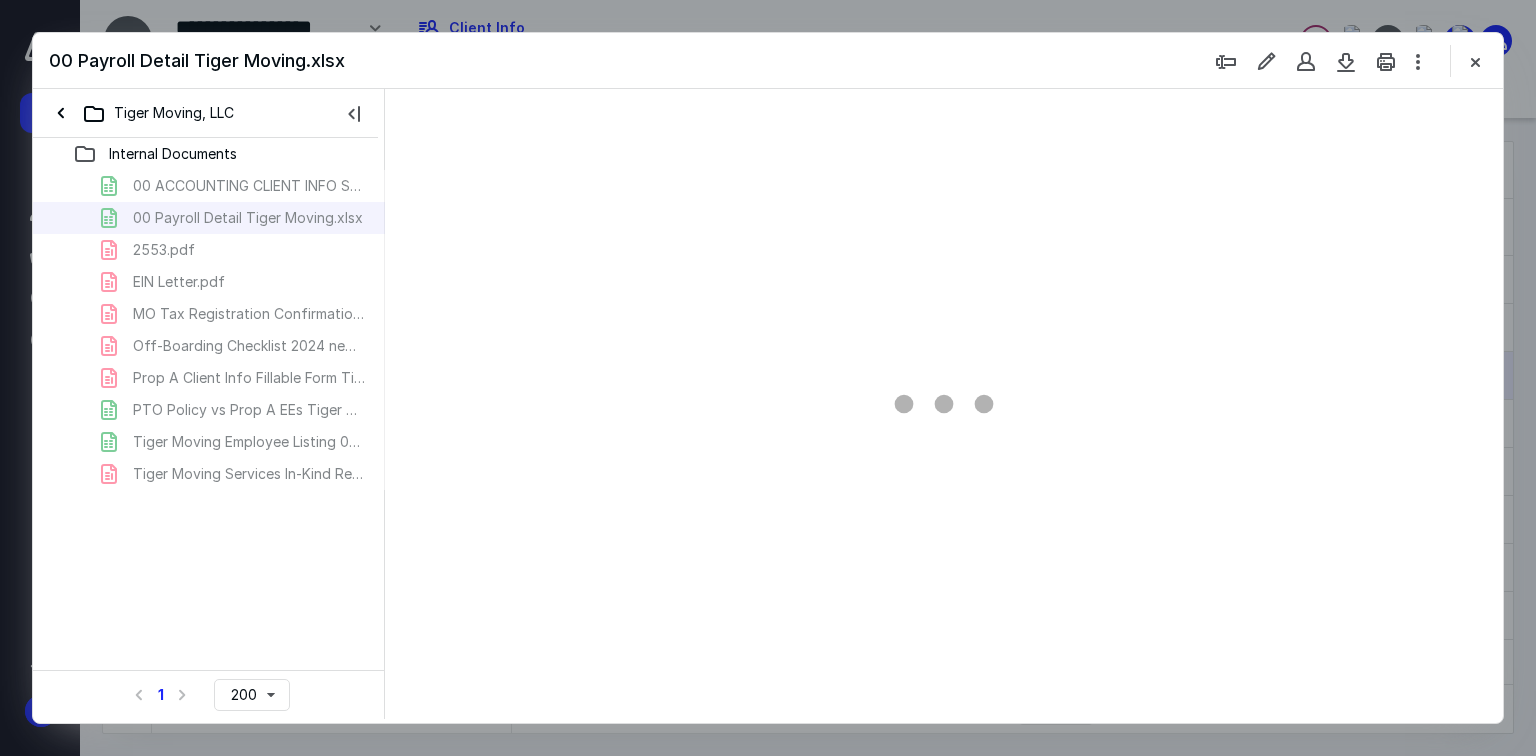 scroll, scrollTop: 0, scrollLeft: 0, axis: both 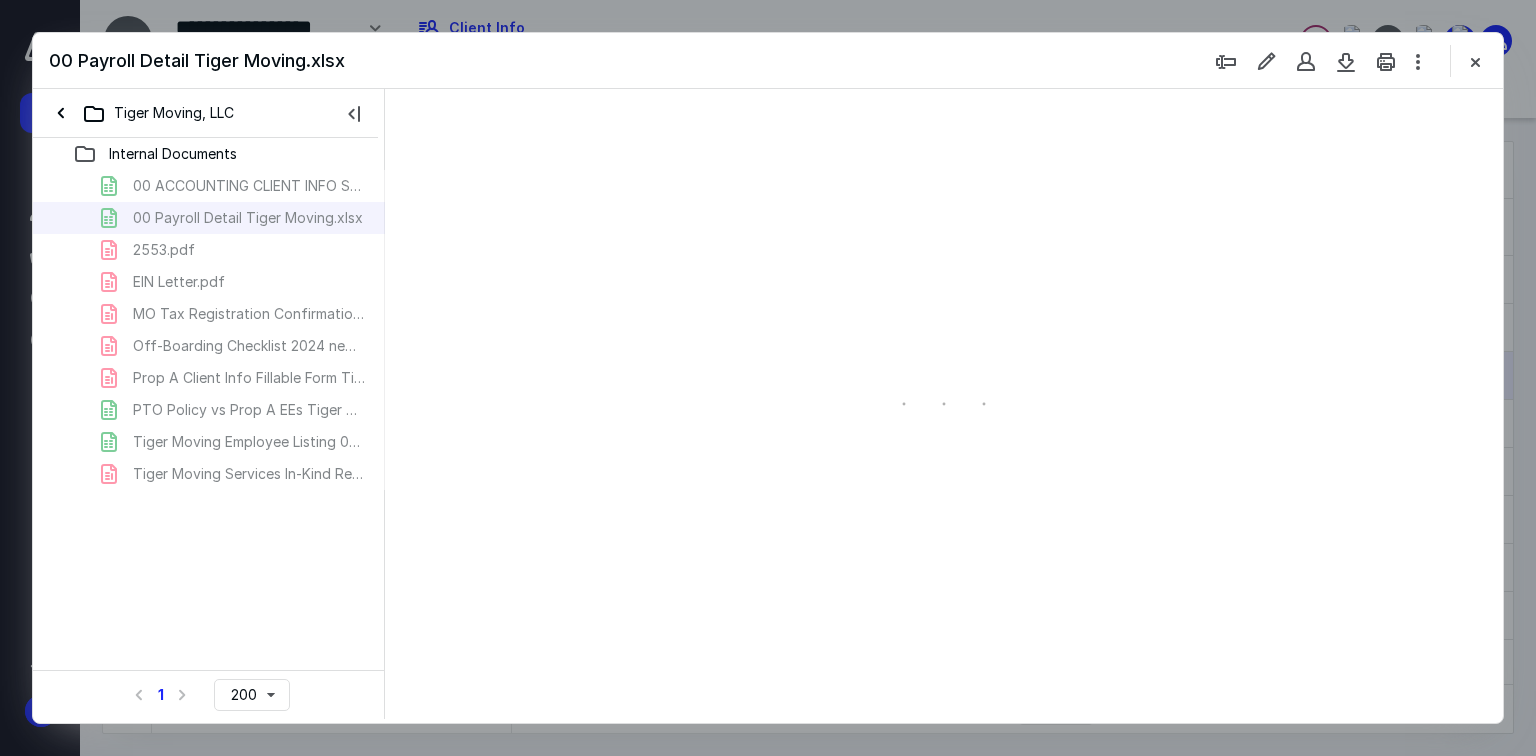 type on "96" 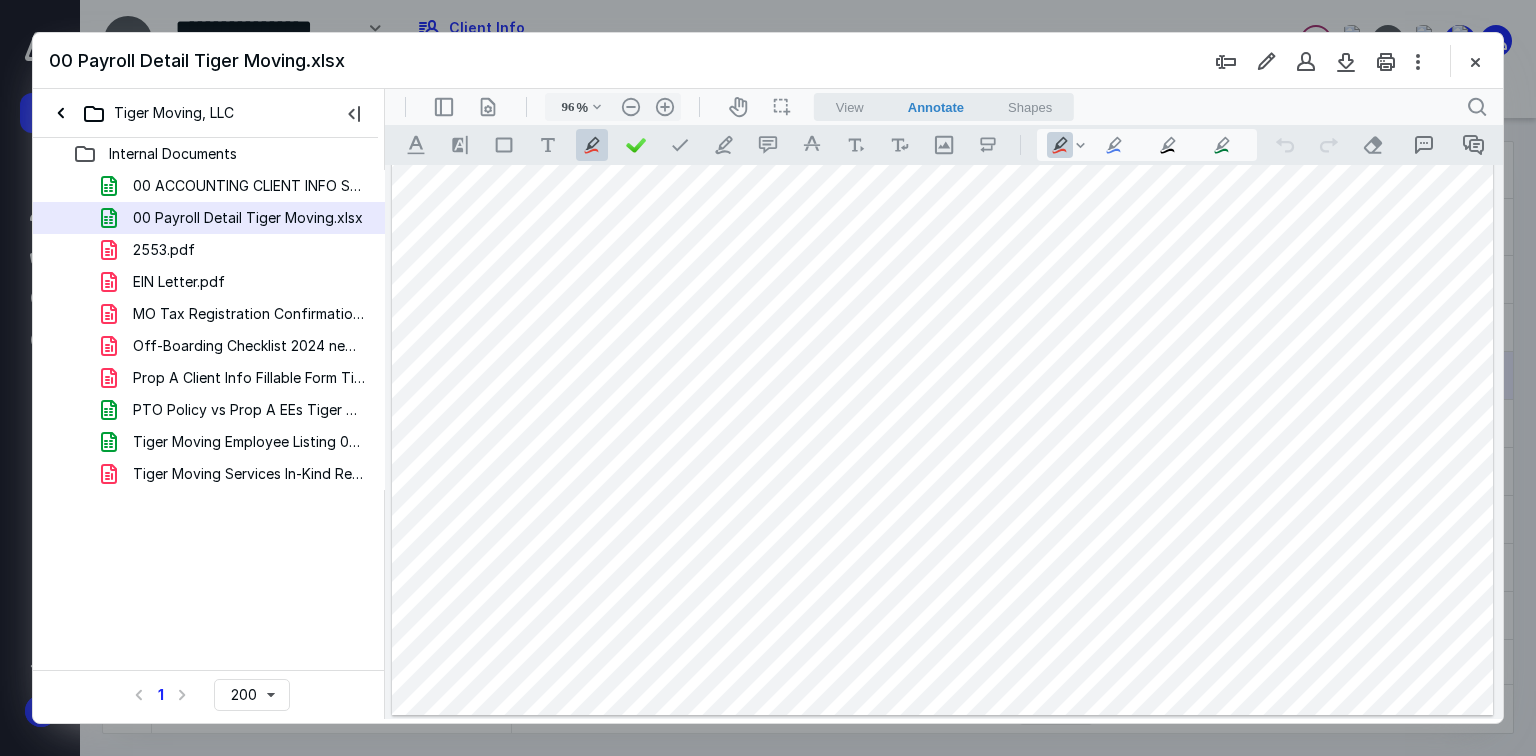 scroll, scrollTop: 739, scrollLeft: 0, axis: vertical 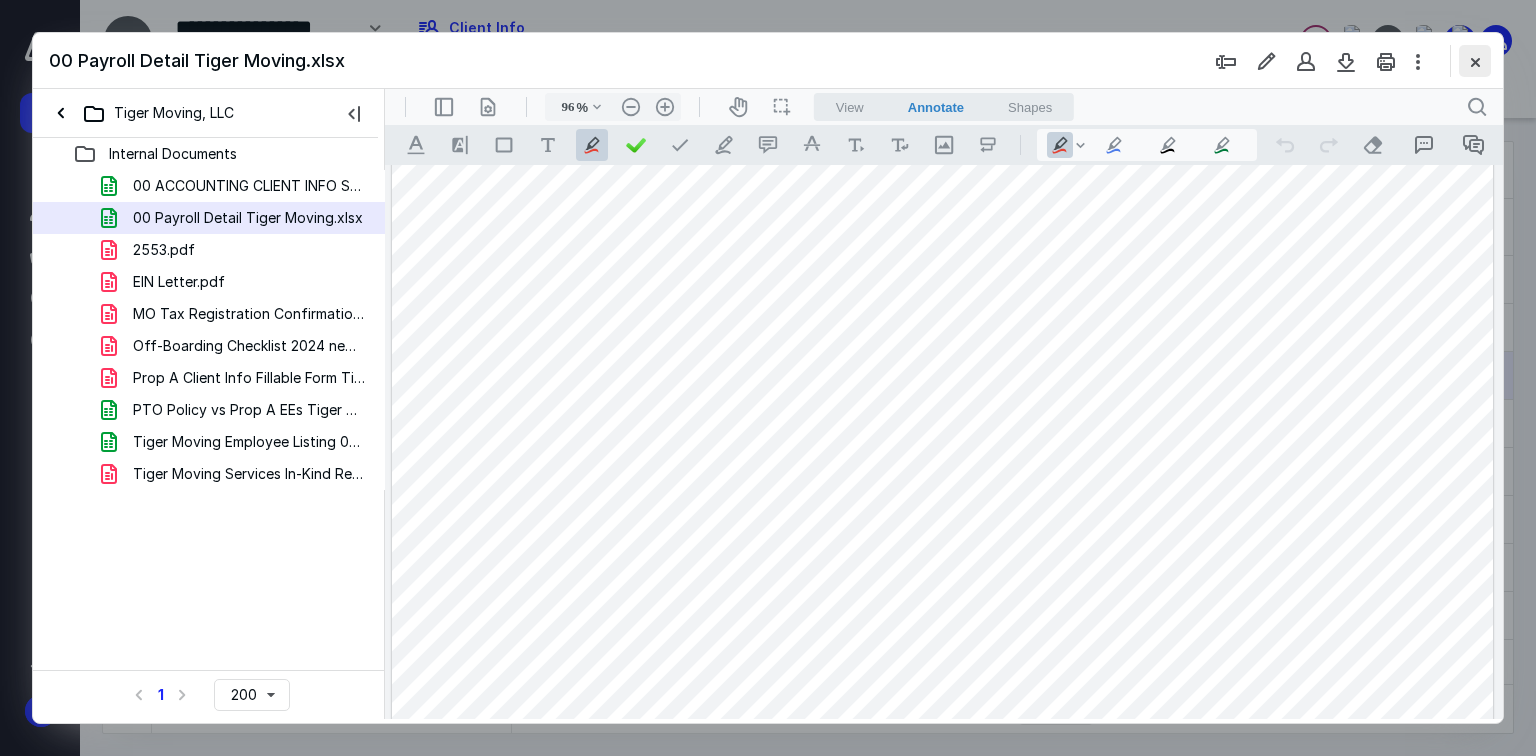 click at bounding box center [1475, 61] 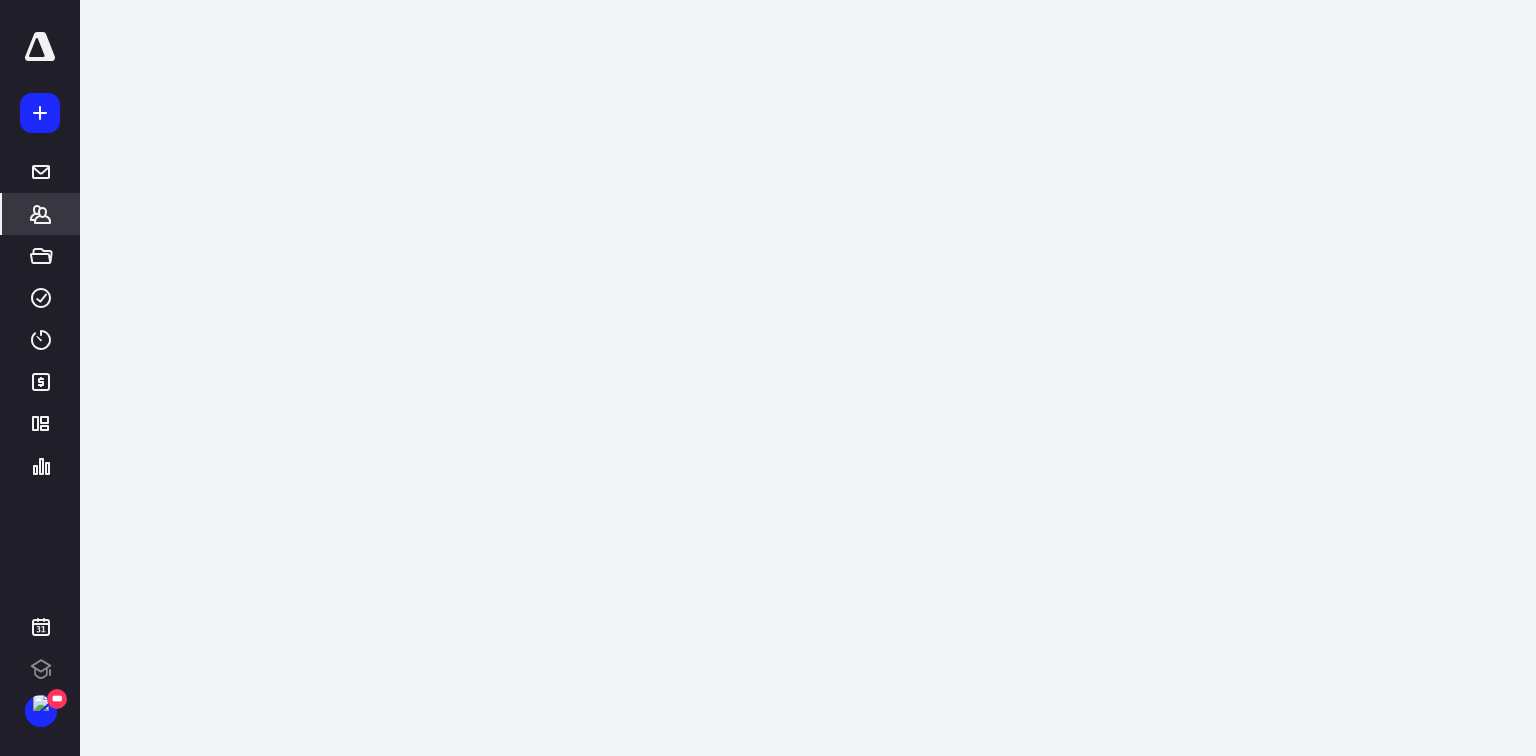 scroll, scrollTop: 0, scrollLeft: 0, axis: both 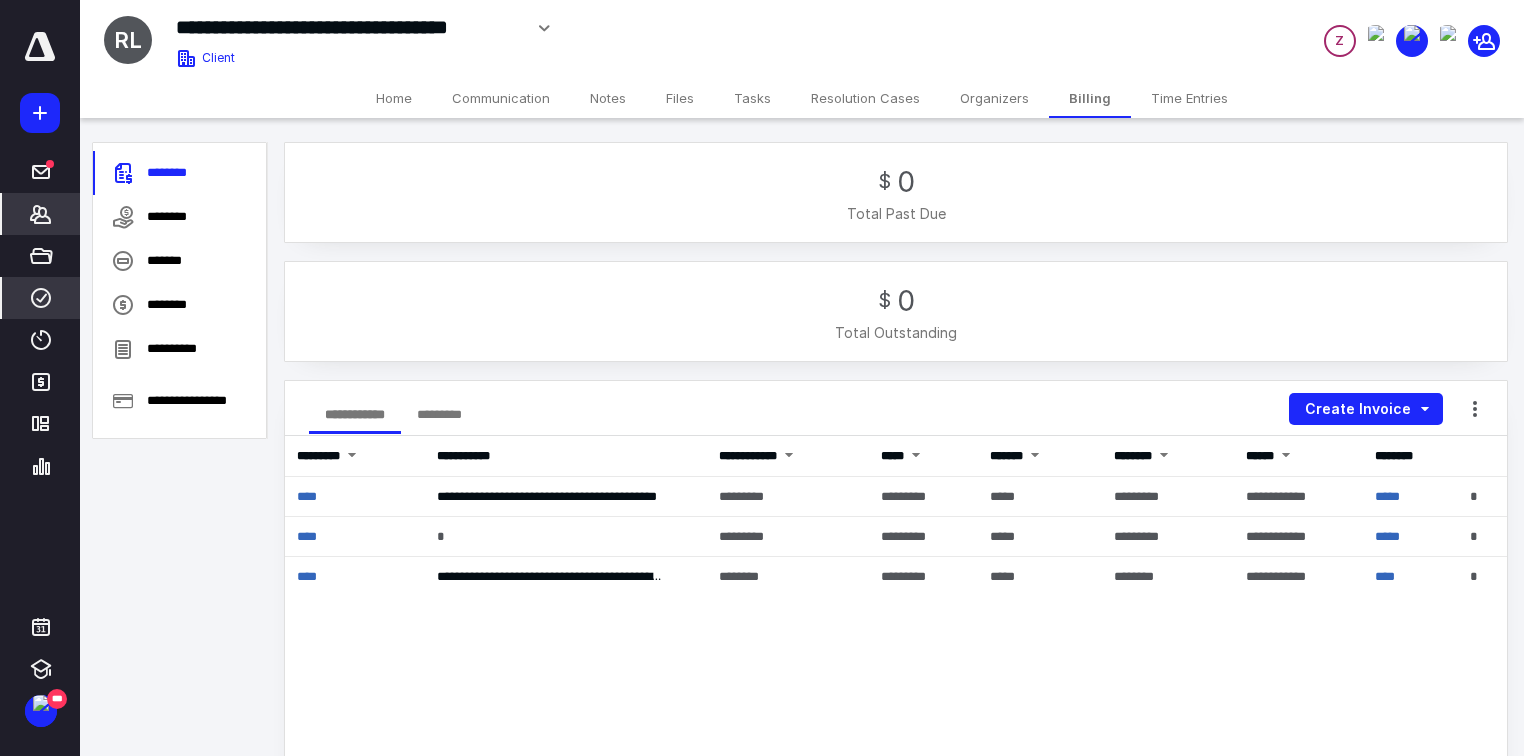 click 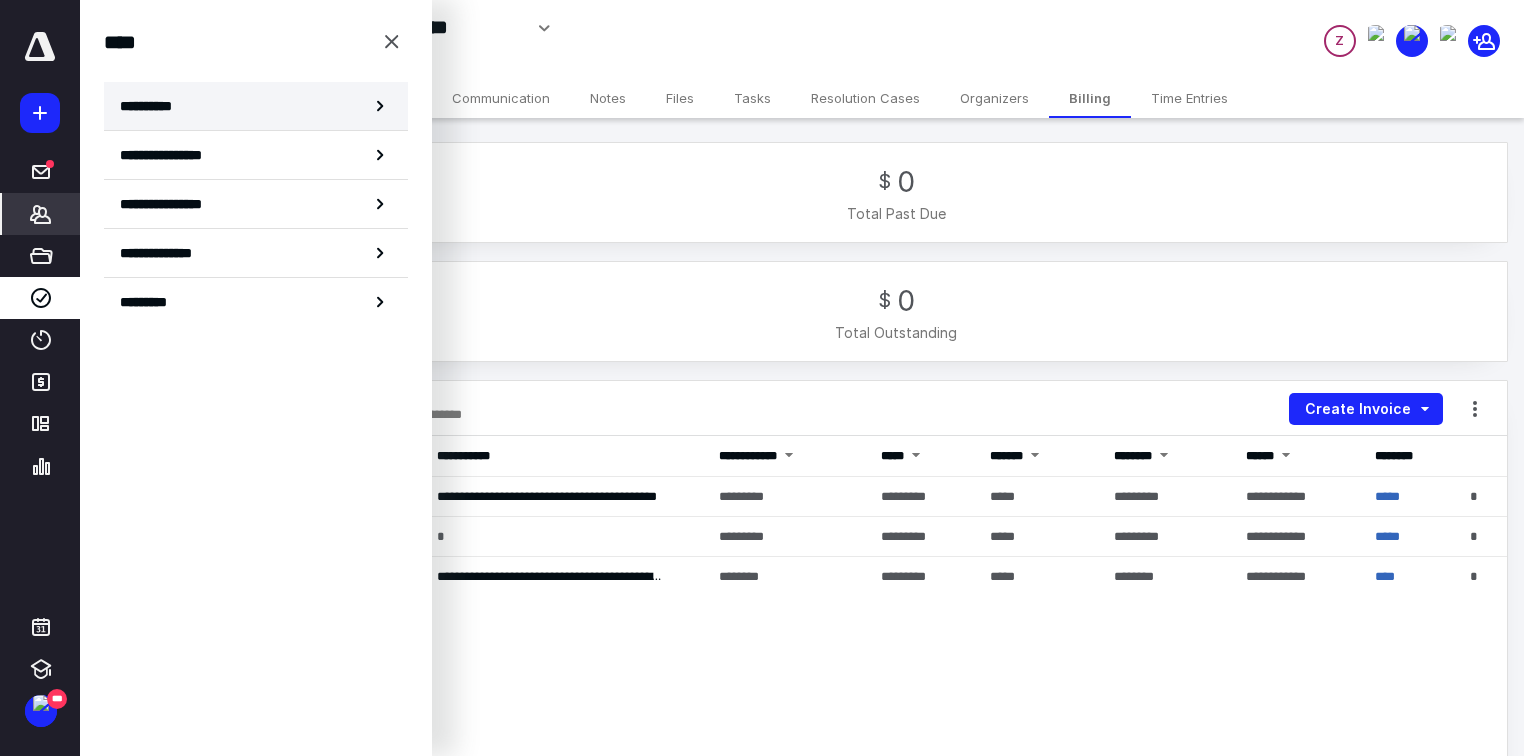 click on "**********" at bounding box center [153, 106] 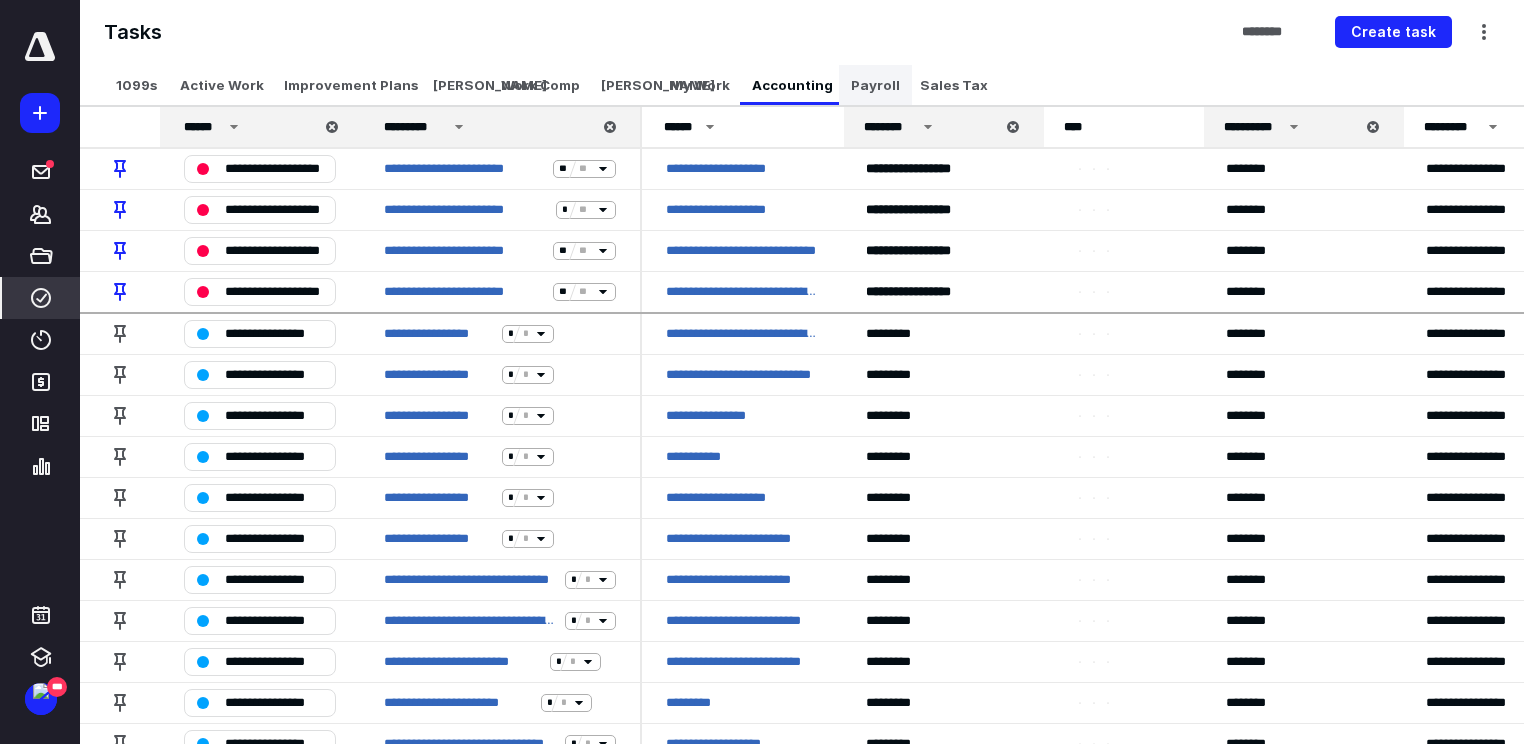 click on "Payroll" at bounding box center [875, 85] 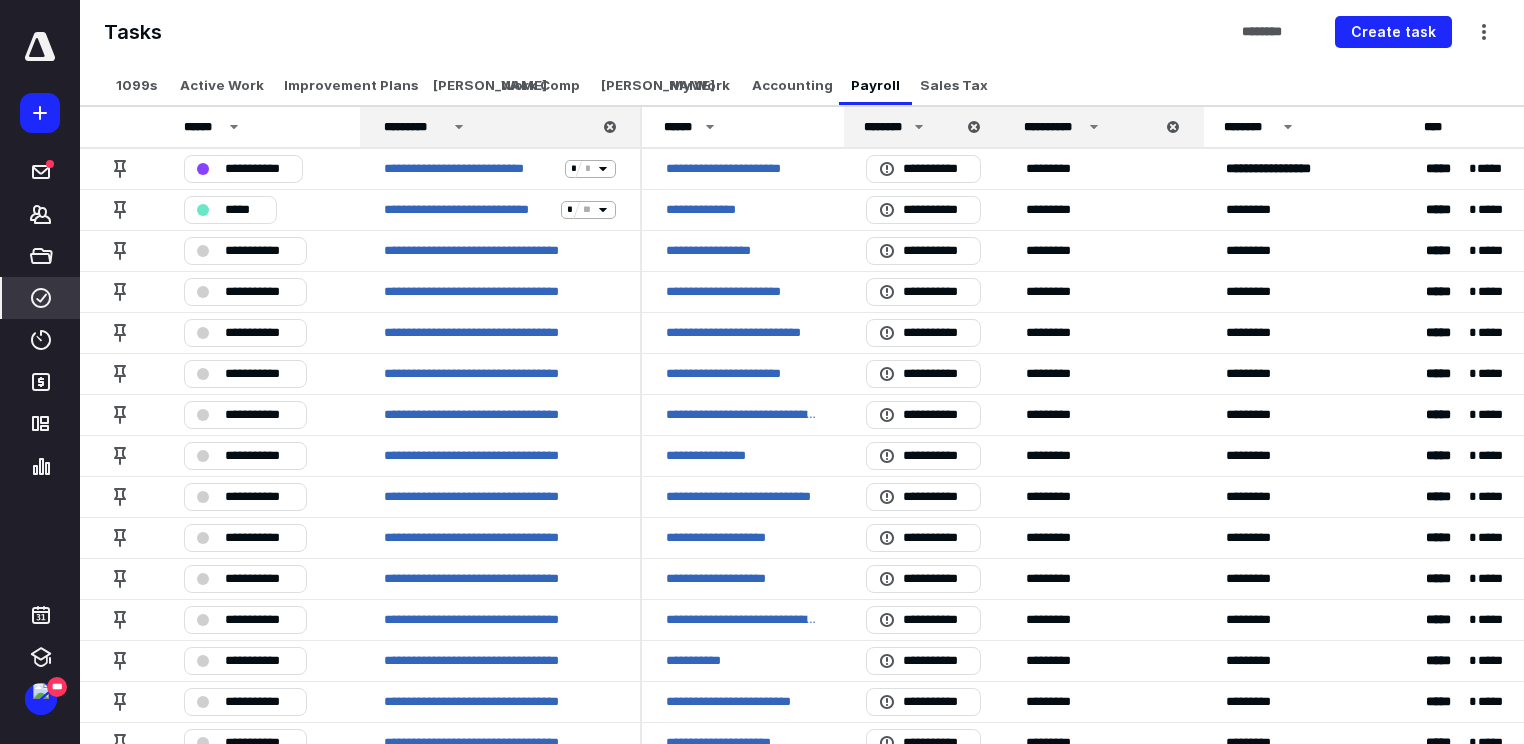 click on "**********" at bounding box center (1089, 127) 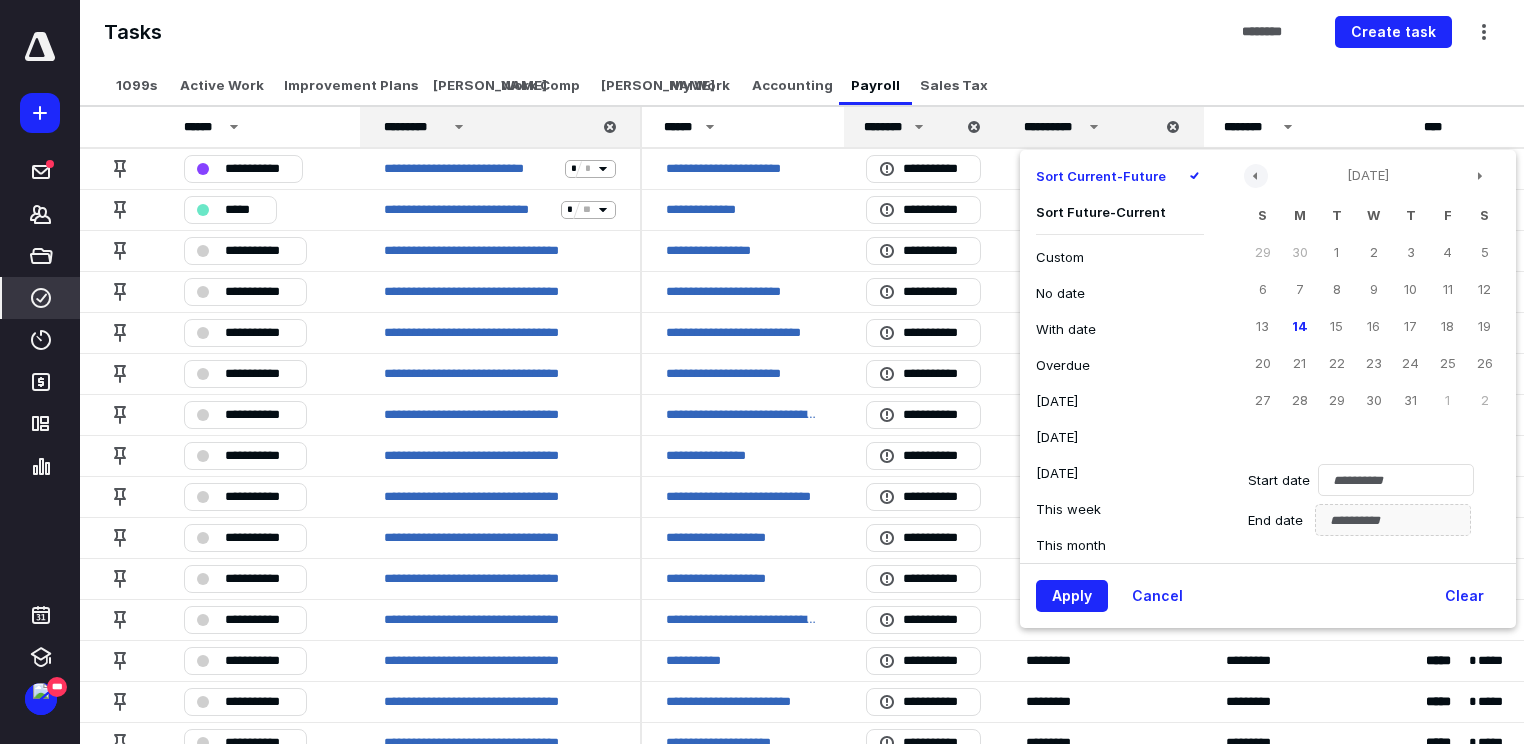 click at bounding box center [1256, 176] 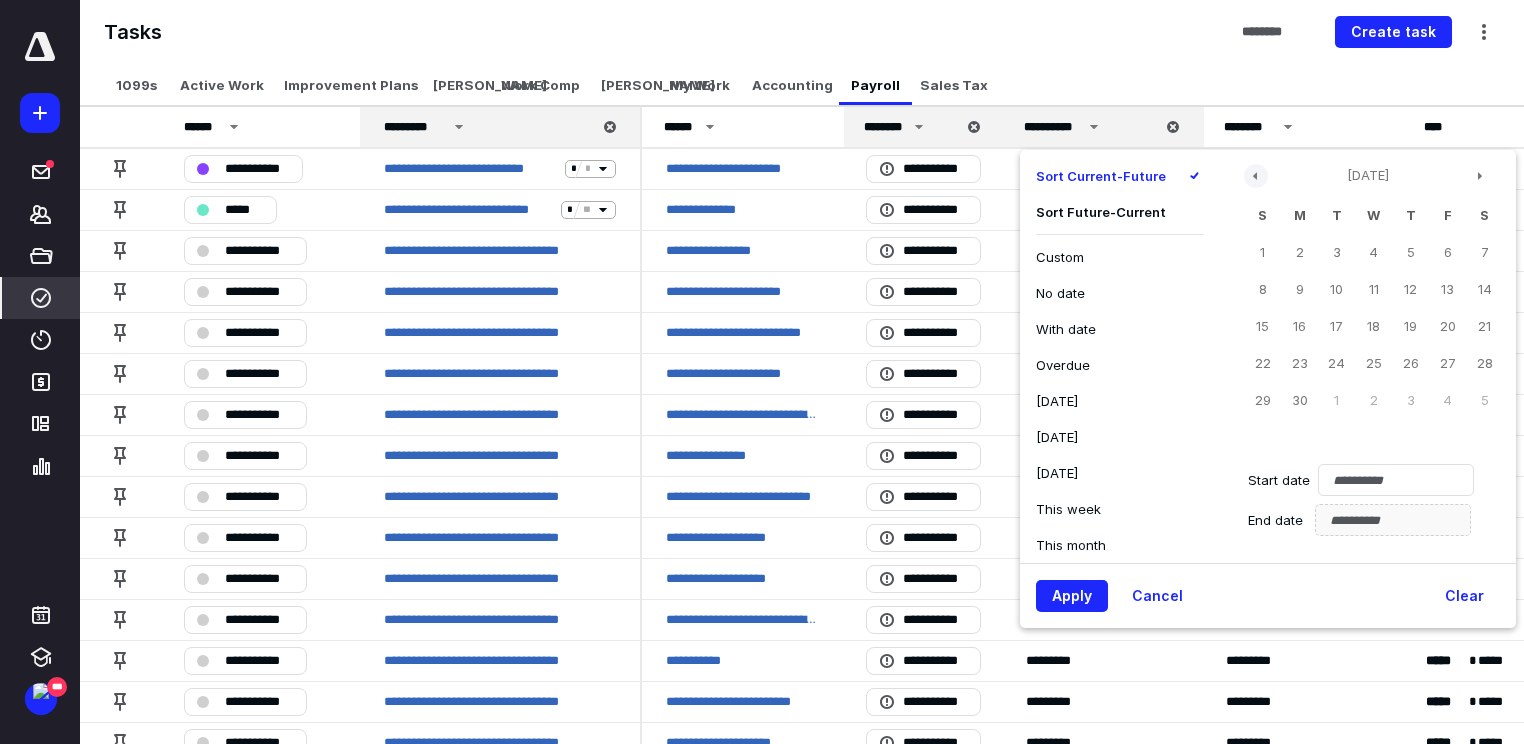 click at bounding box center (1256, 176) 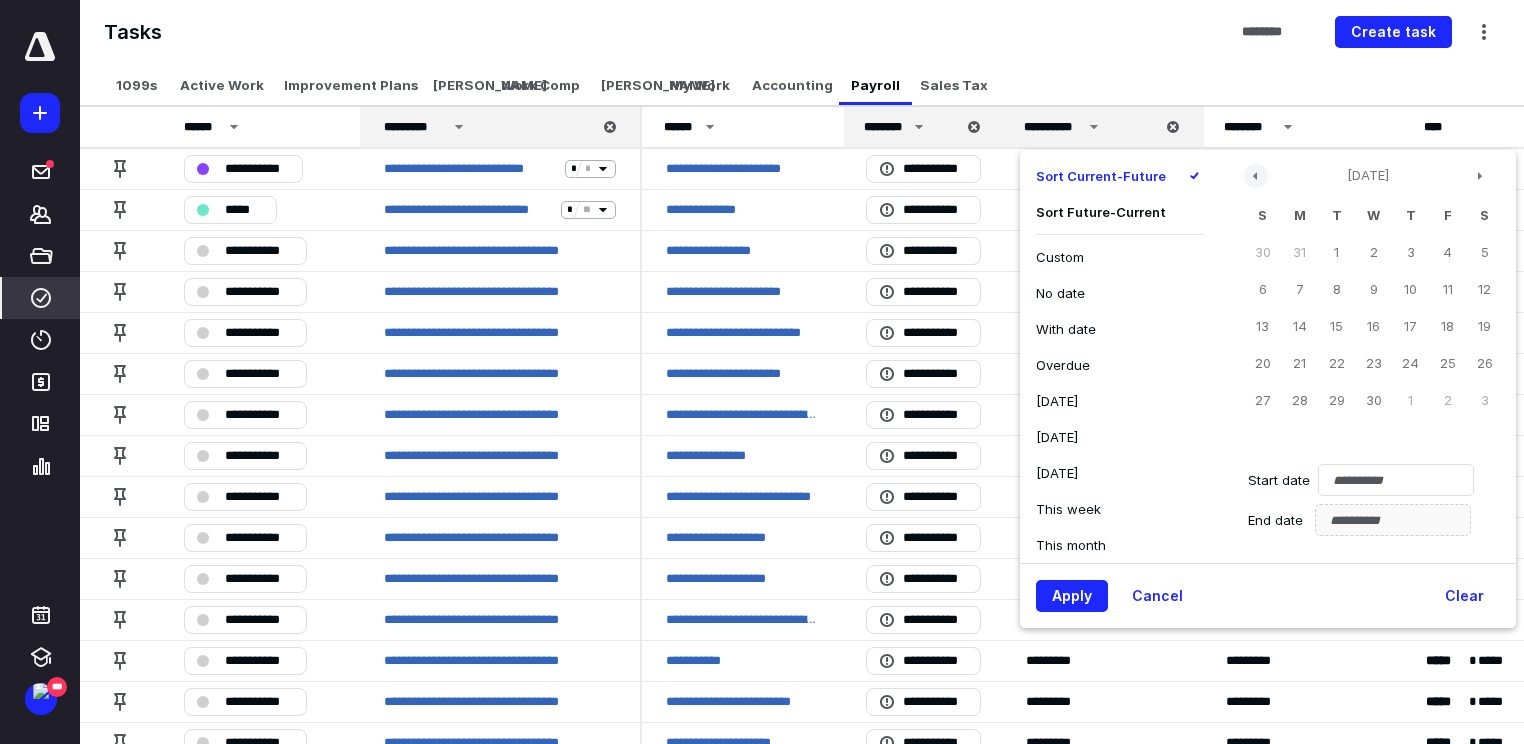 click at bounding box center (1256, 176) 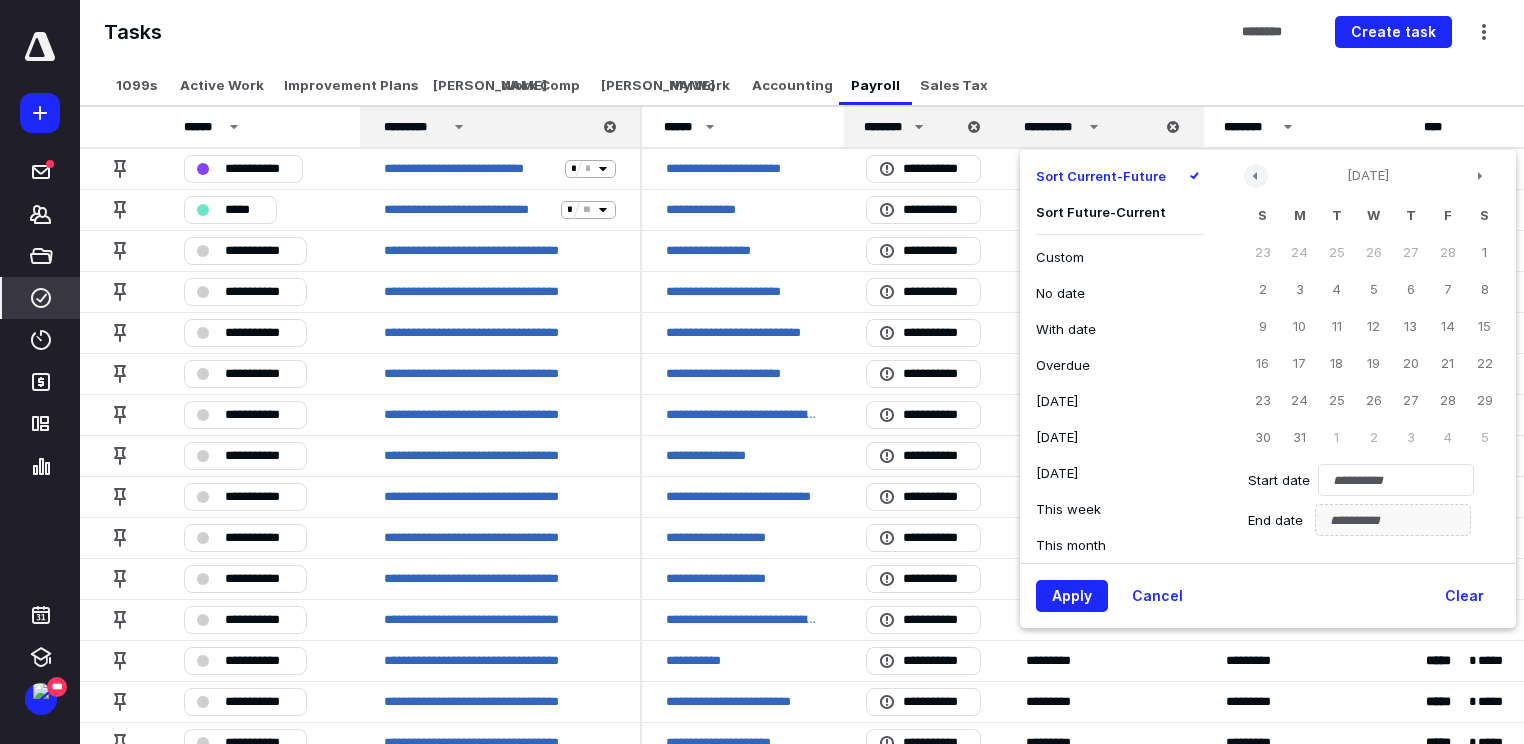 click at bounding box center (1256, 176) 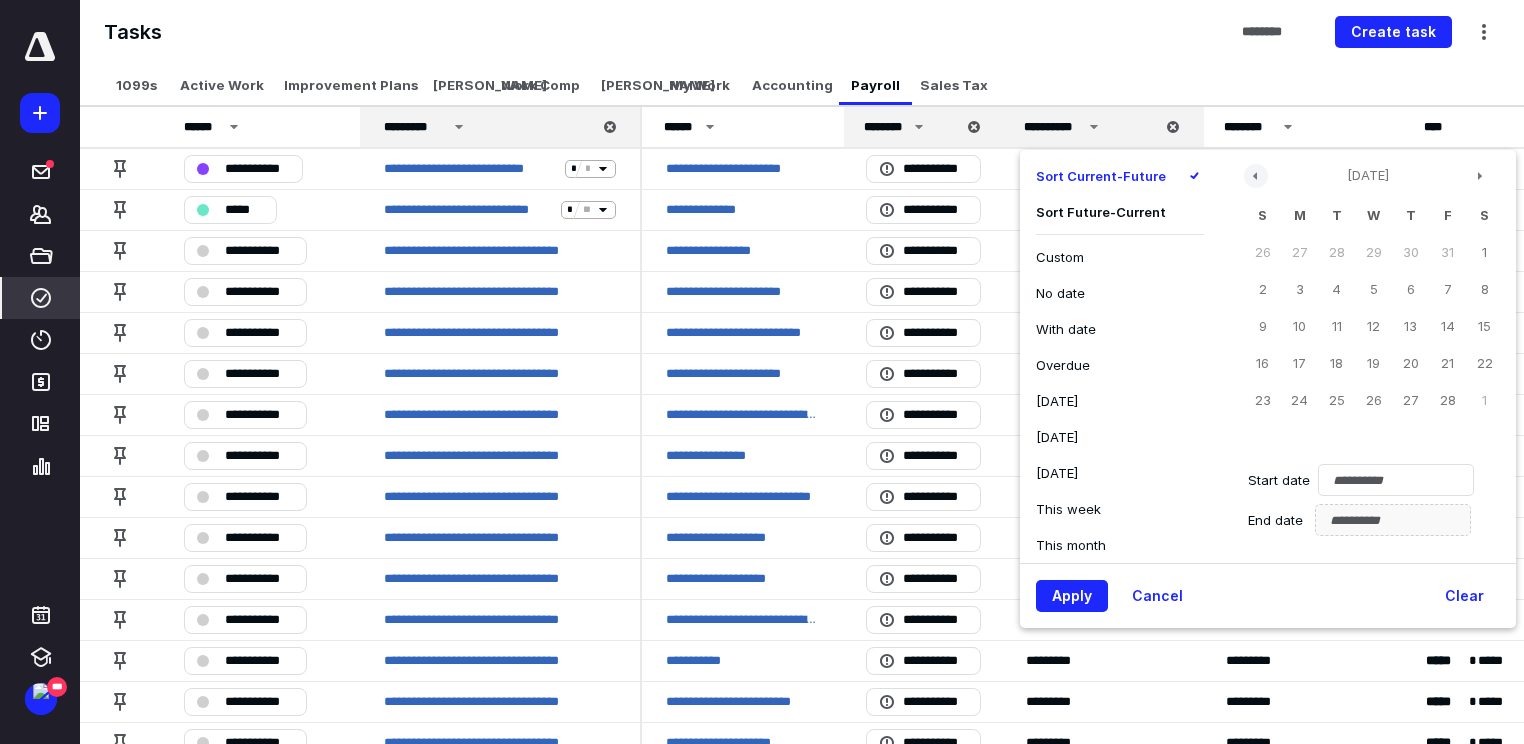 click at bounding box center (1256, 176) 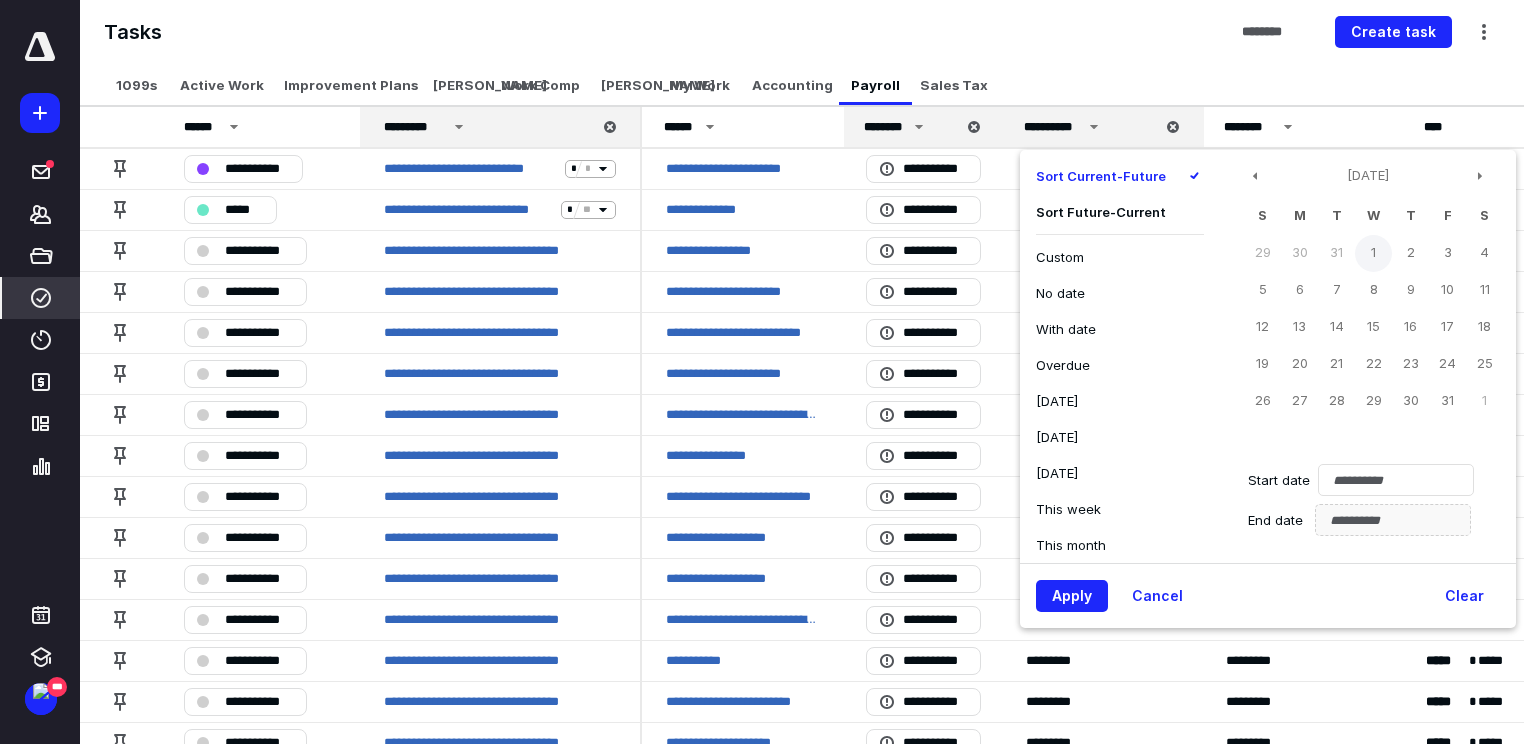 click on "1" at bounding box center [1373, 253] 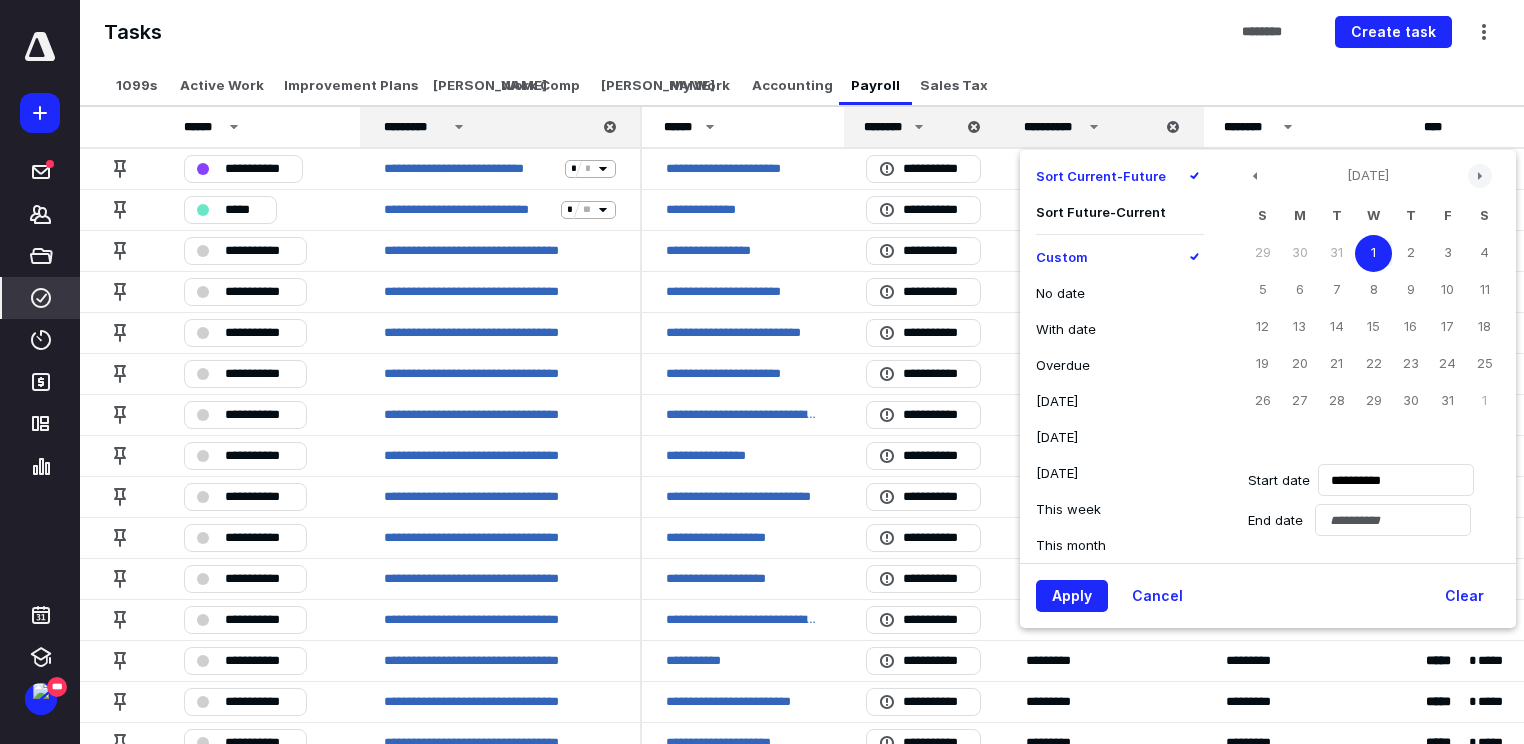 click at bounding box center [1480, 176] 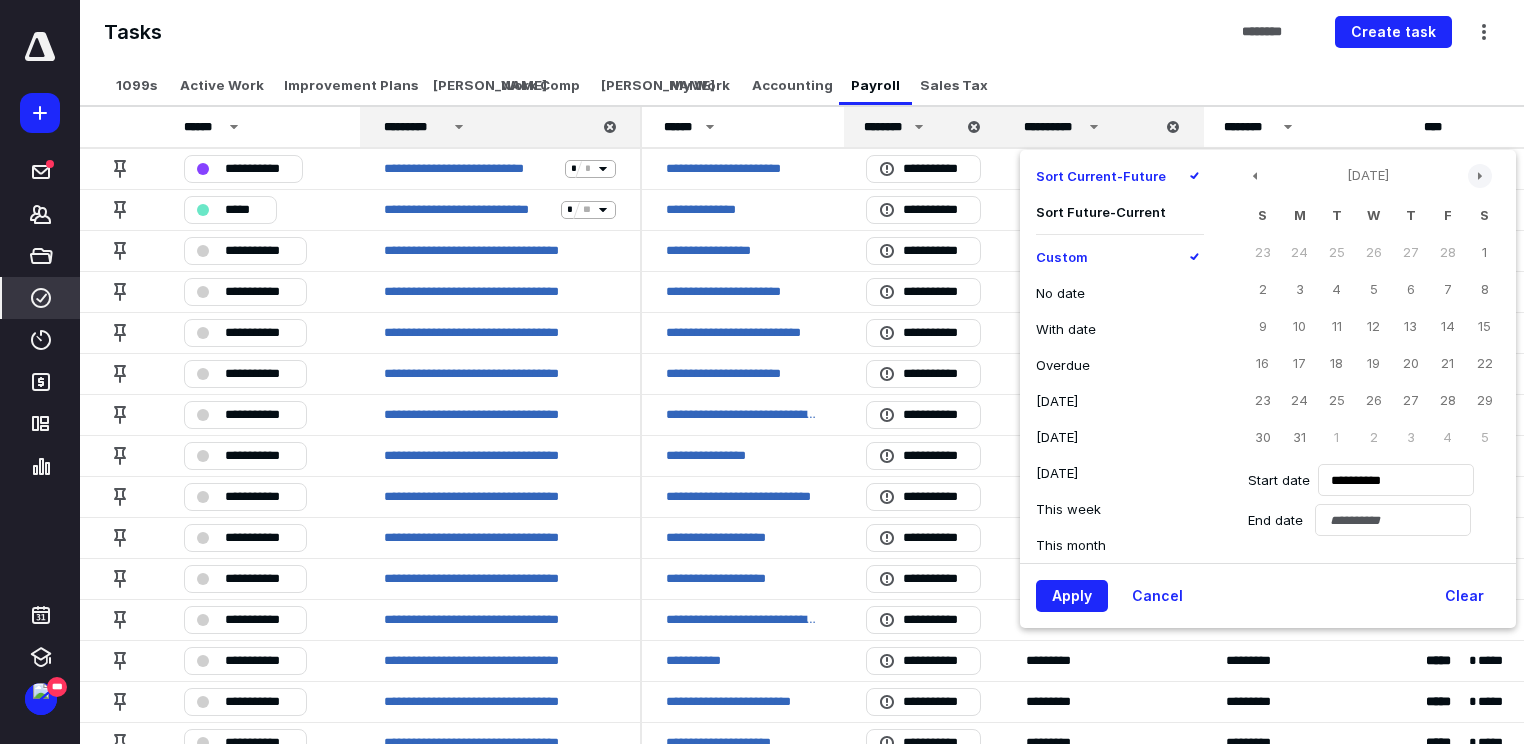 click at bounding box center [1480, 176] 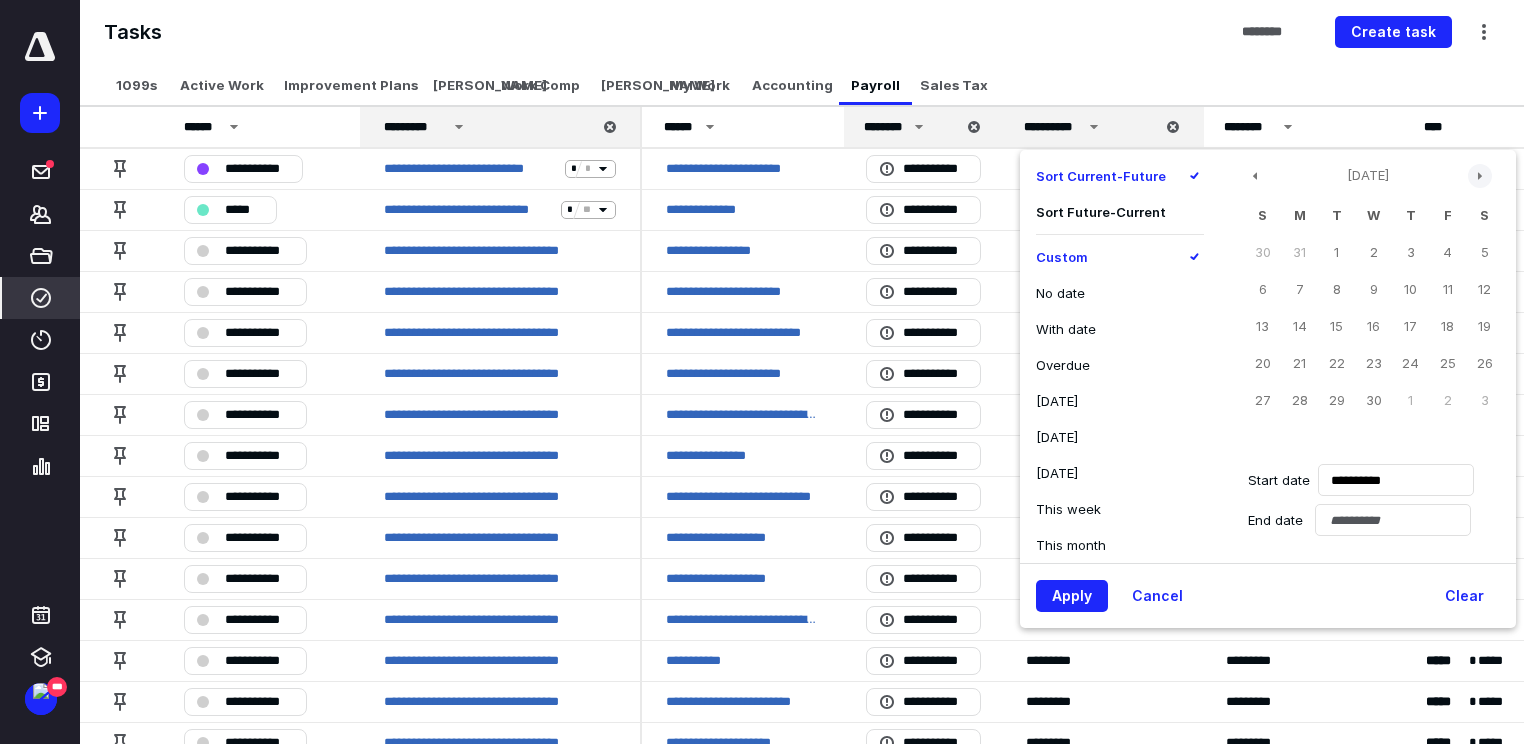click at bounding box center [1480, 176] 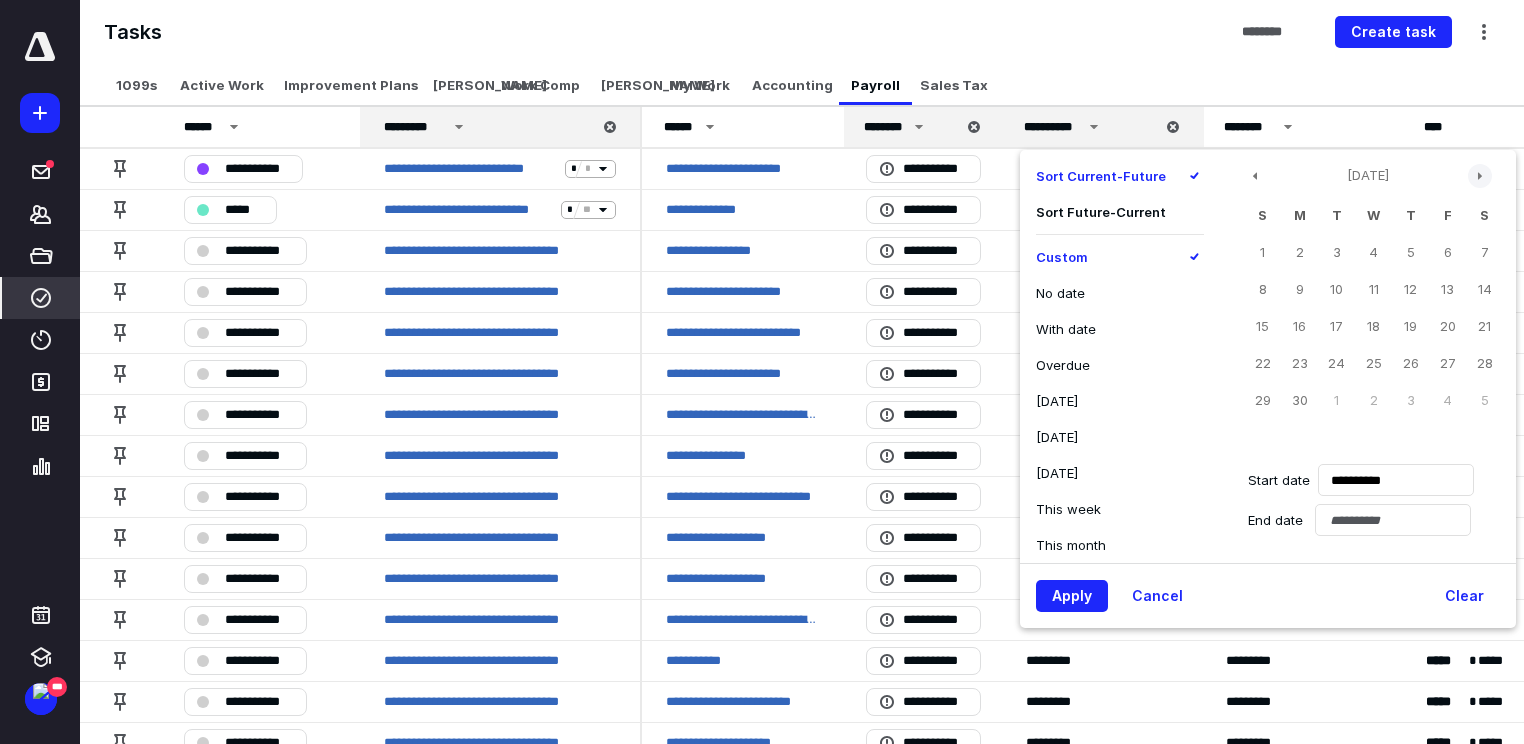 click at bounding box center (1480, 176) 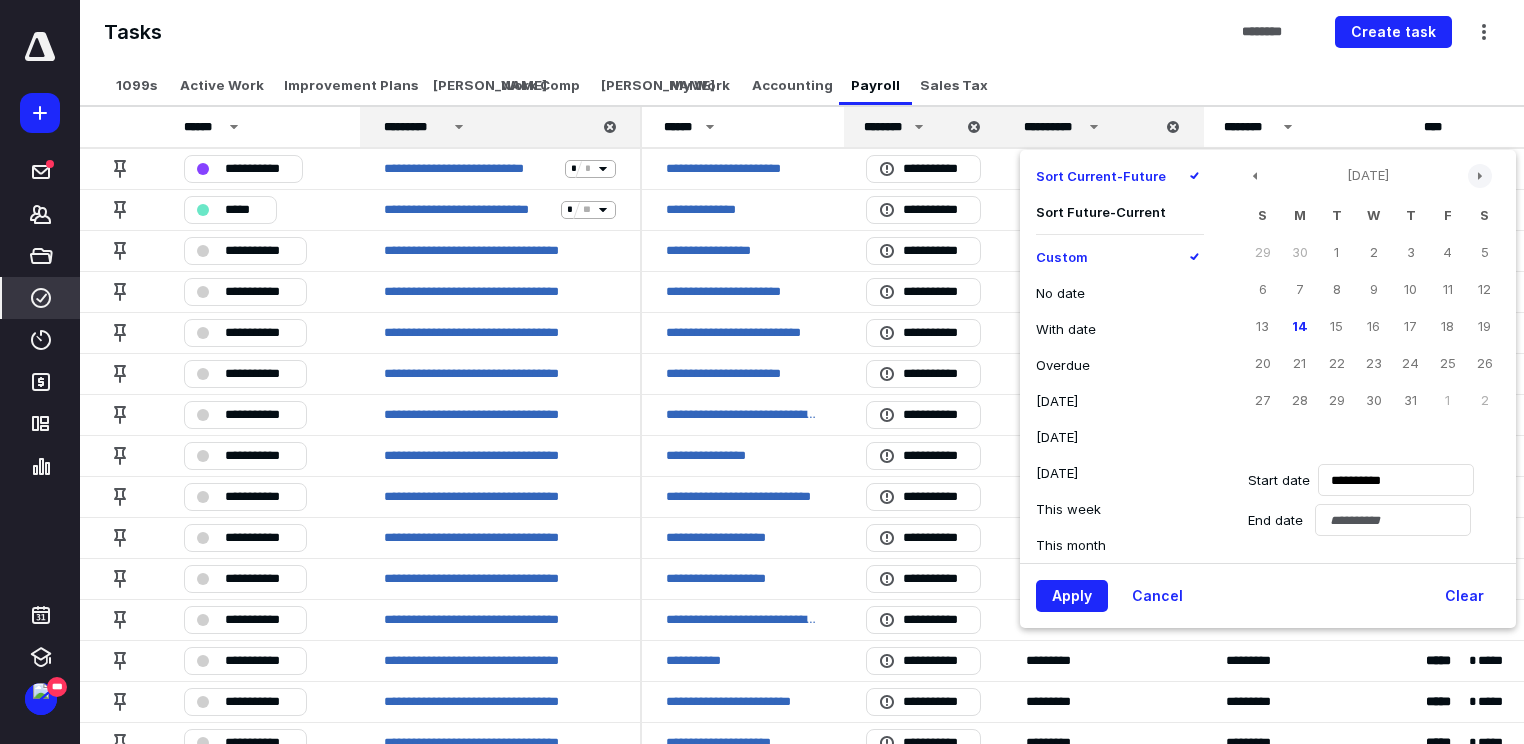 click at bounding box center [1480, 176] 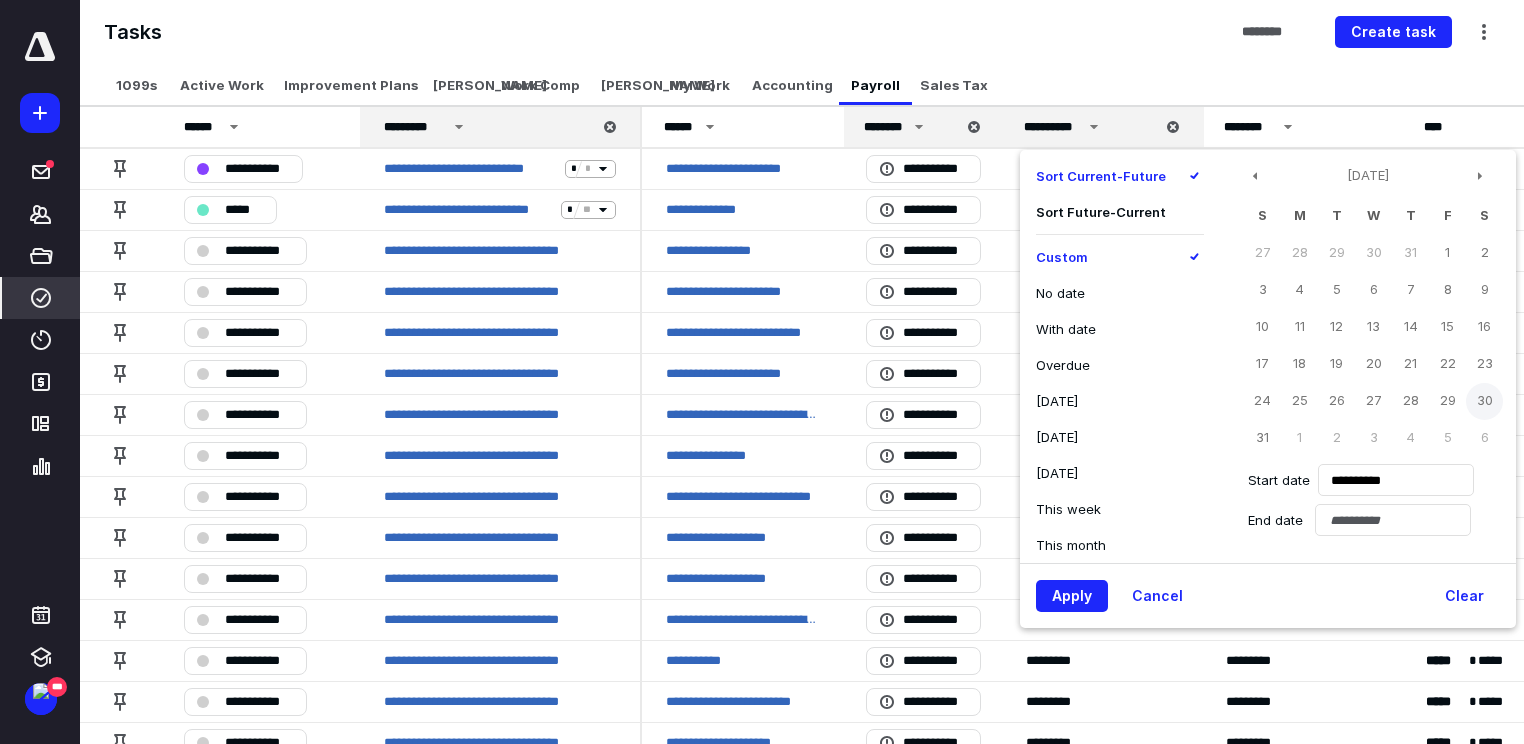 click on "30" at bounding box center (1484, 401) 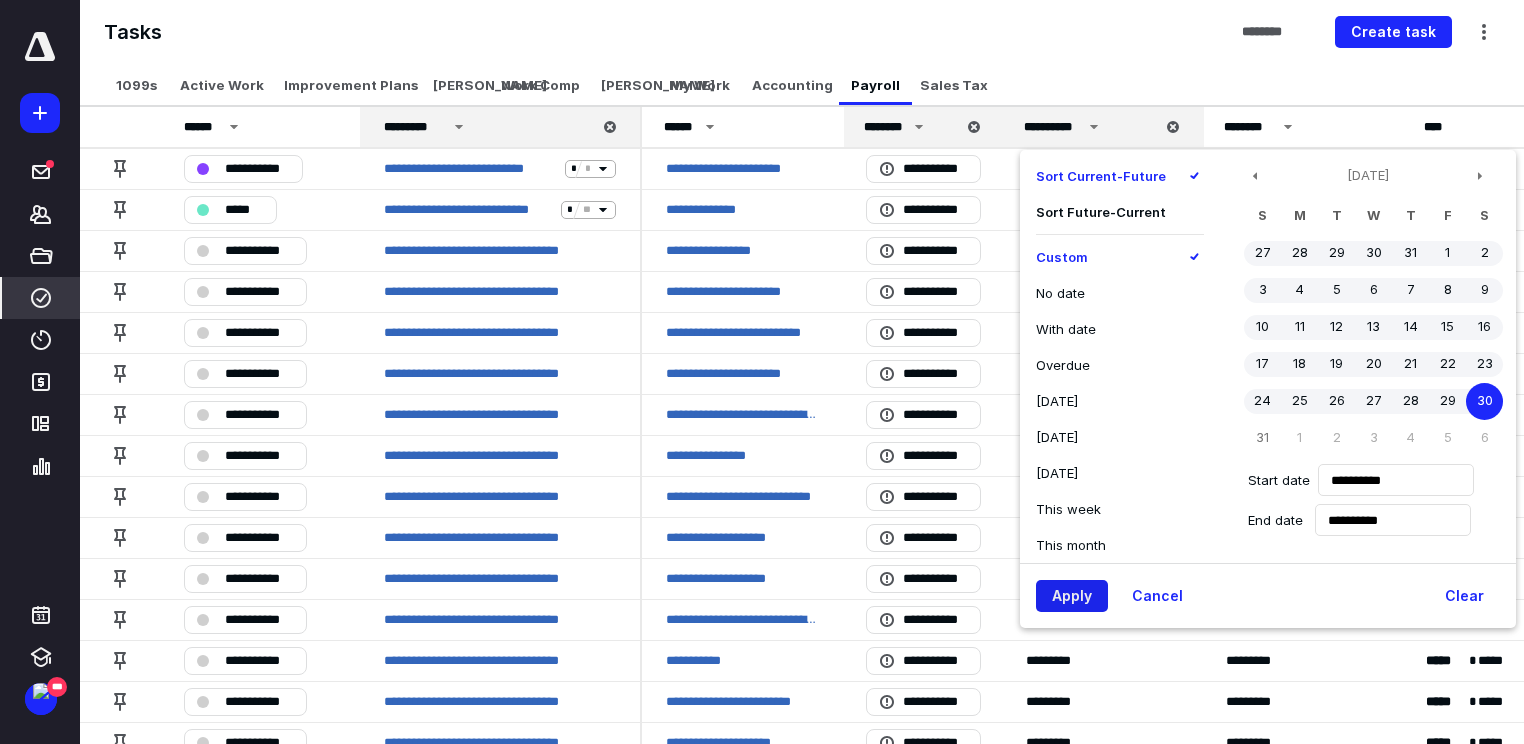 click on "Apply" at bounding box center [1072, 596] 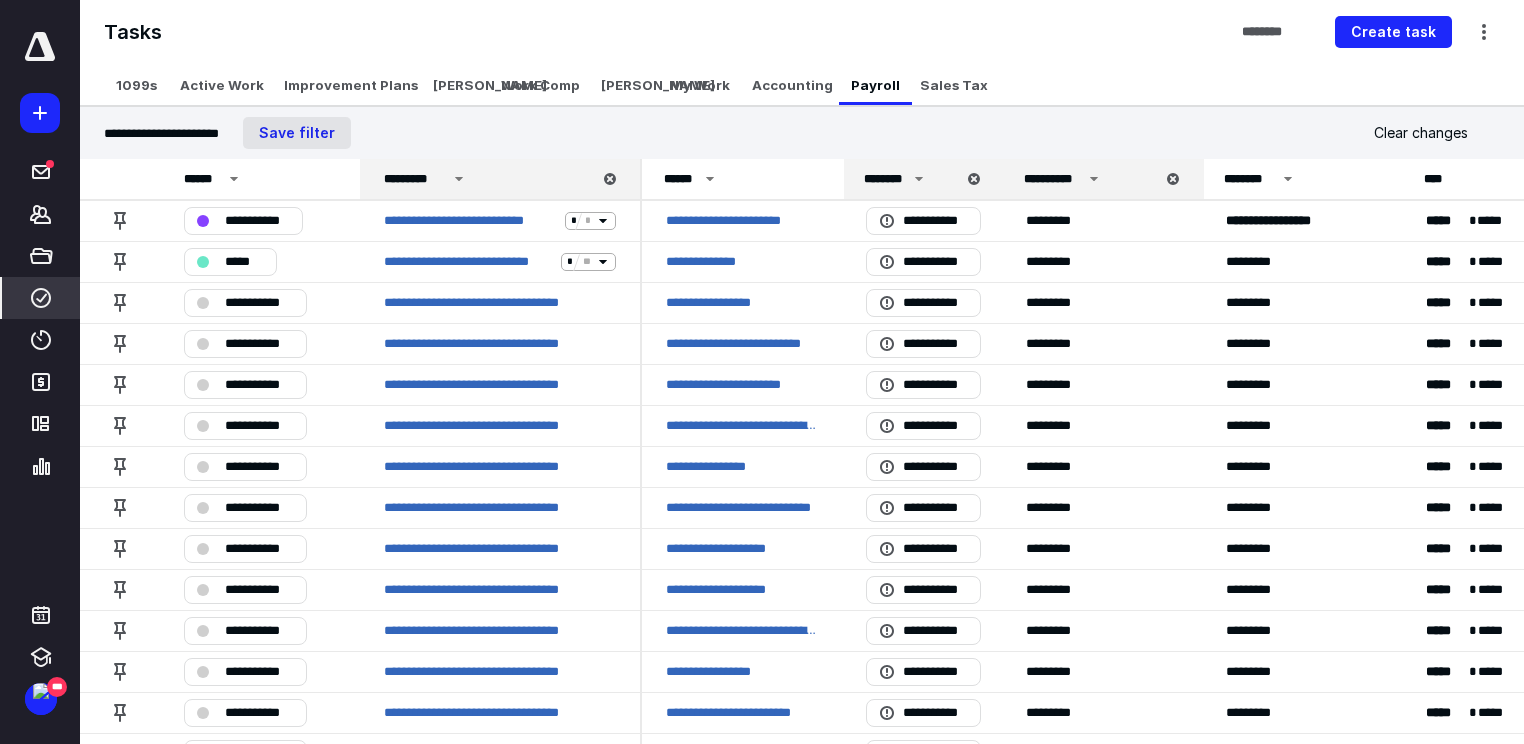 click on "Save filter" at bounding box center [297, 133] 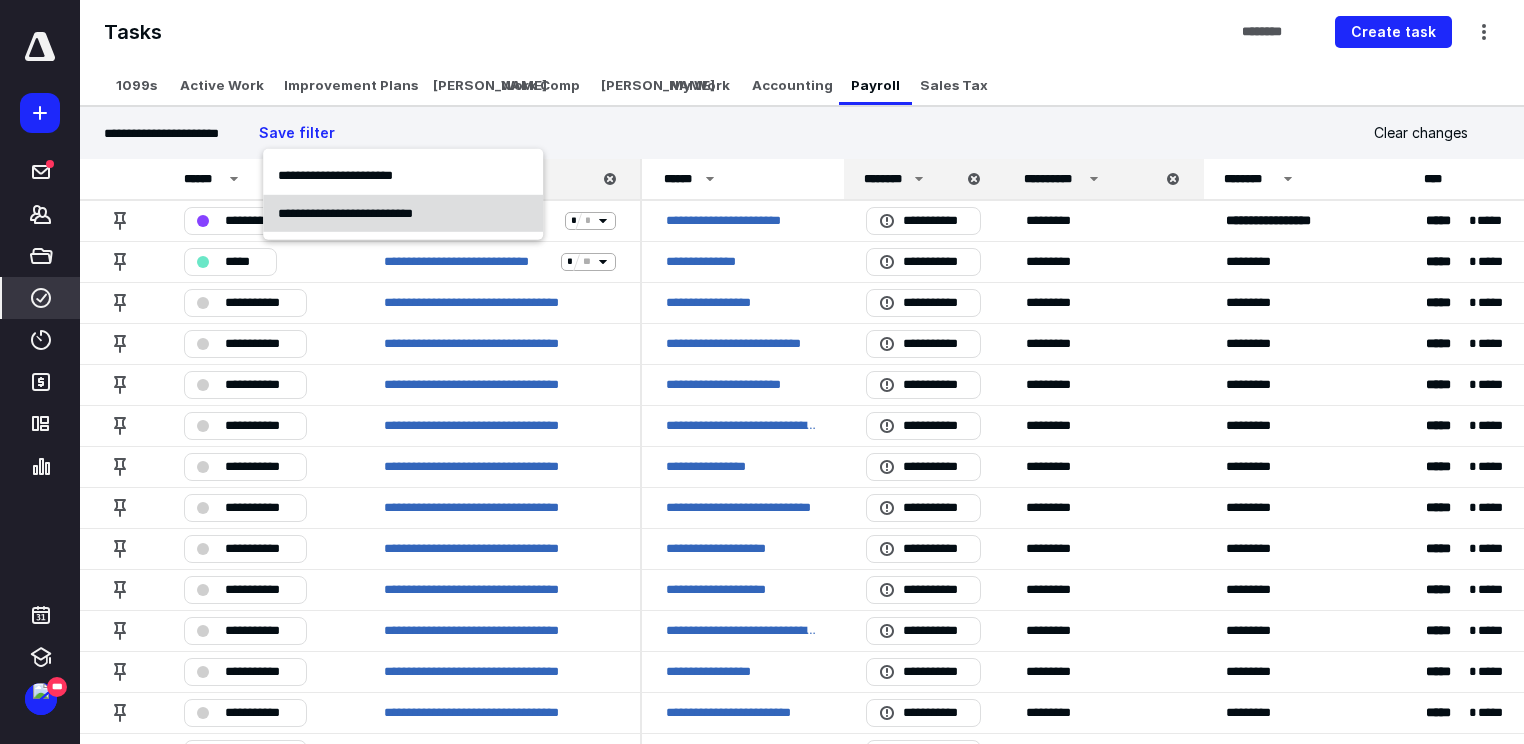 click on "**********" at bounding box center (345, 212) 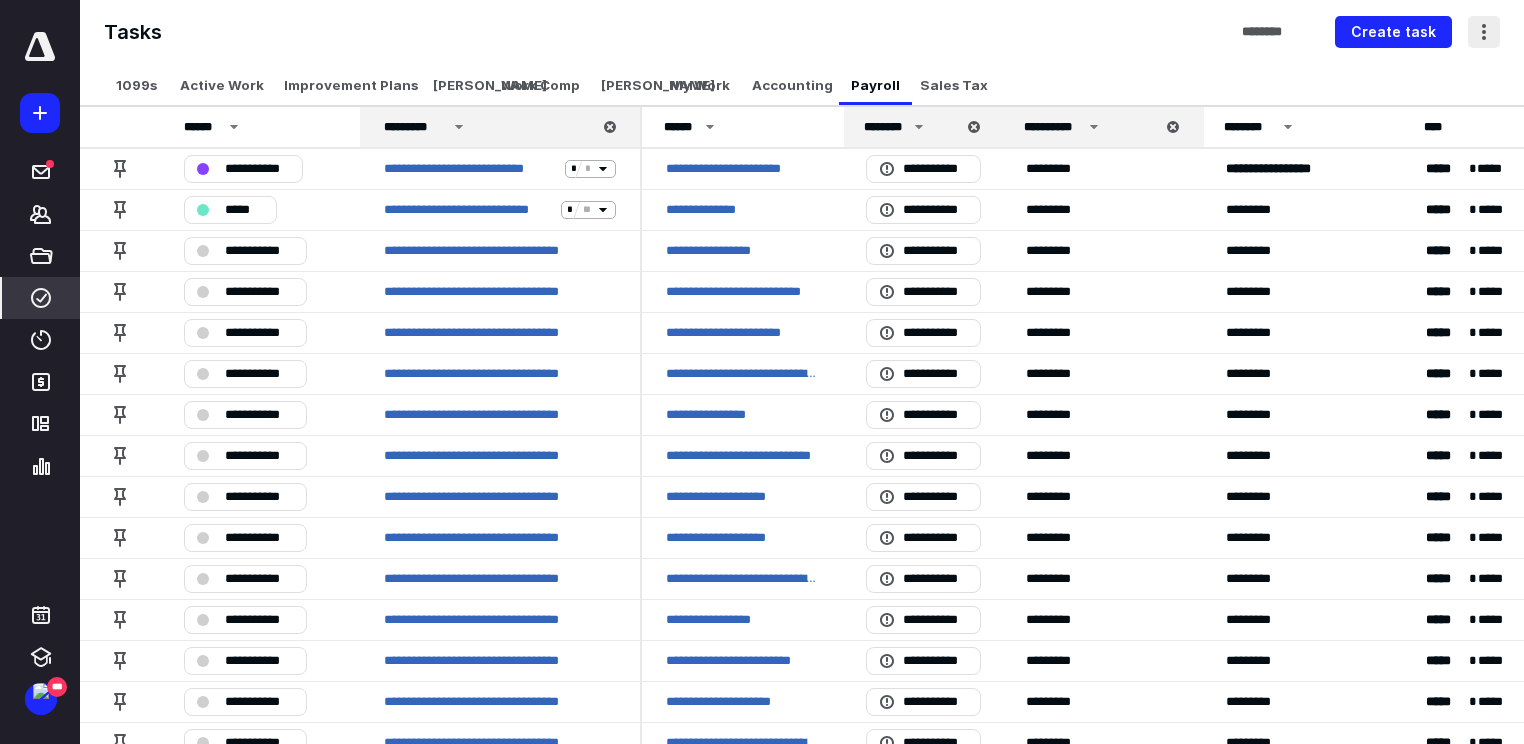 click at bounding box center (1484, 32) 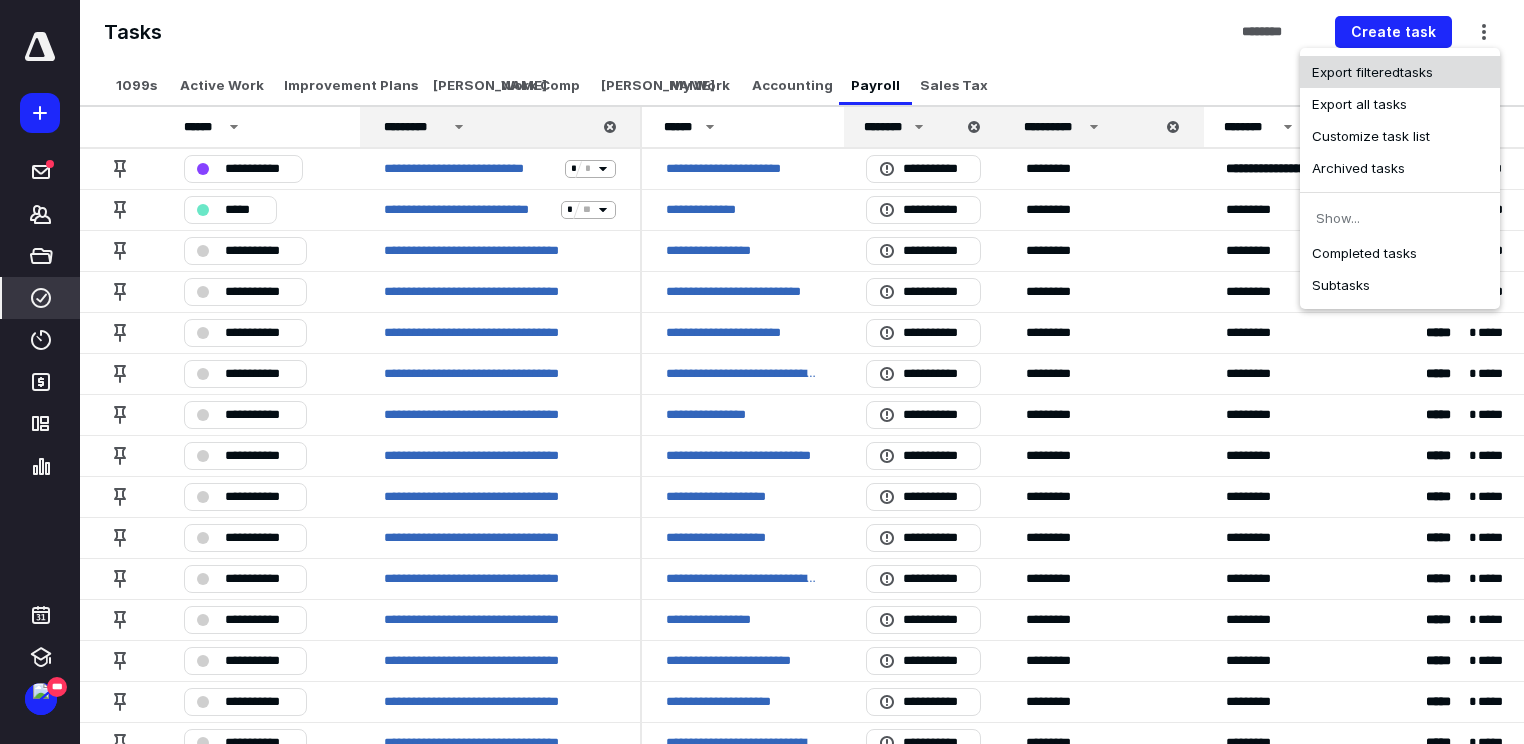 click on "Export filtered  tasks" at bounding box center (1400, 72) 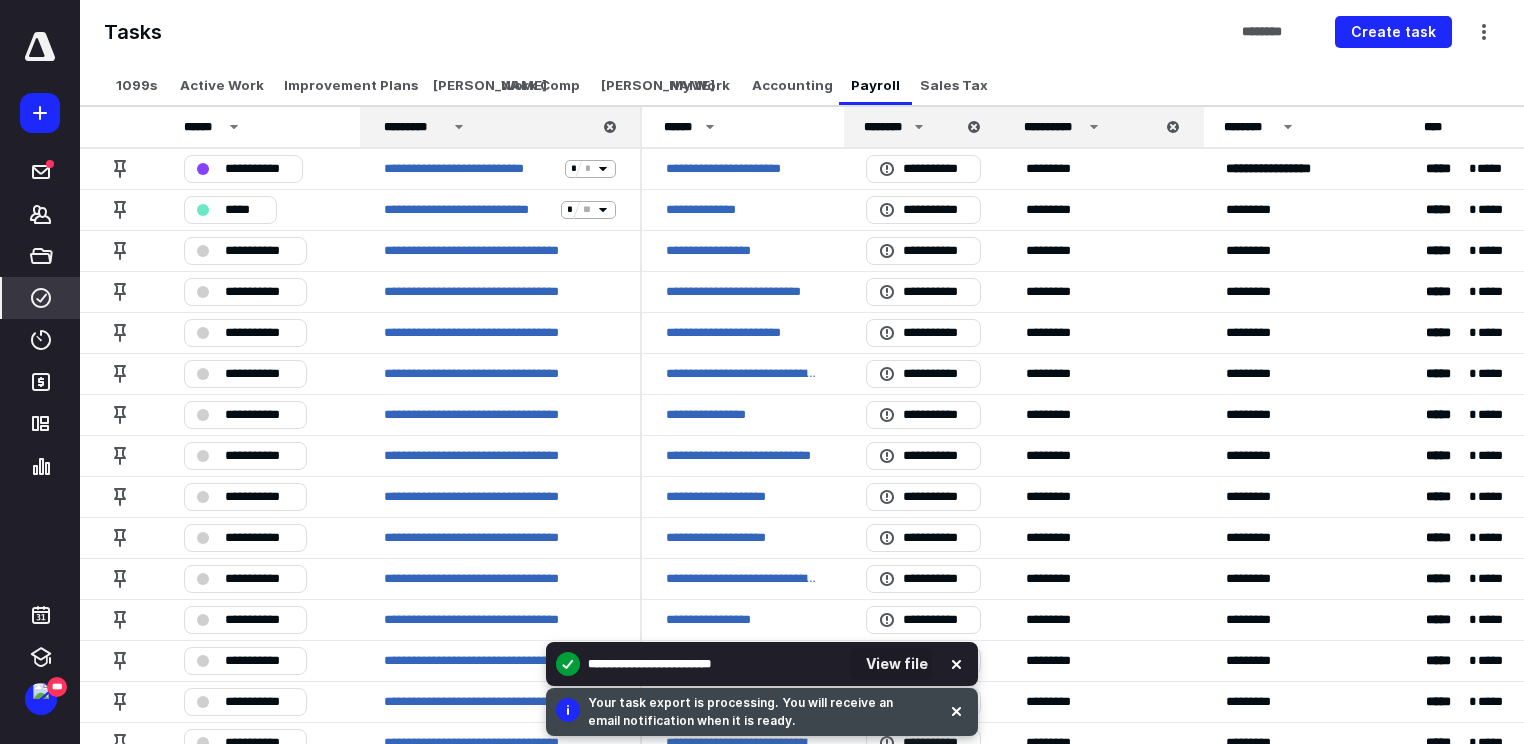 click on "View file" at bounding box center (891, 664) 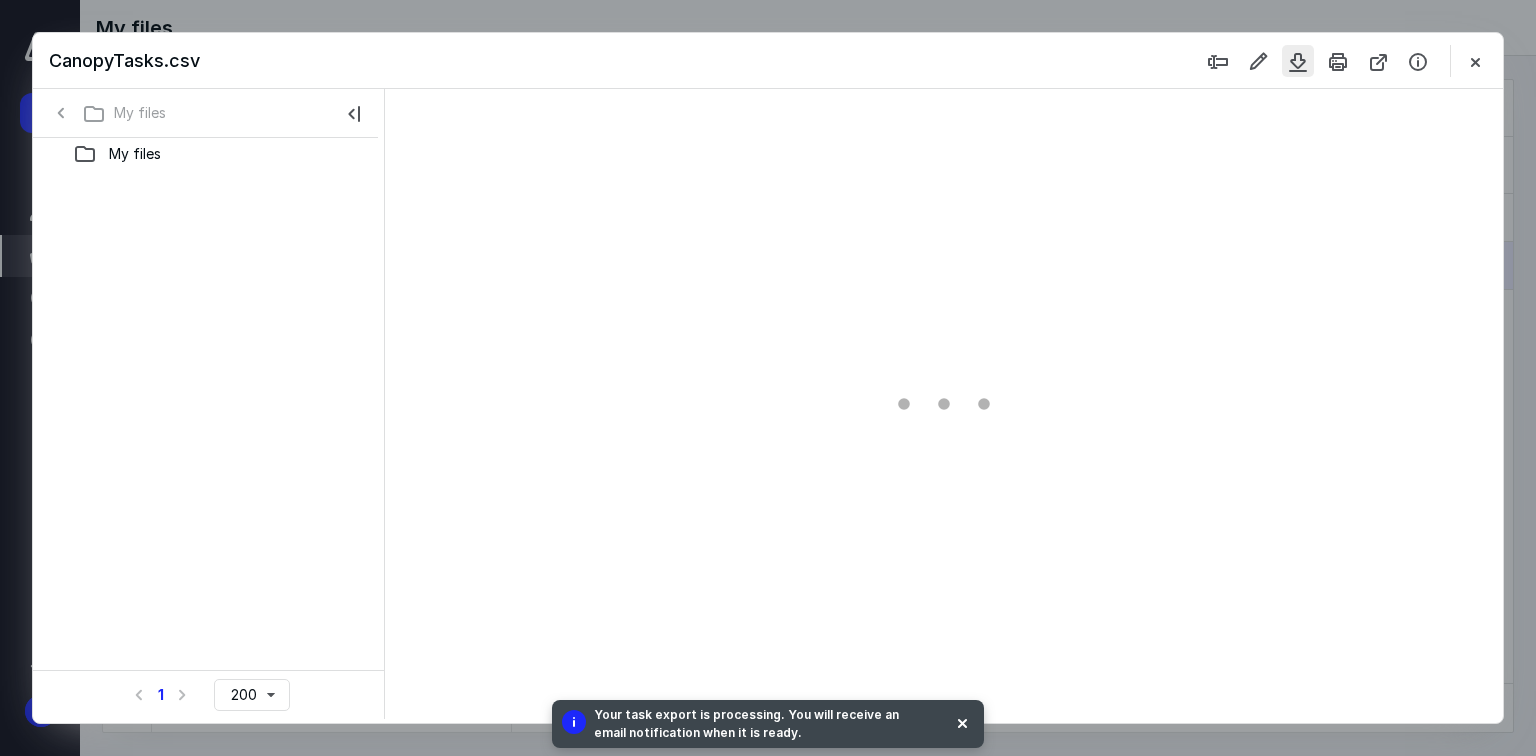 scroll, scrollTop: 0, scrollLeft: 0, axis: both 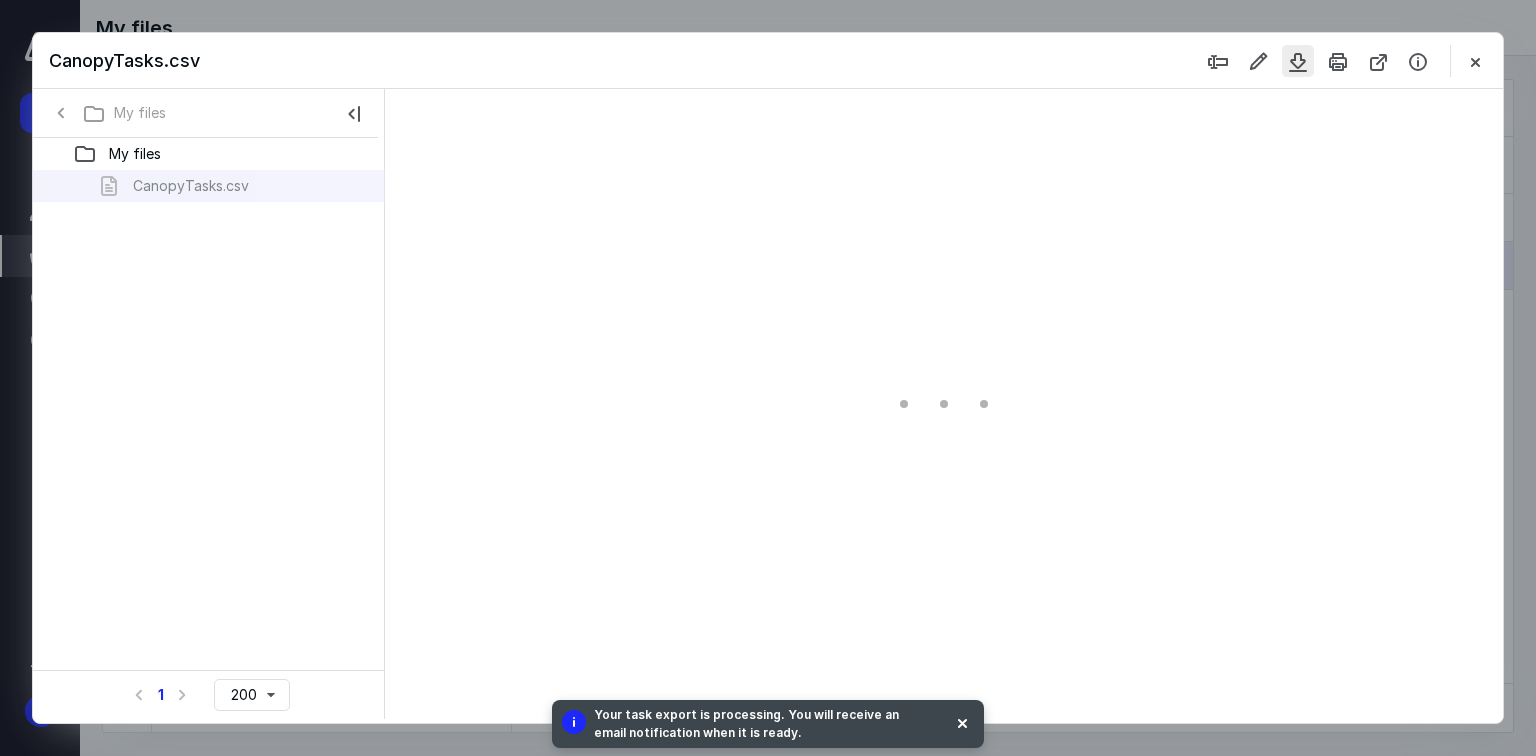 click at bounding box center (1298, 61) 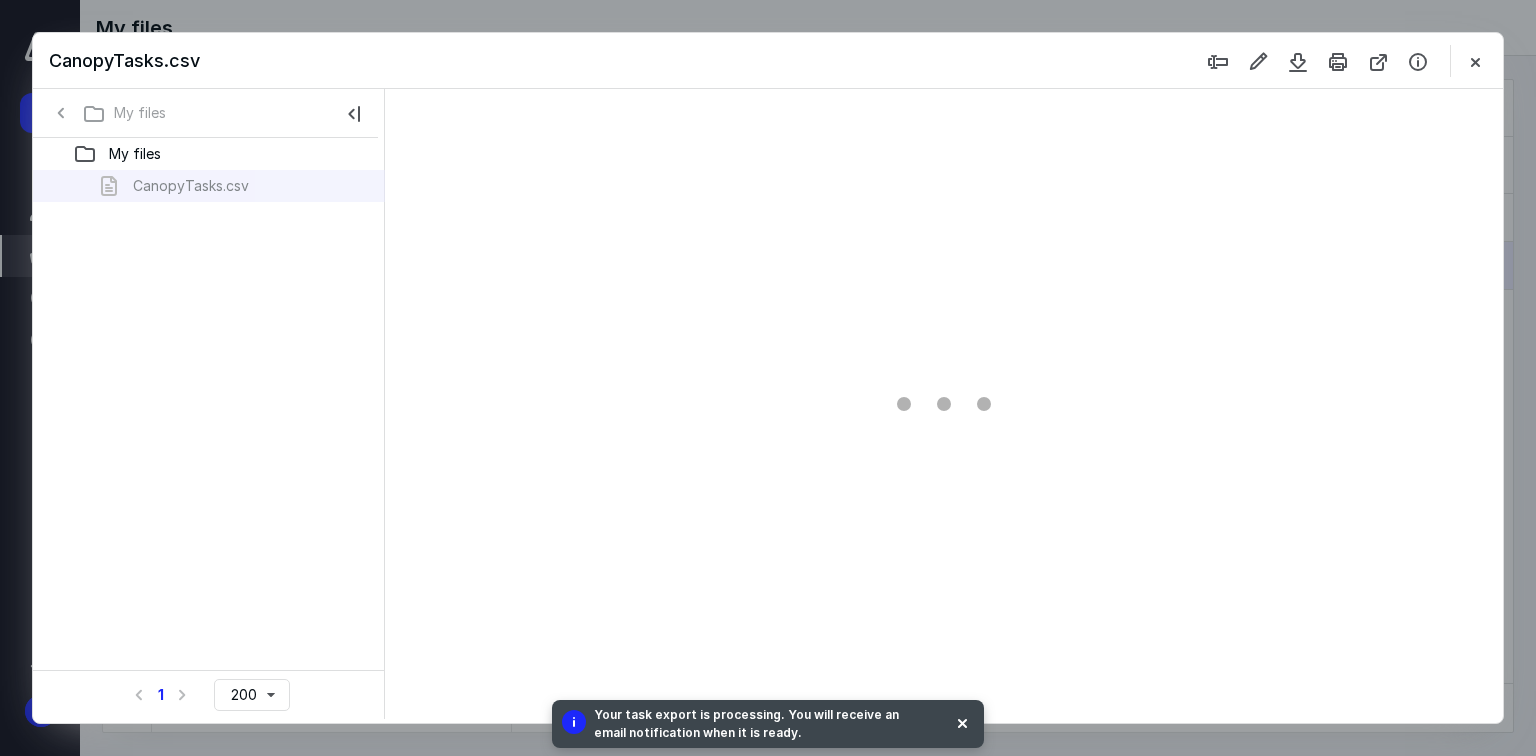 type on "179" 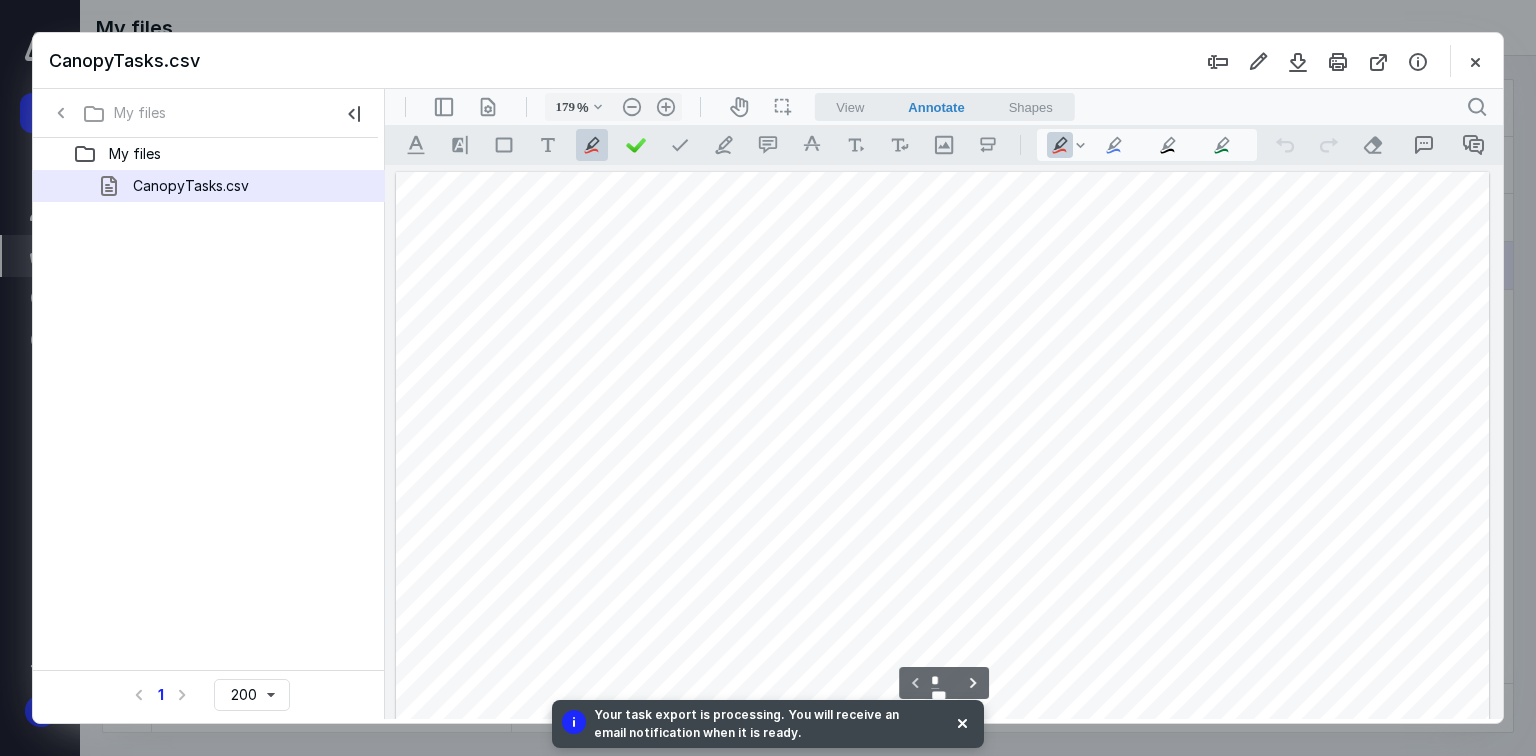 scroll, scrollTop: 83, scrollLeft: 0, axis: vertical 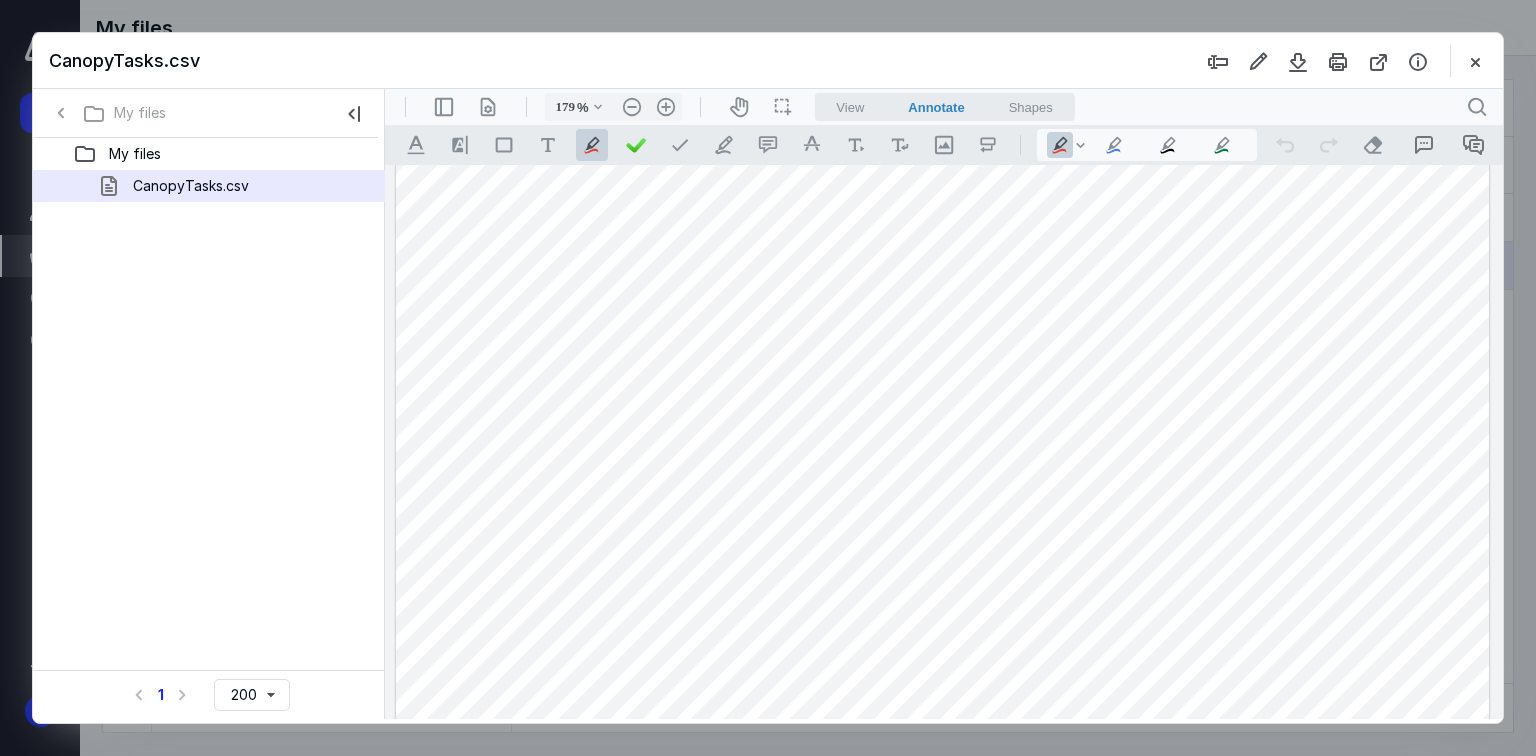 click on "CanopyTasks.csv" at bounding box center (768, 61) 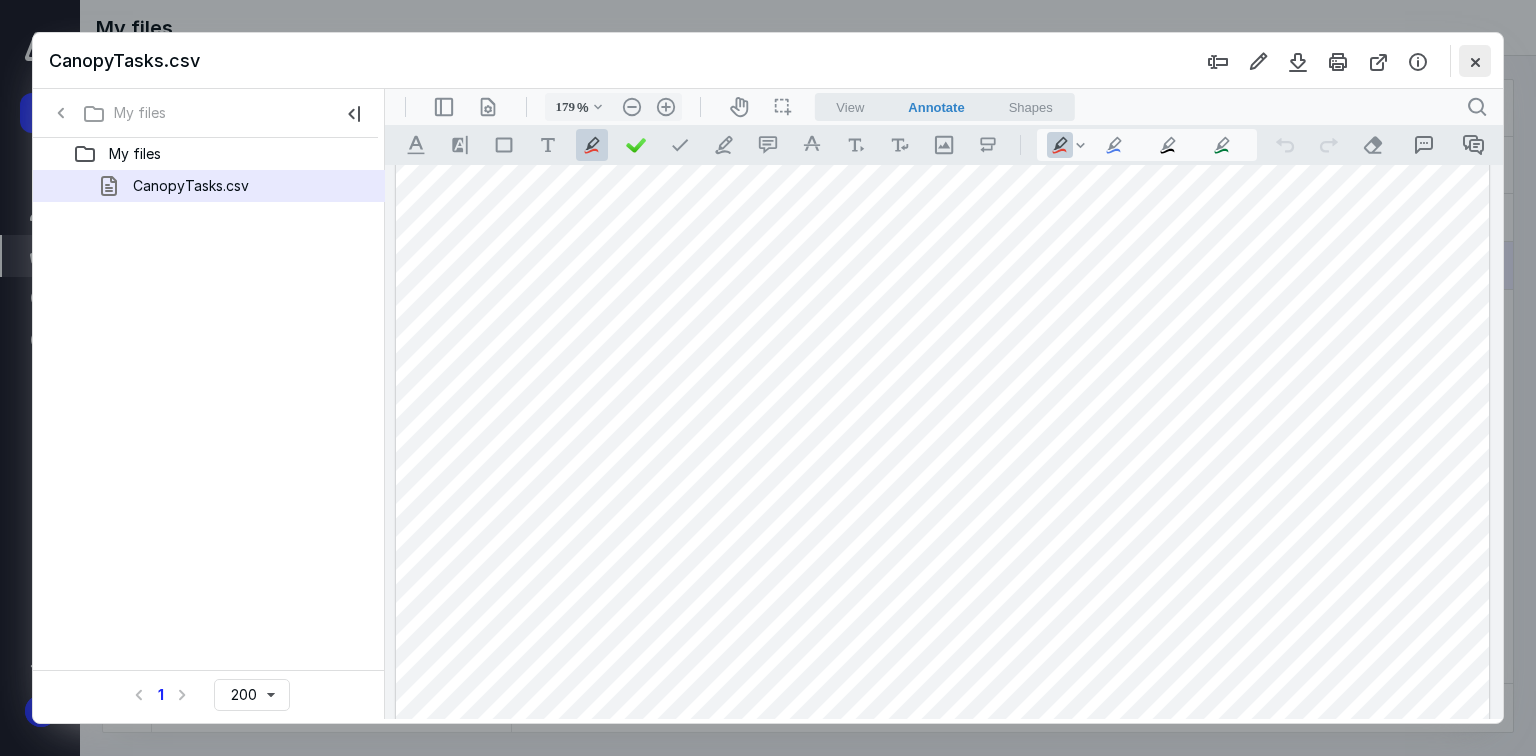 click at bounding box center (1475, 61) 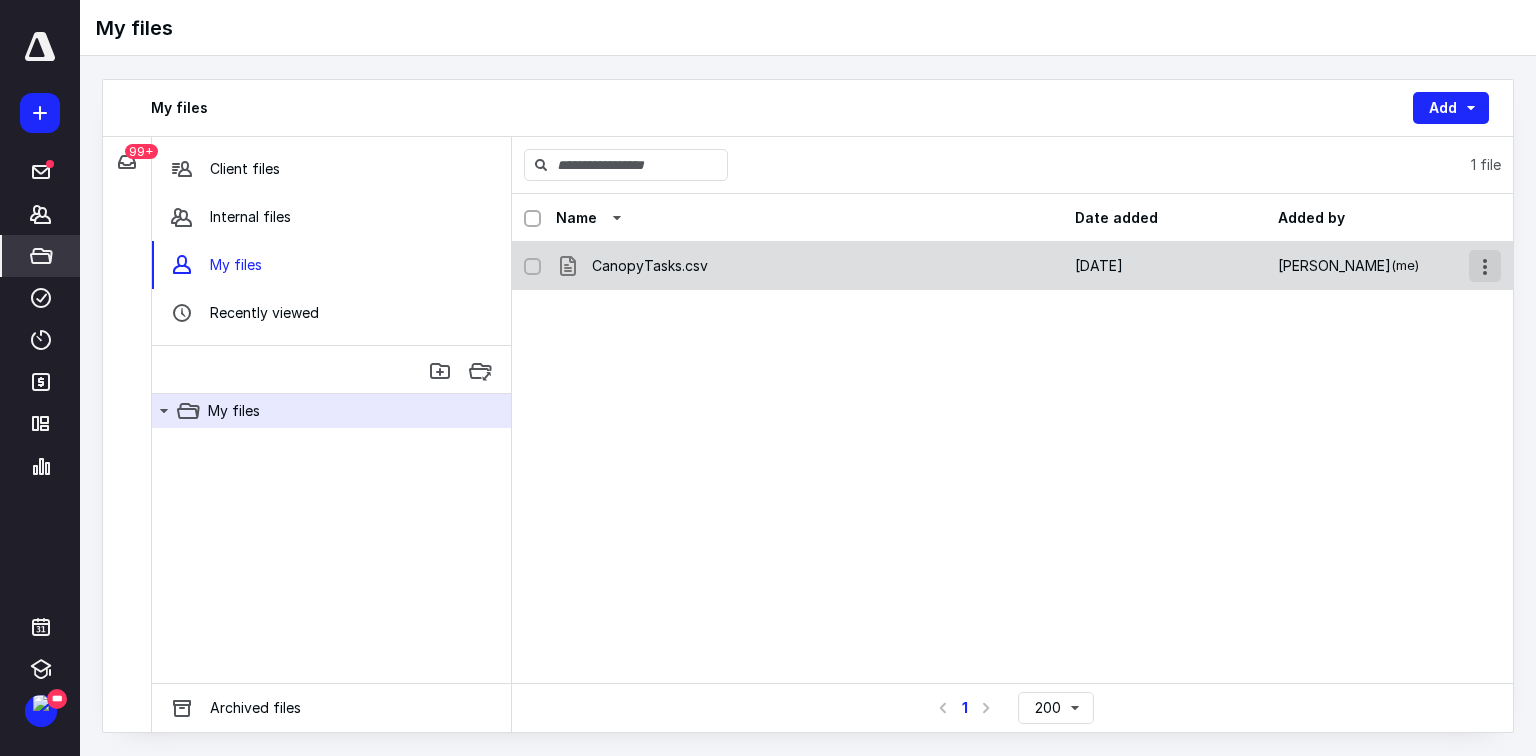 click at bounding box center [1485, 266] 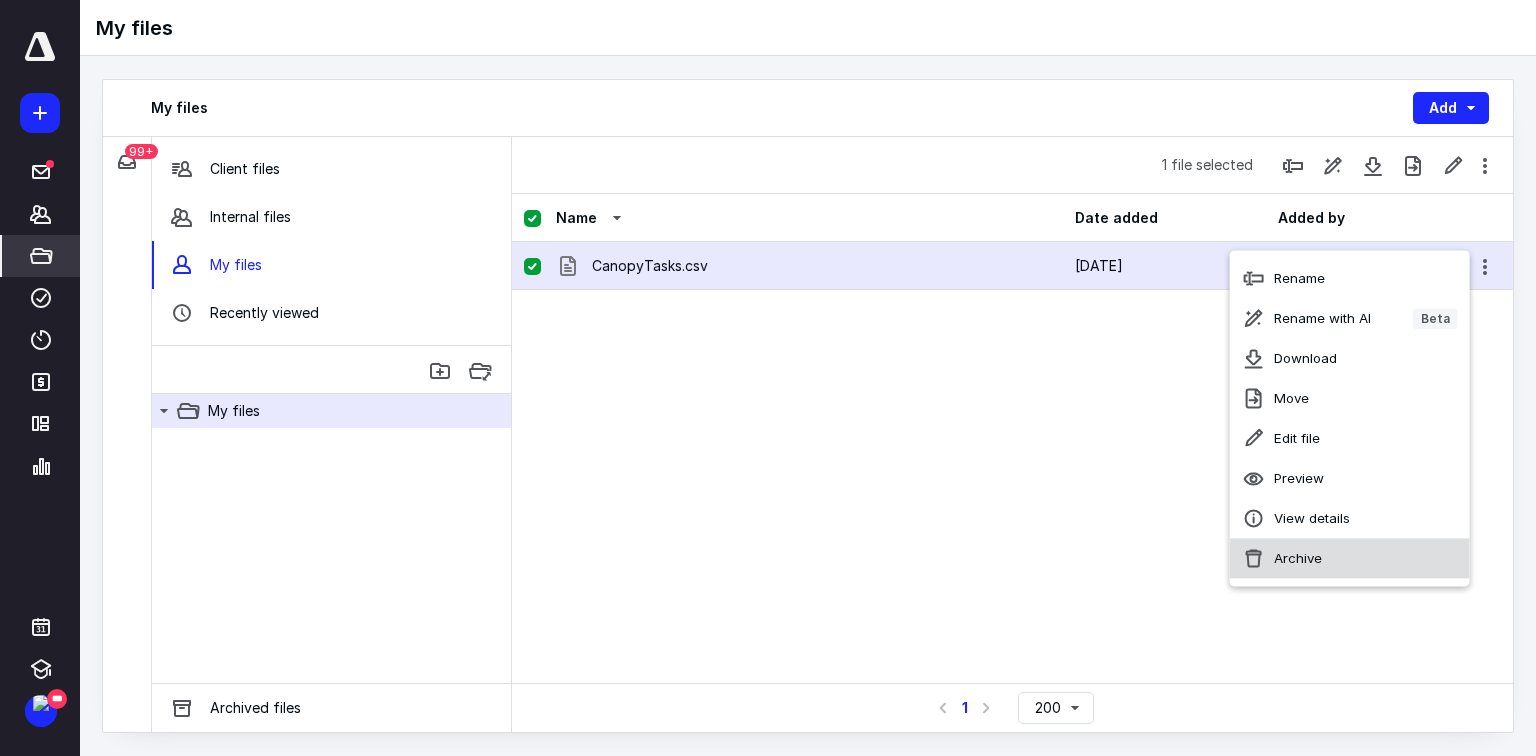 click on "Archive" at bounding box center [1298, 558] 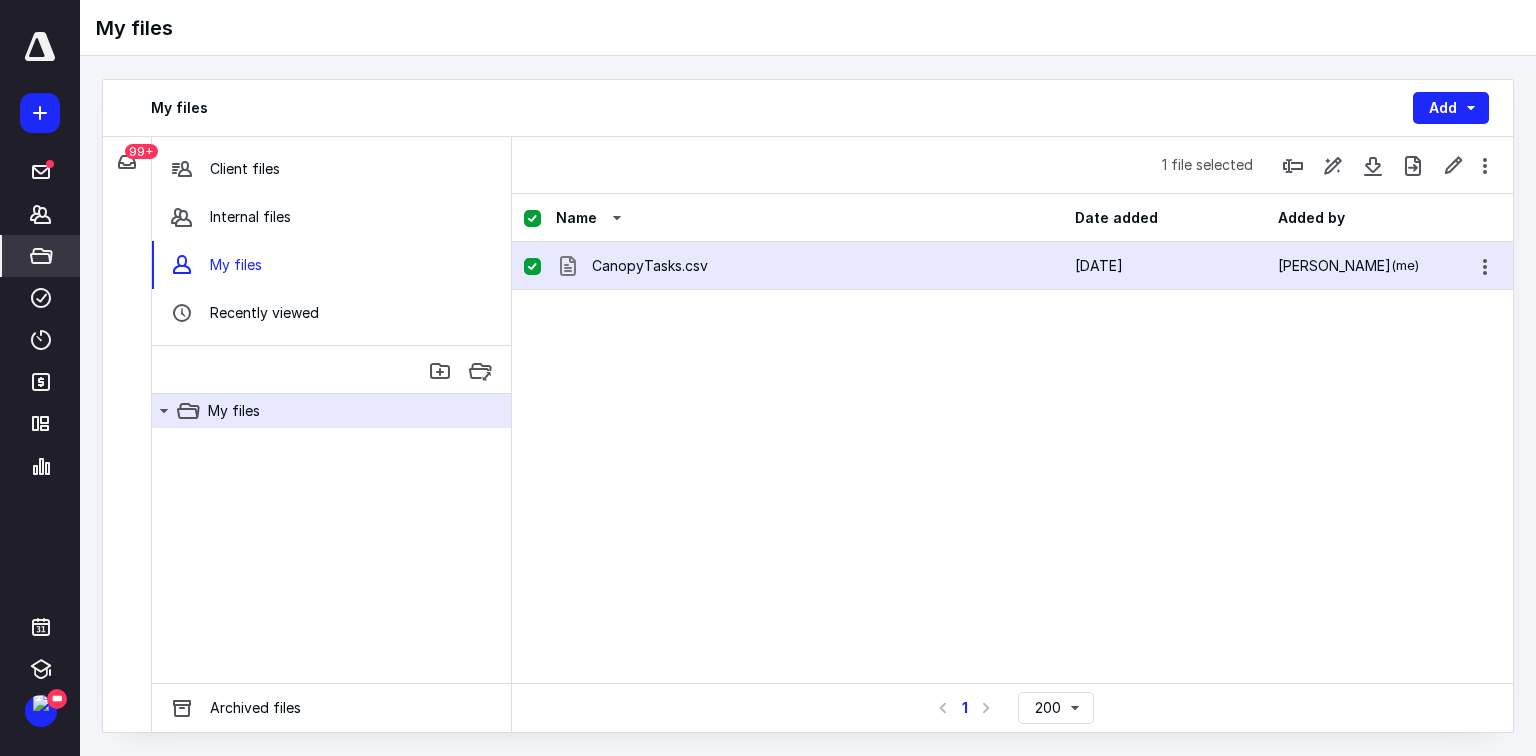 checkbox on "false" 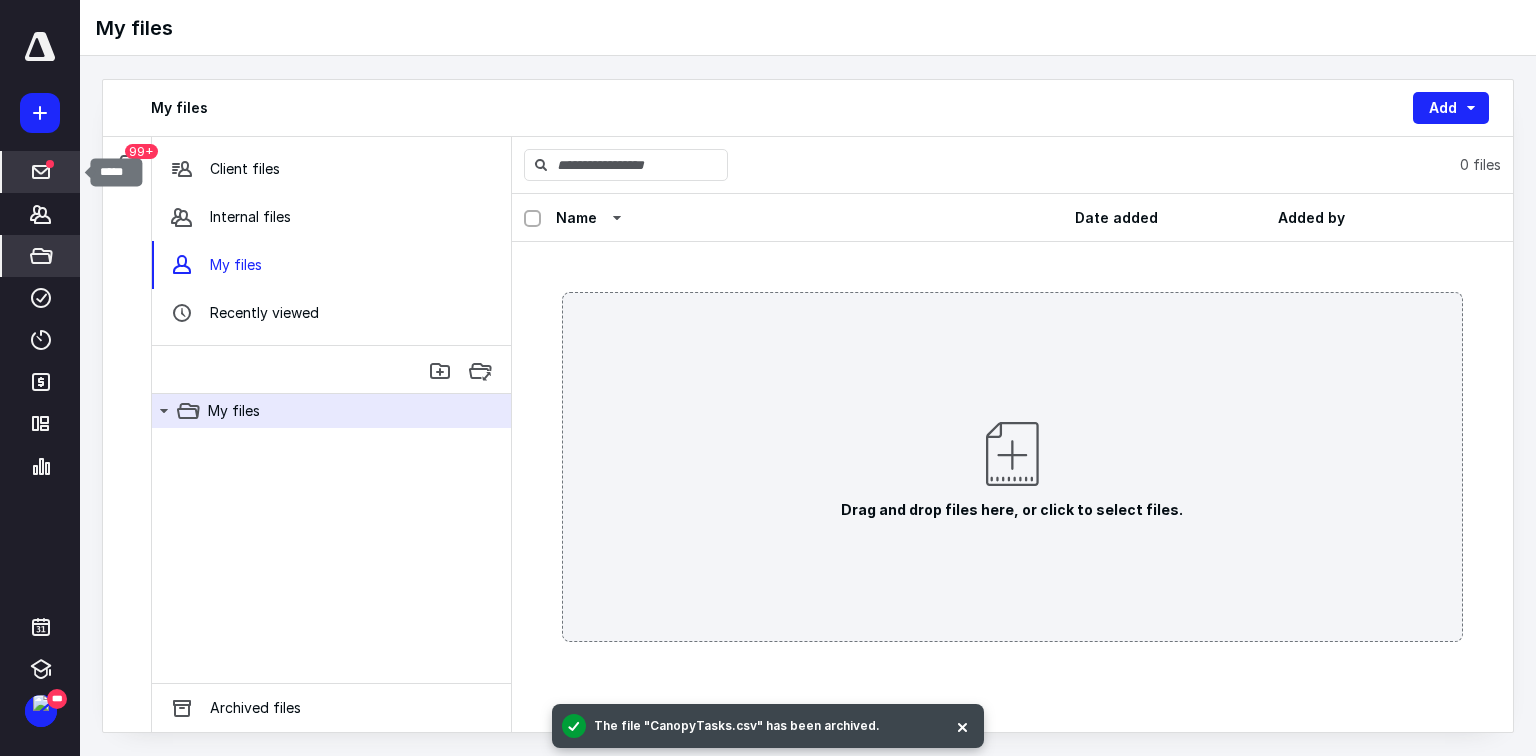 click 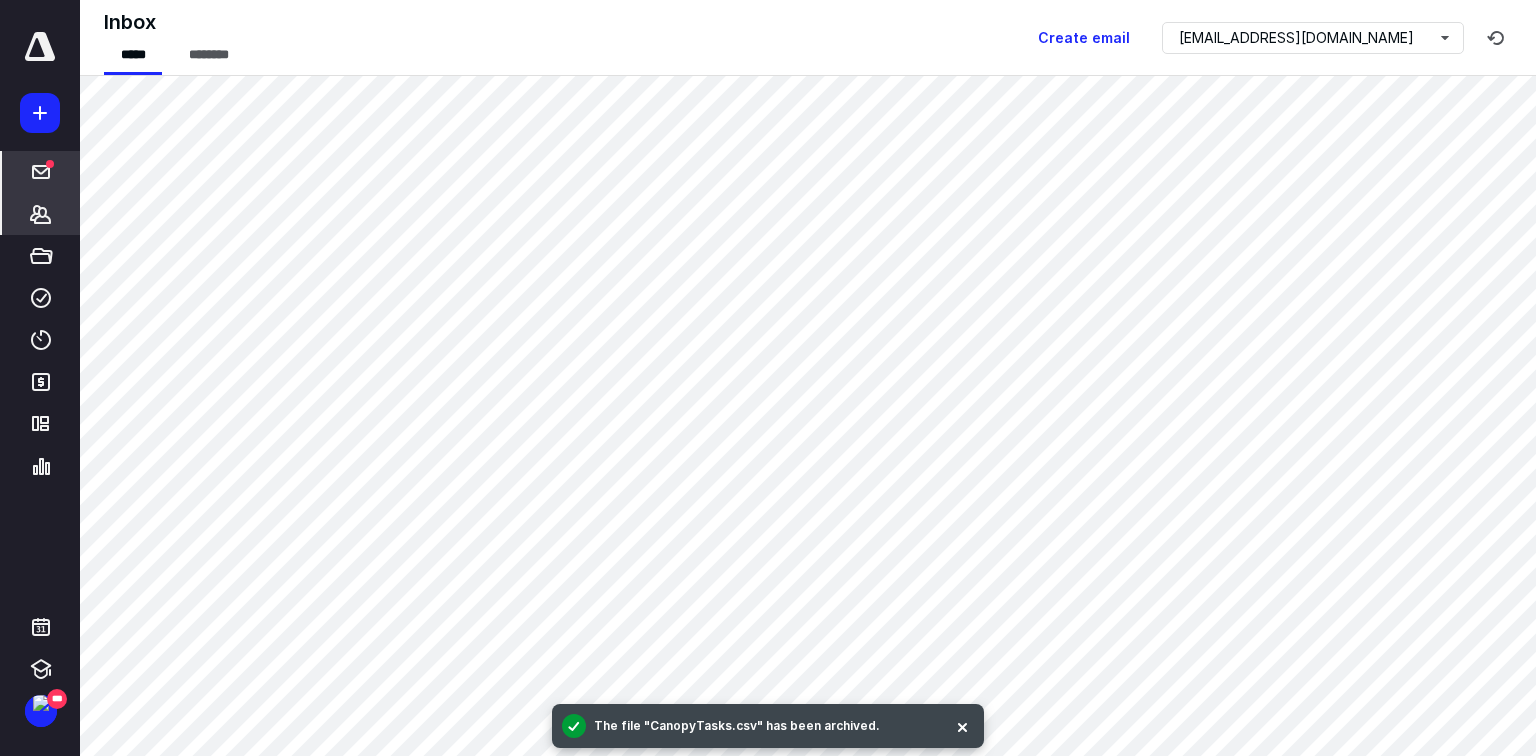 click 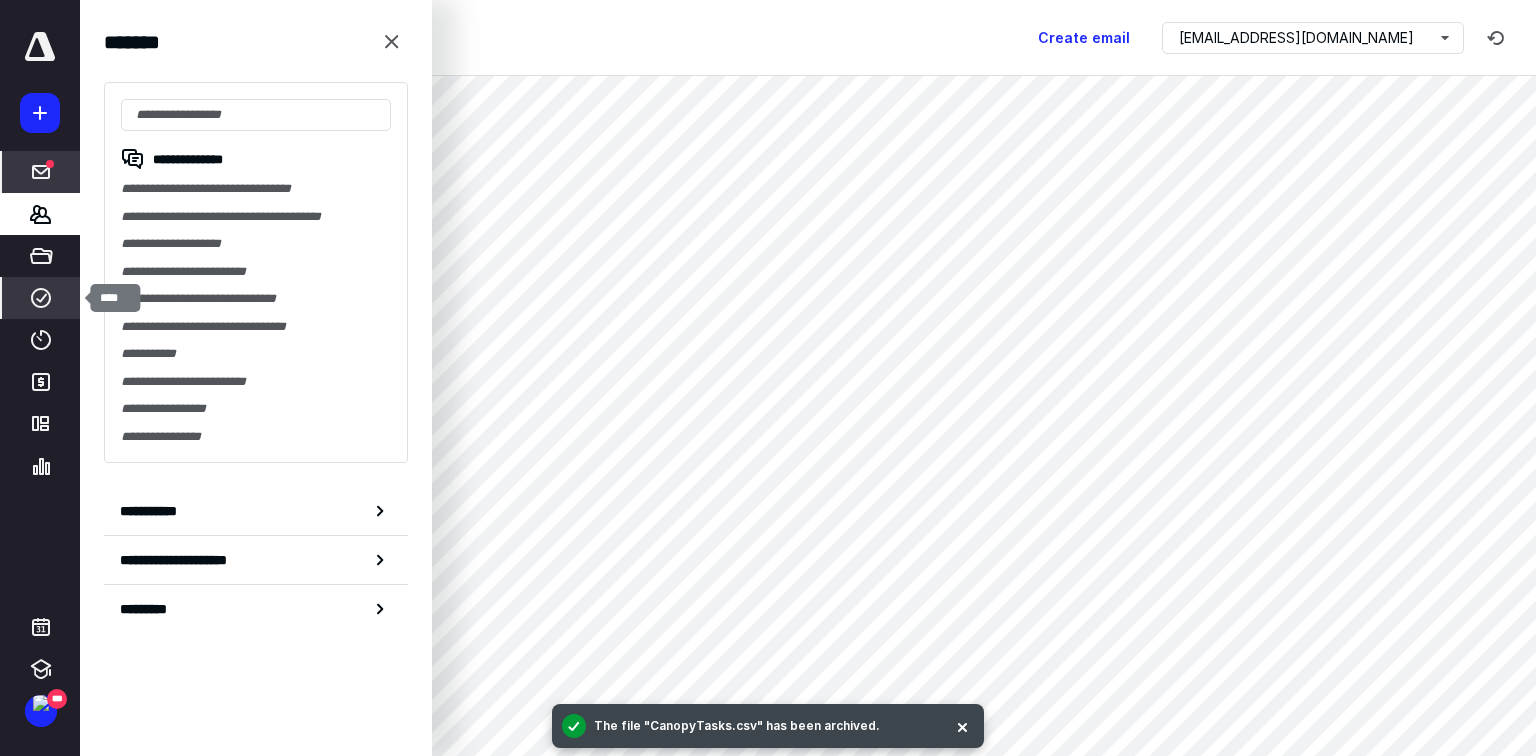 click 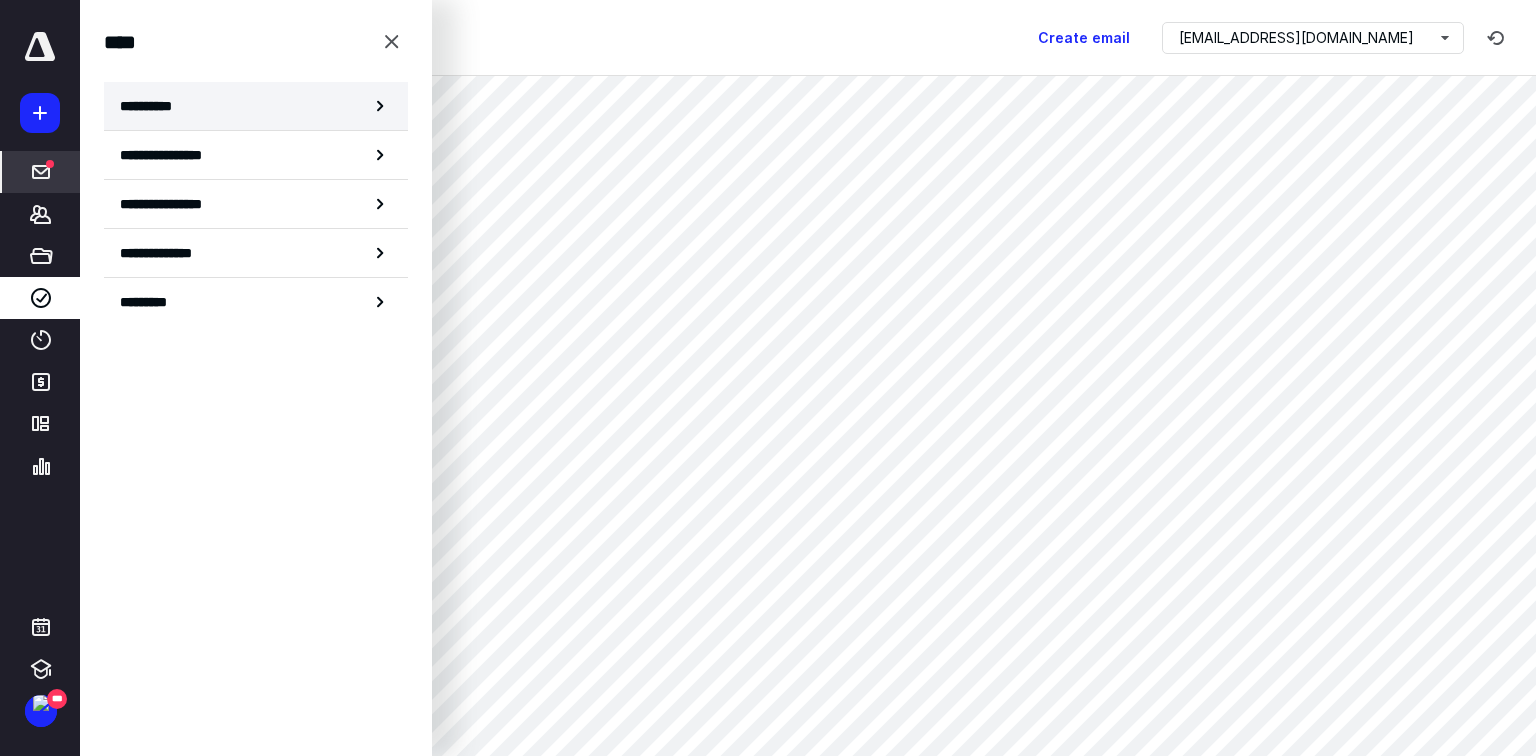click on "**********" at bounding box center (256, 106) 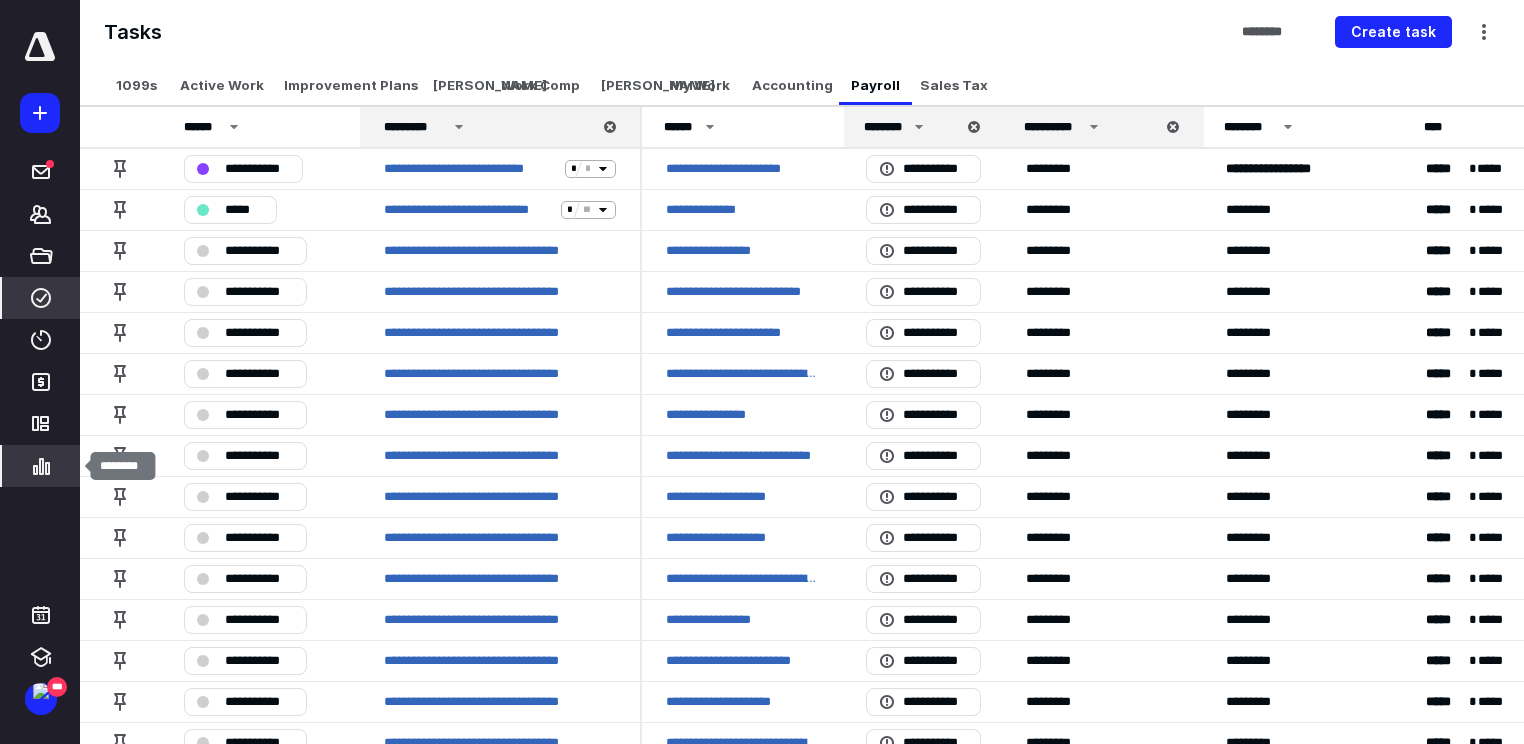 click 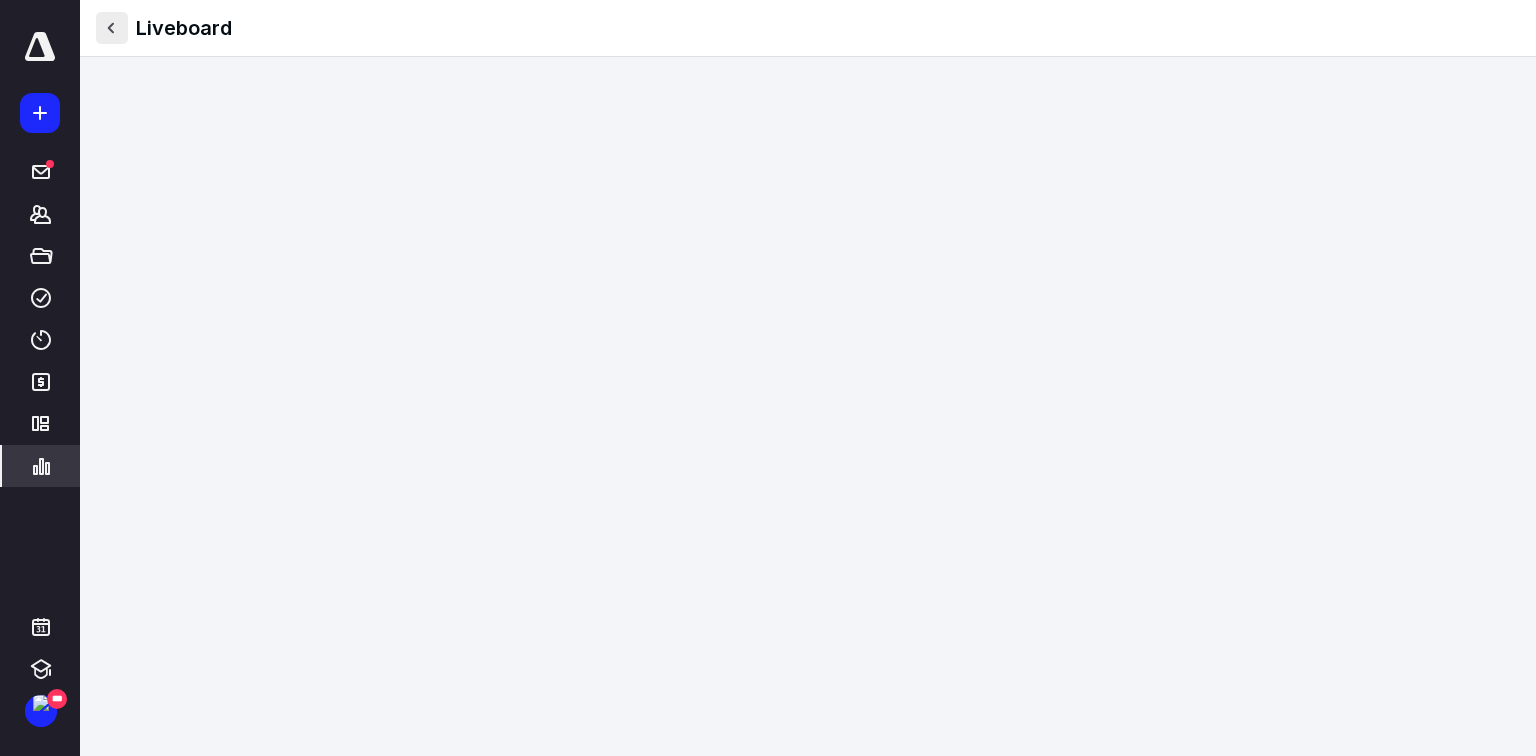 click at bounding box center [112, 28] 